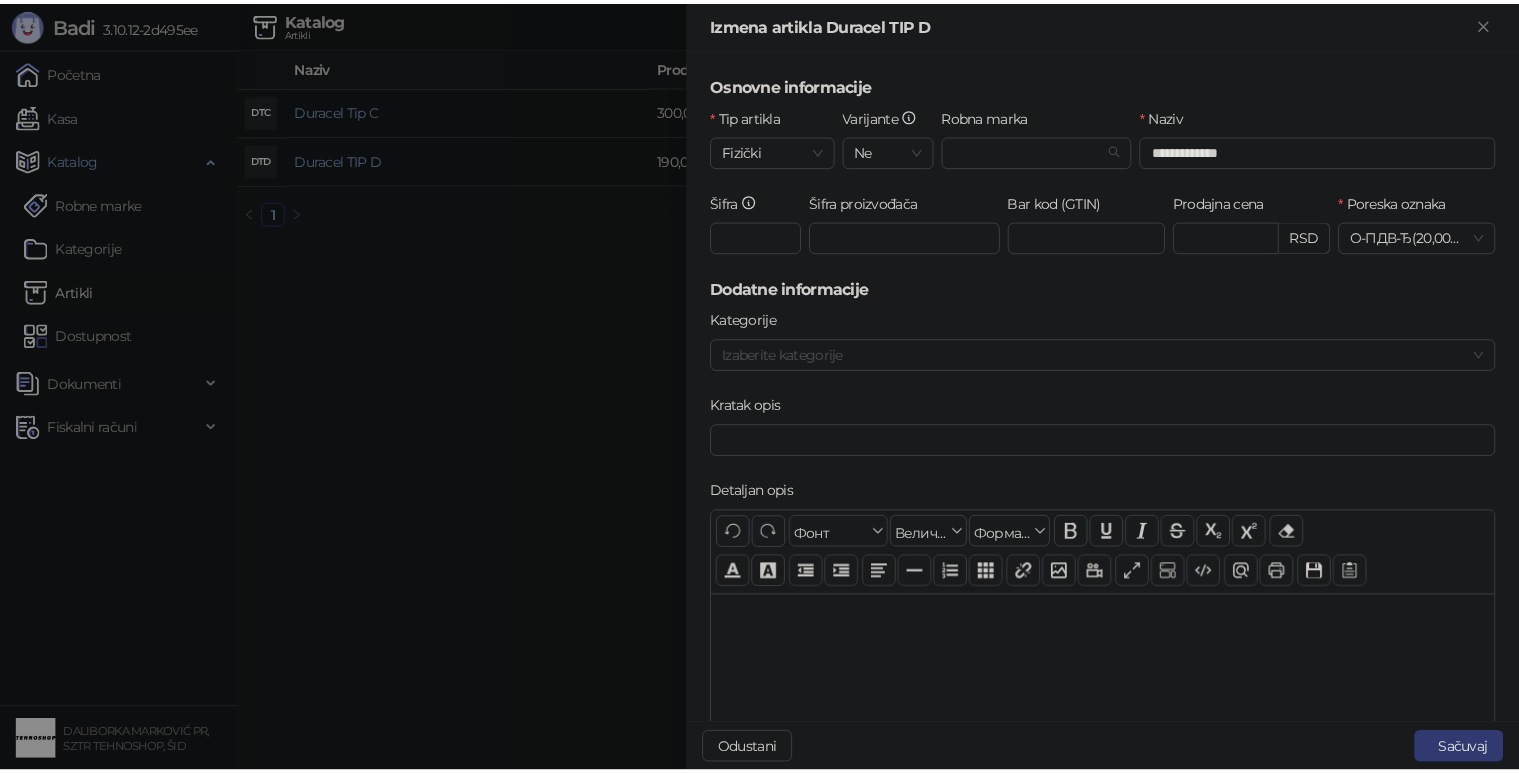 scroll, scrollTop: 0, scrollLeft: 0, axis: both 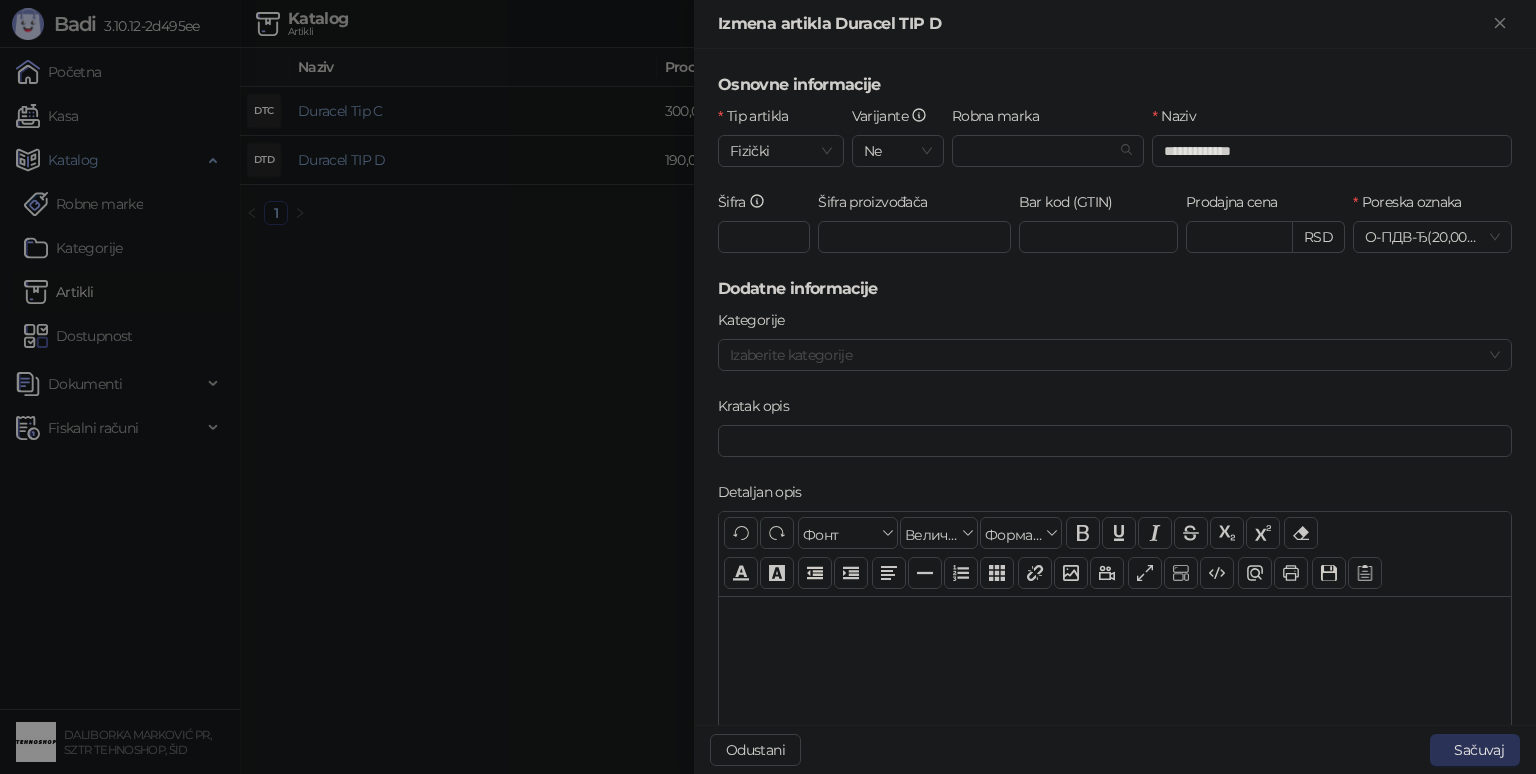 click on "Sačuvaj" at bounding box center [1475, 750] 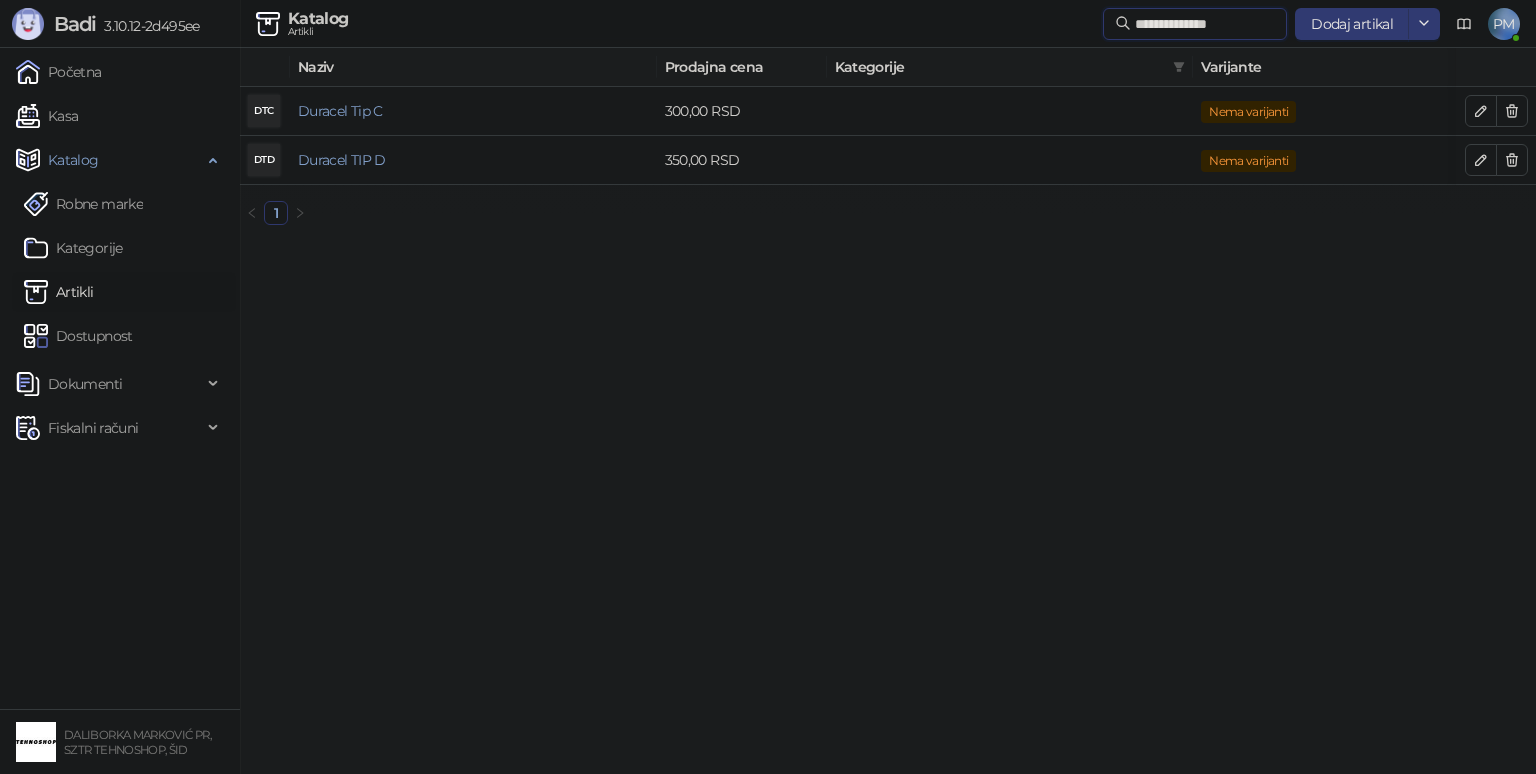 click on "**********" at bounding box center [1205, 24] 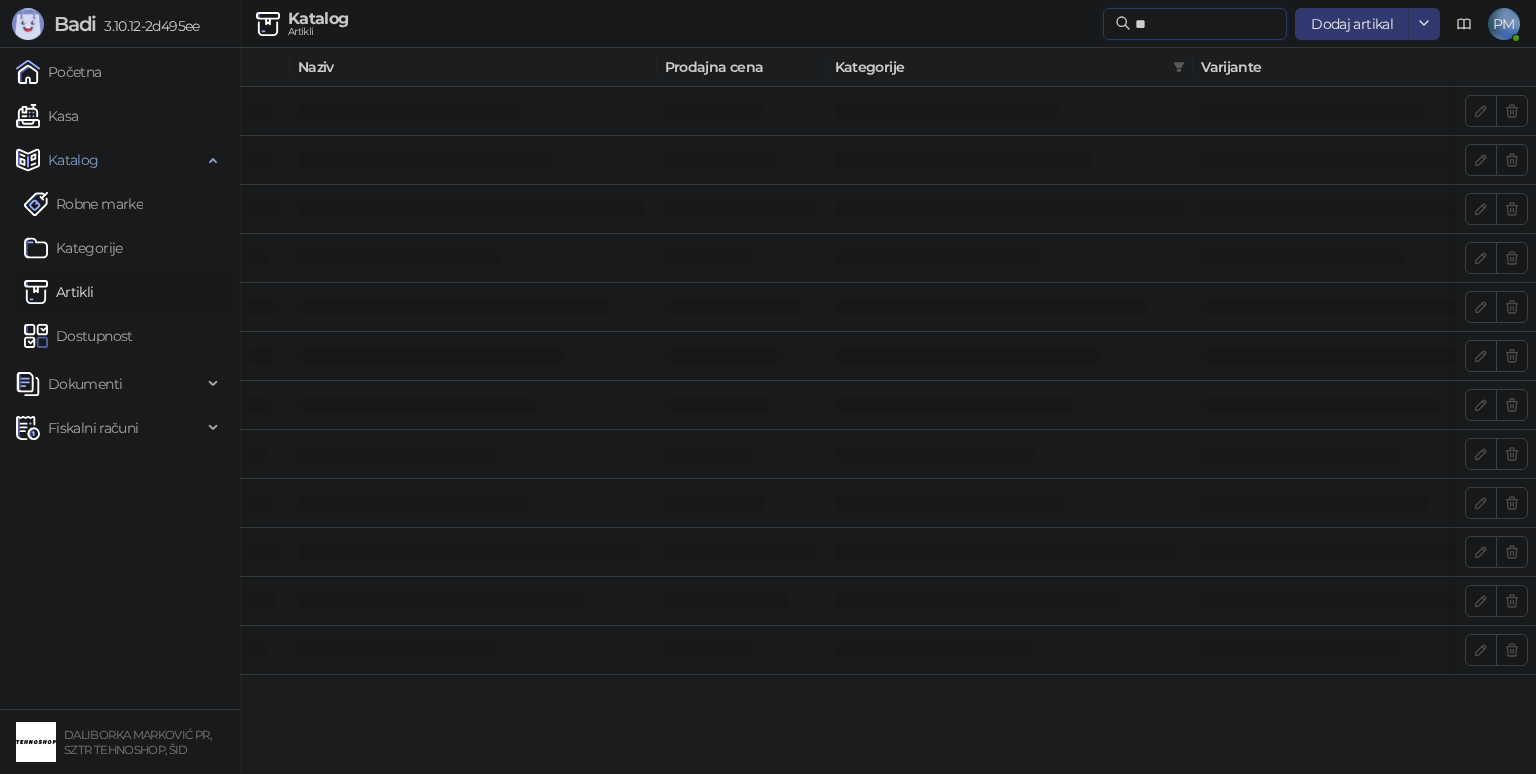 type on "*" 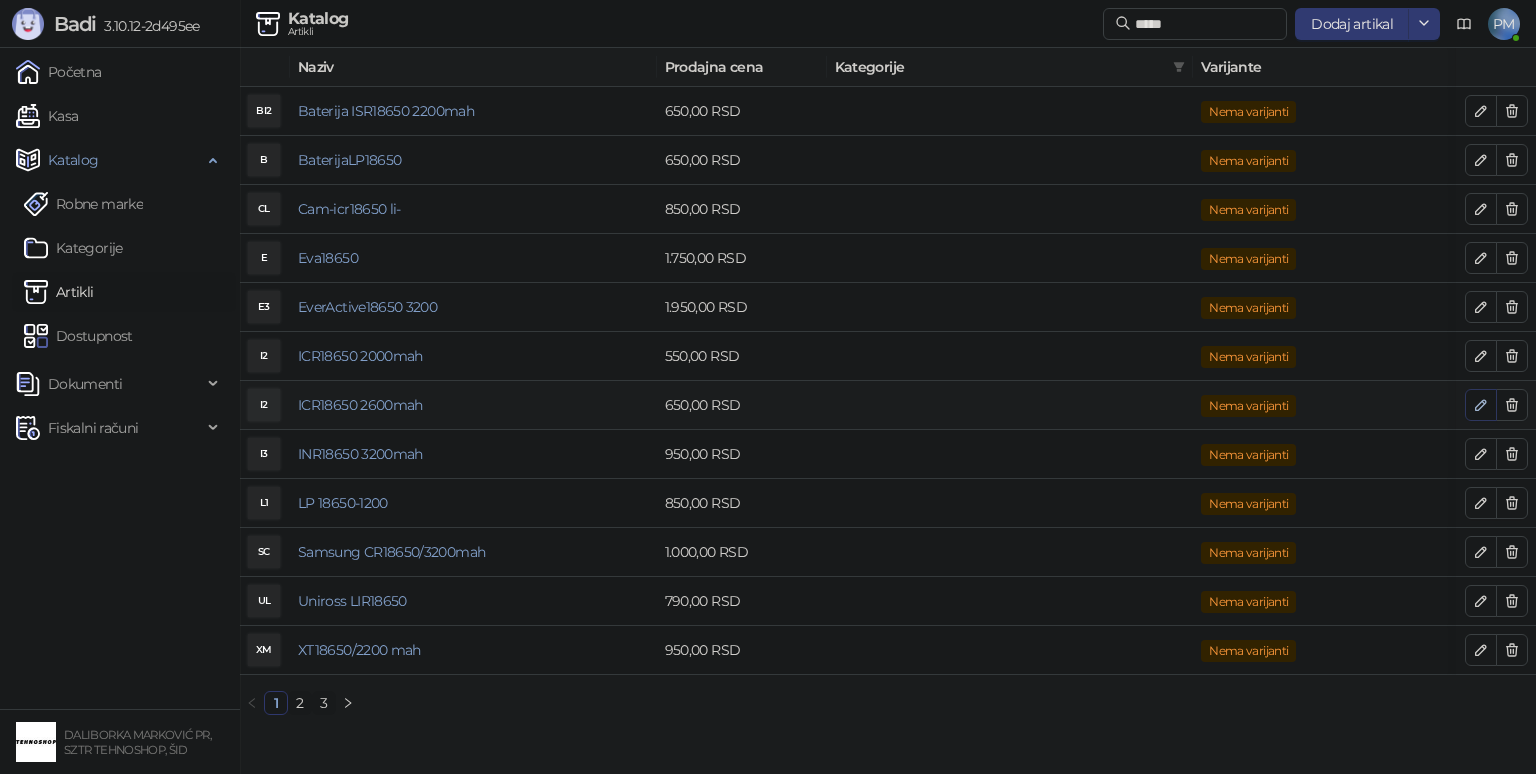 click 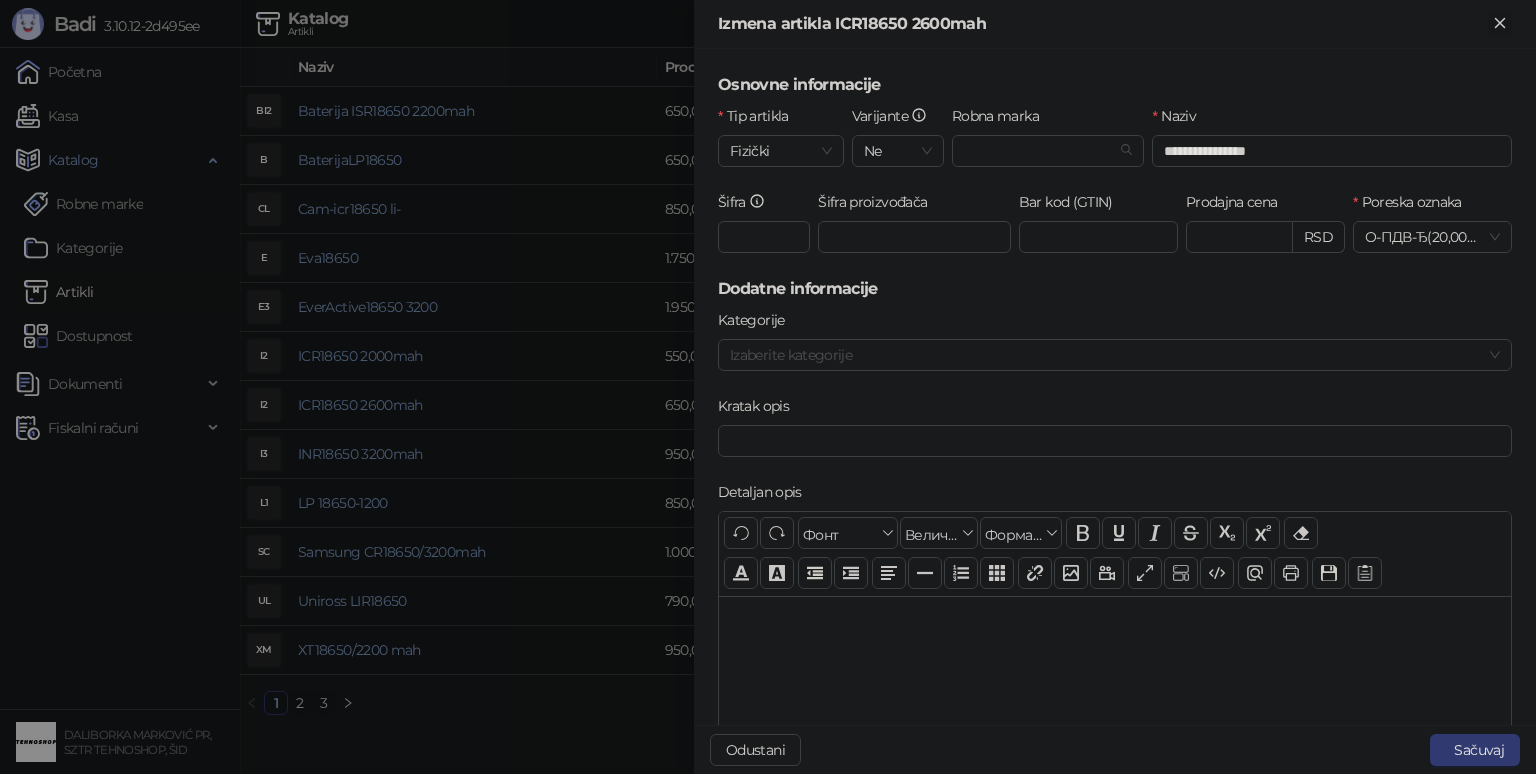 click 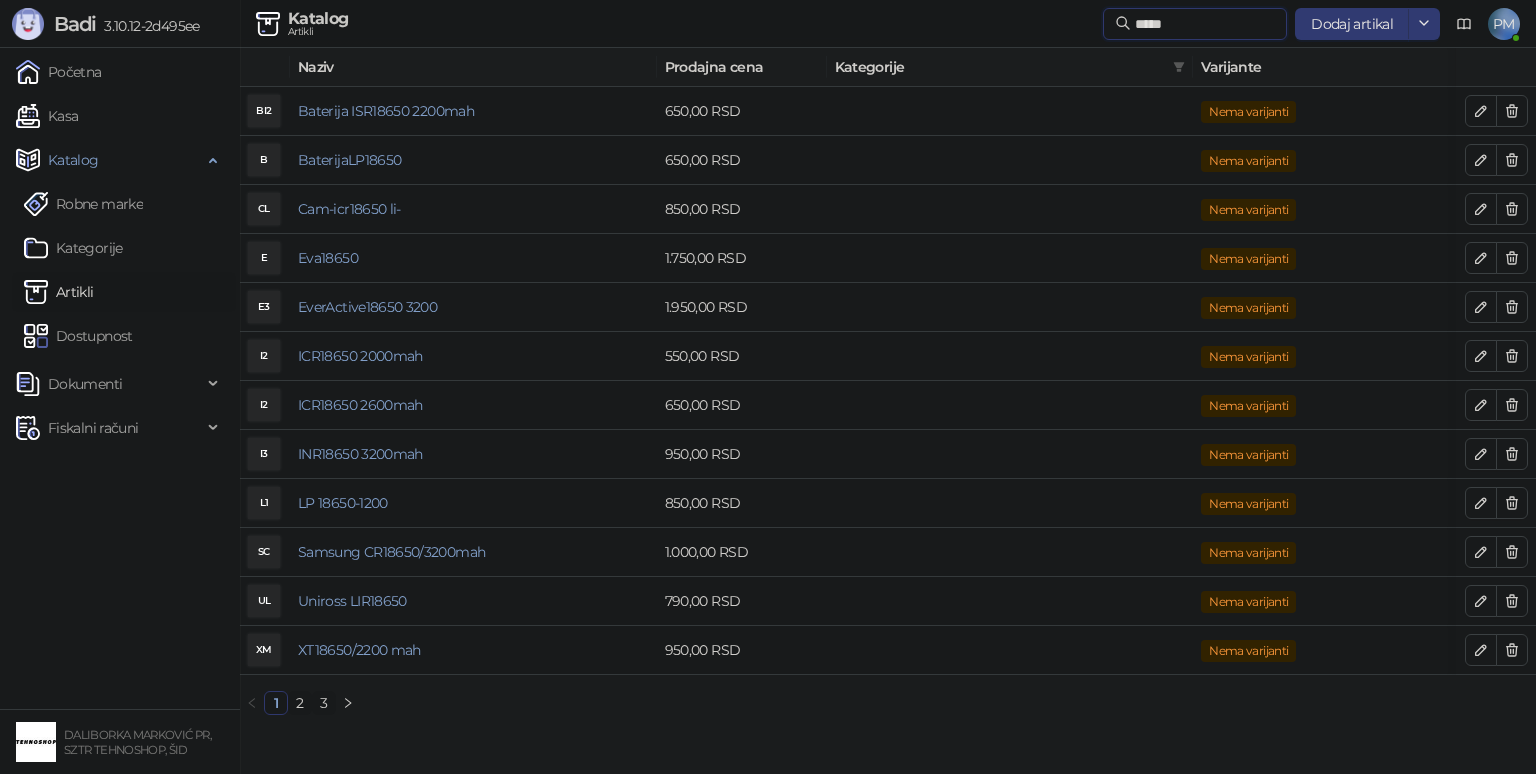 click on "*****" at bounding box center (1205, 24) 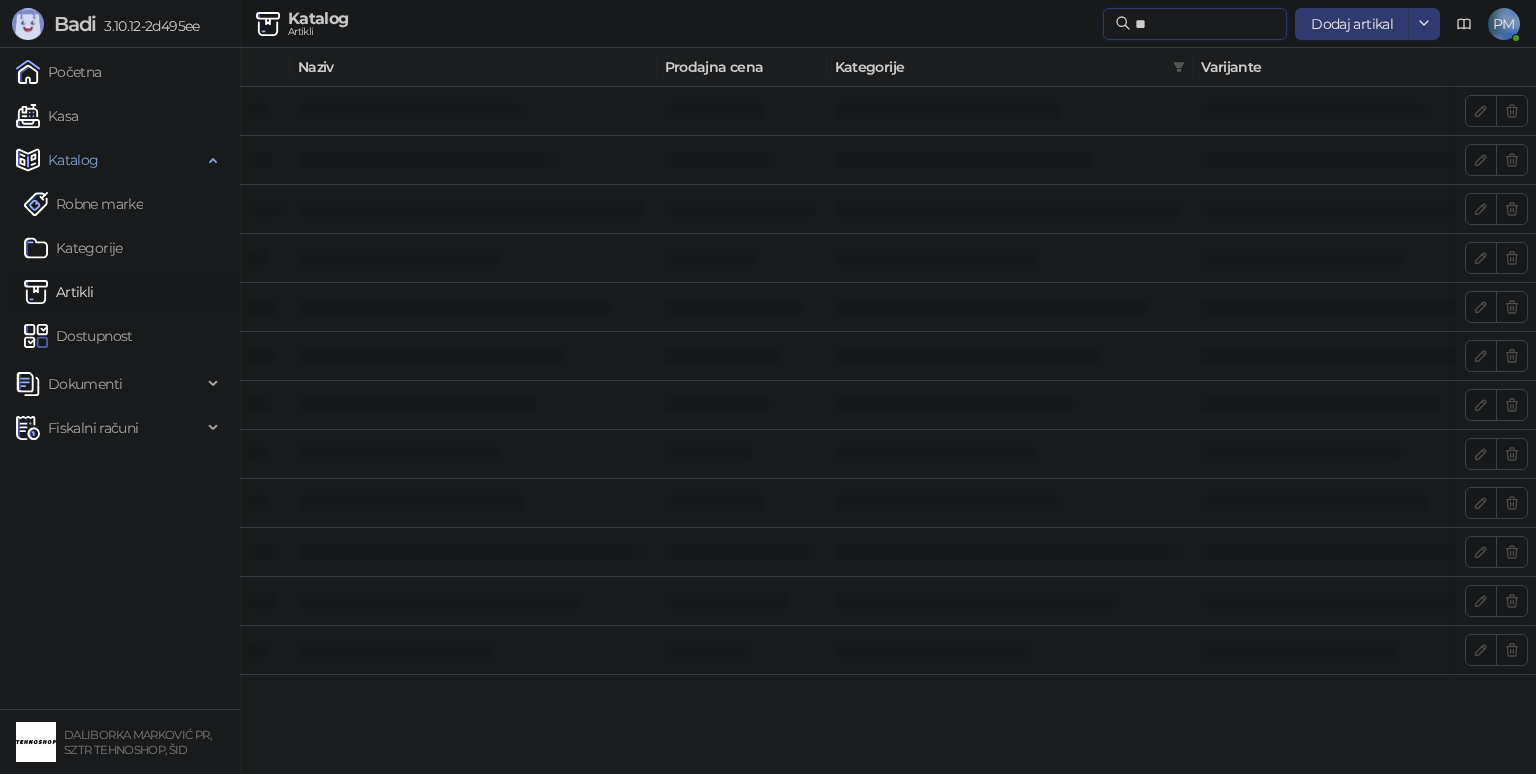 type on "*" 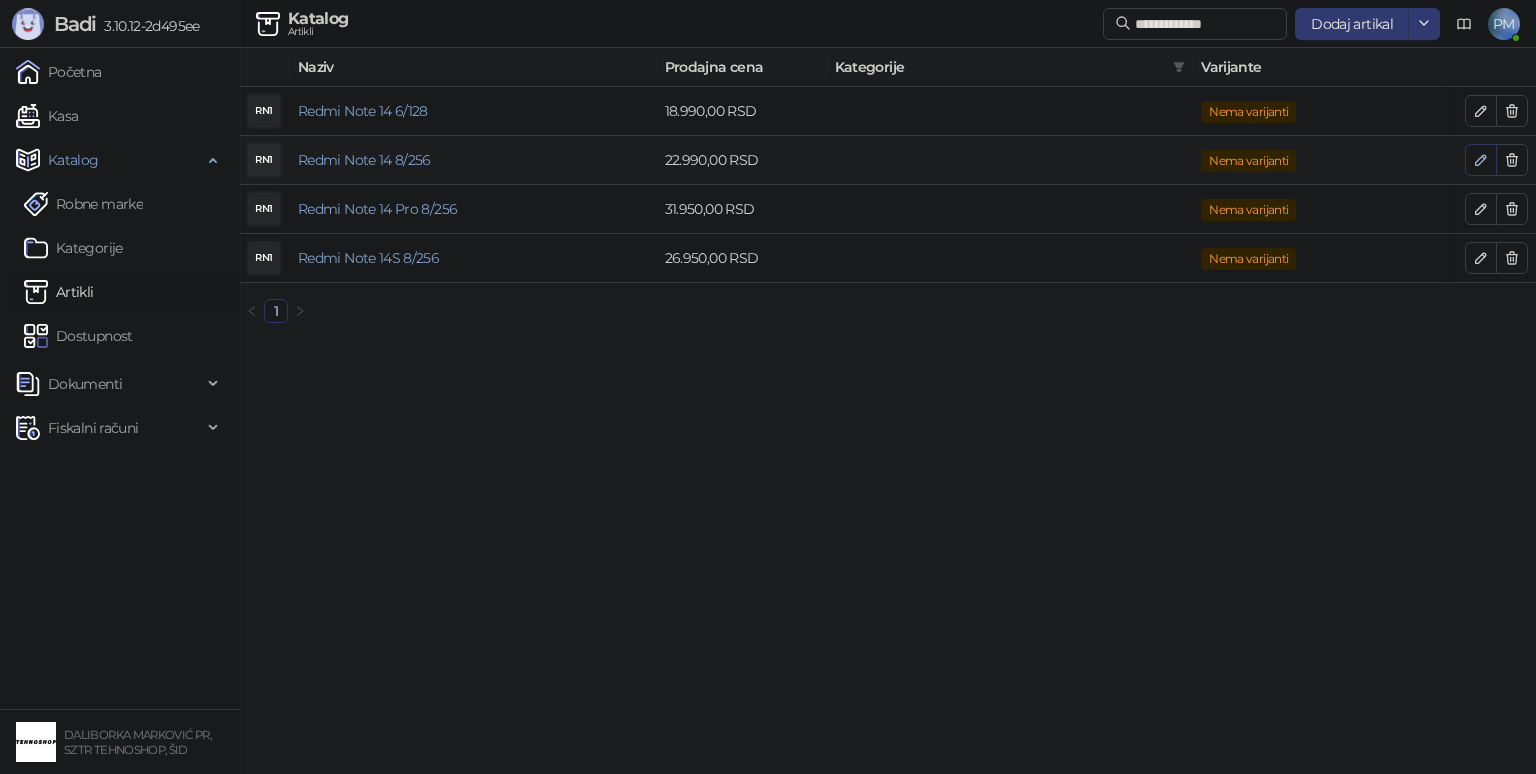 click at bounding box center (1481, 159) 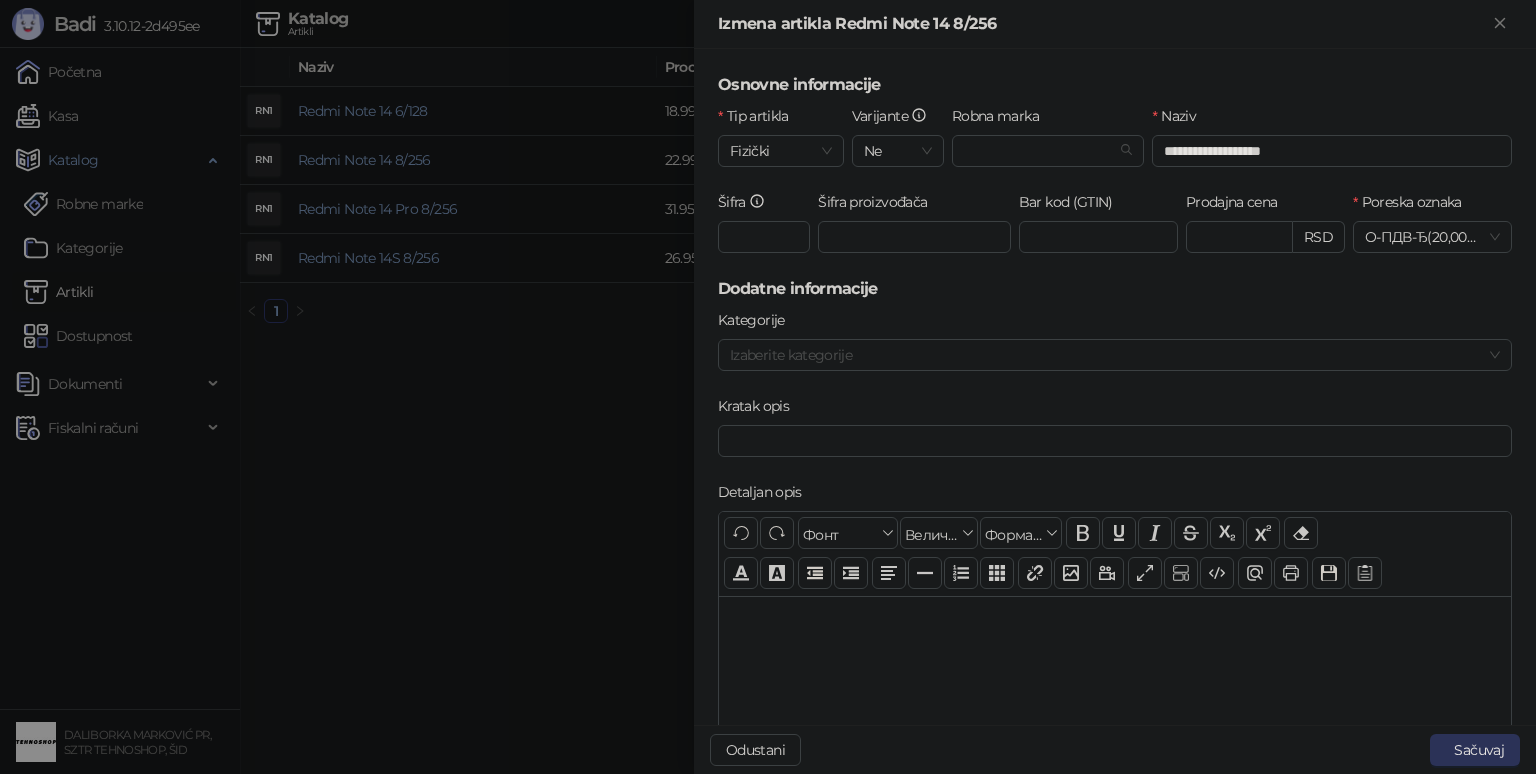 click on "Sačuvaj" at bounding box center [1475, 750] 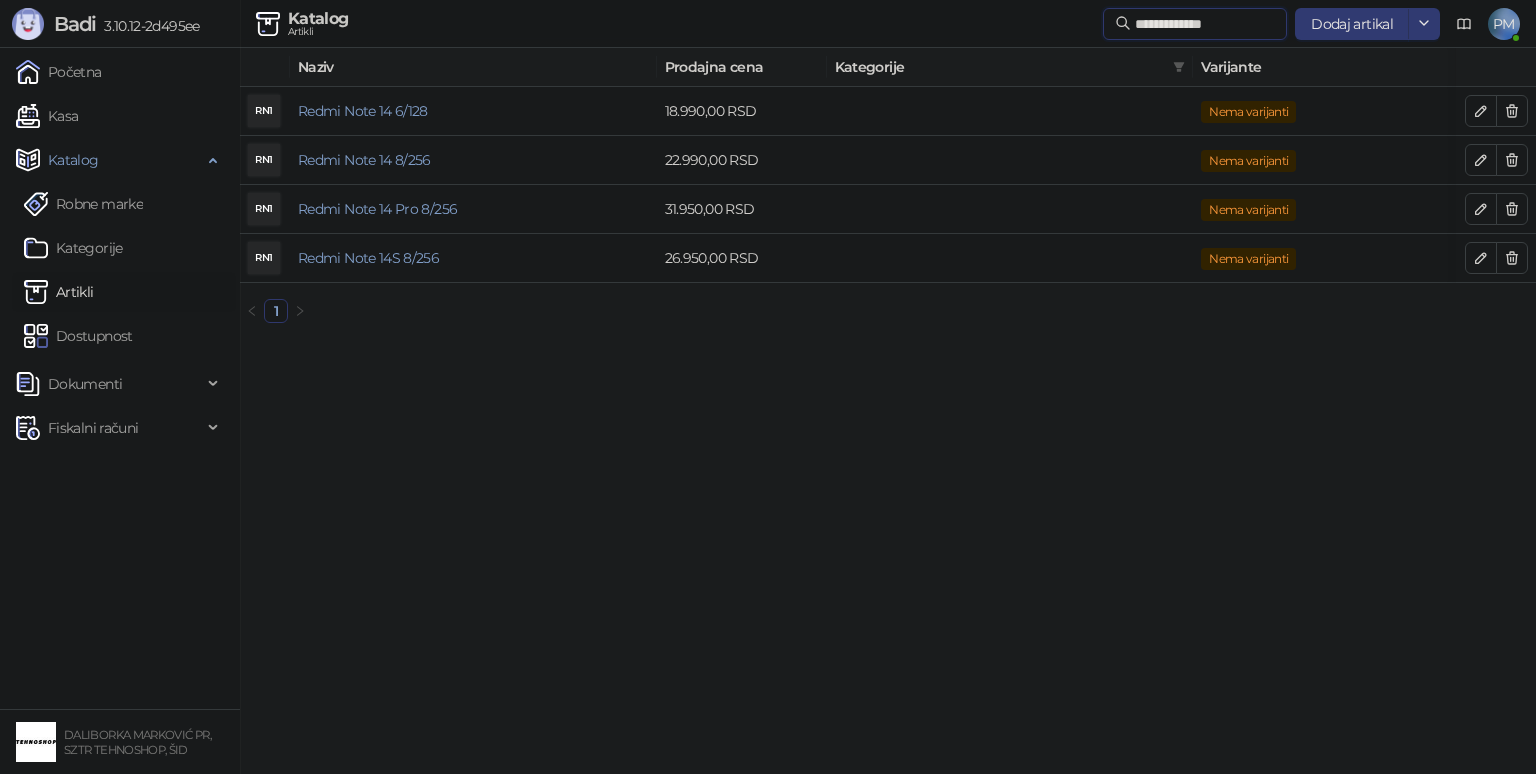click on "**********" at bounding box center (1205, 24) 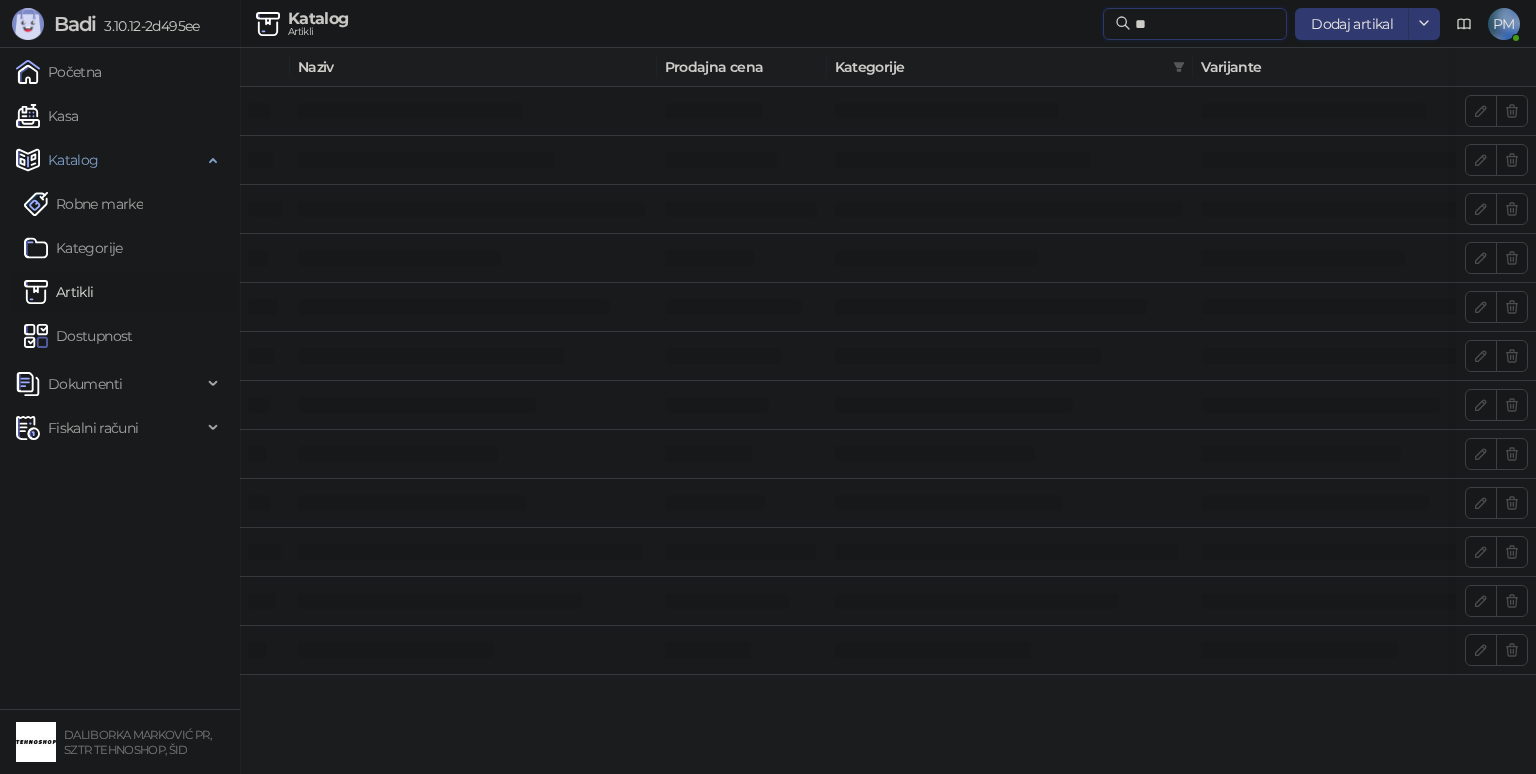 type on "*" 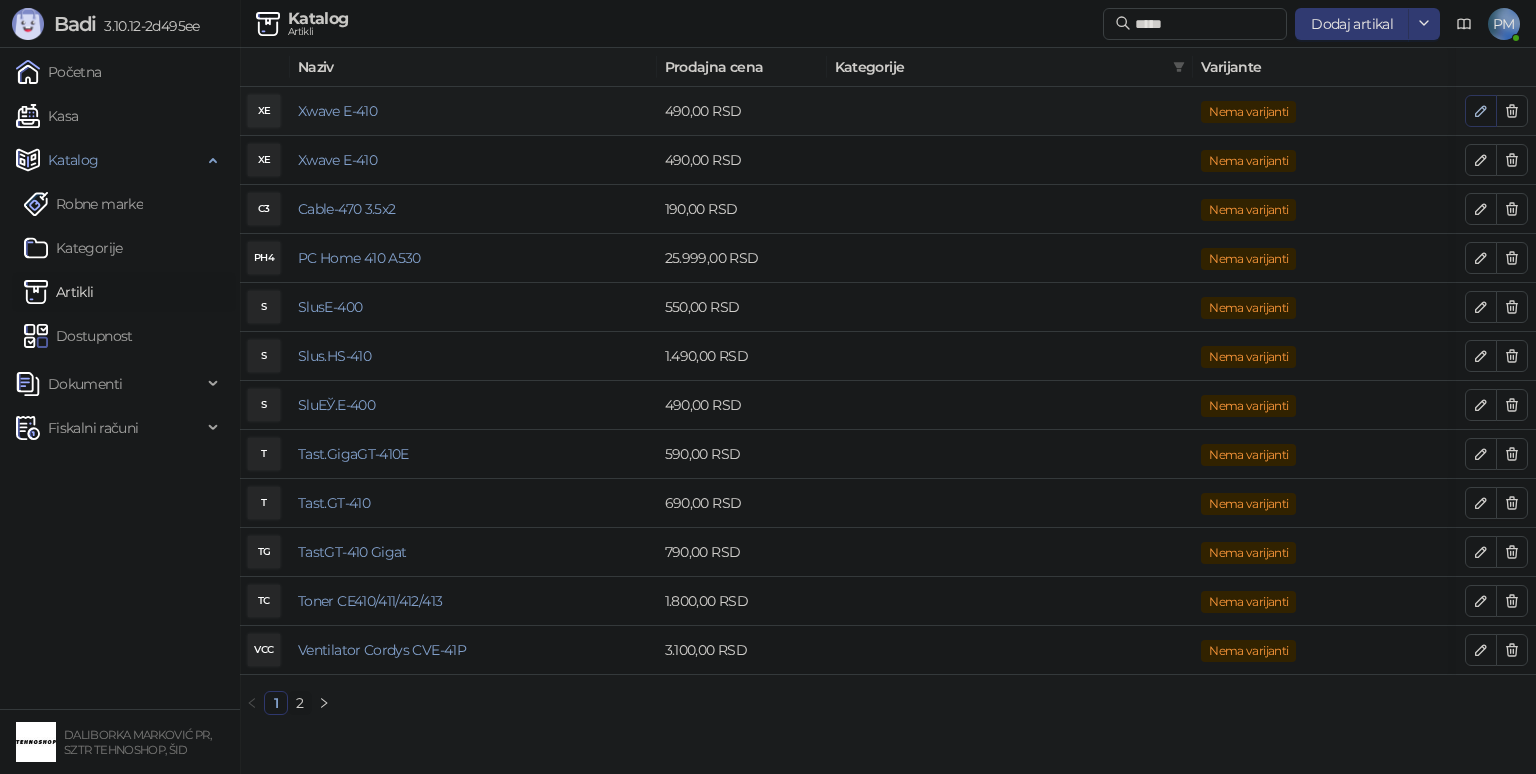 click 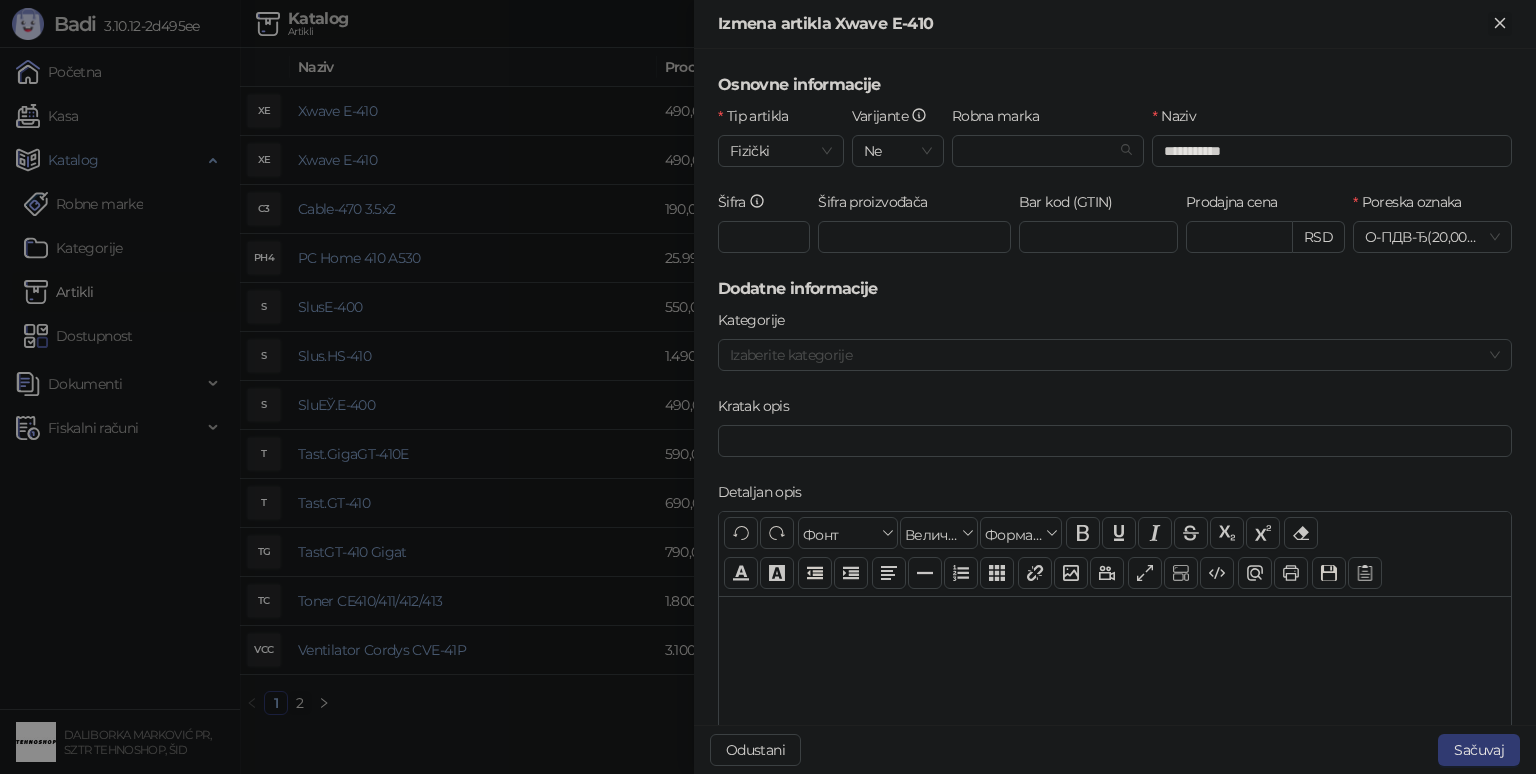 click 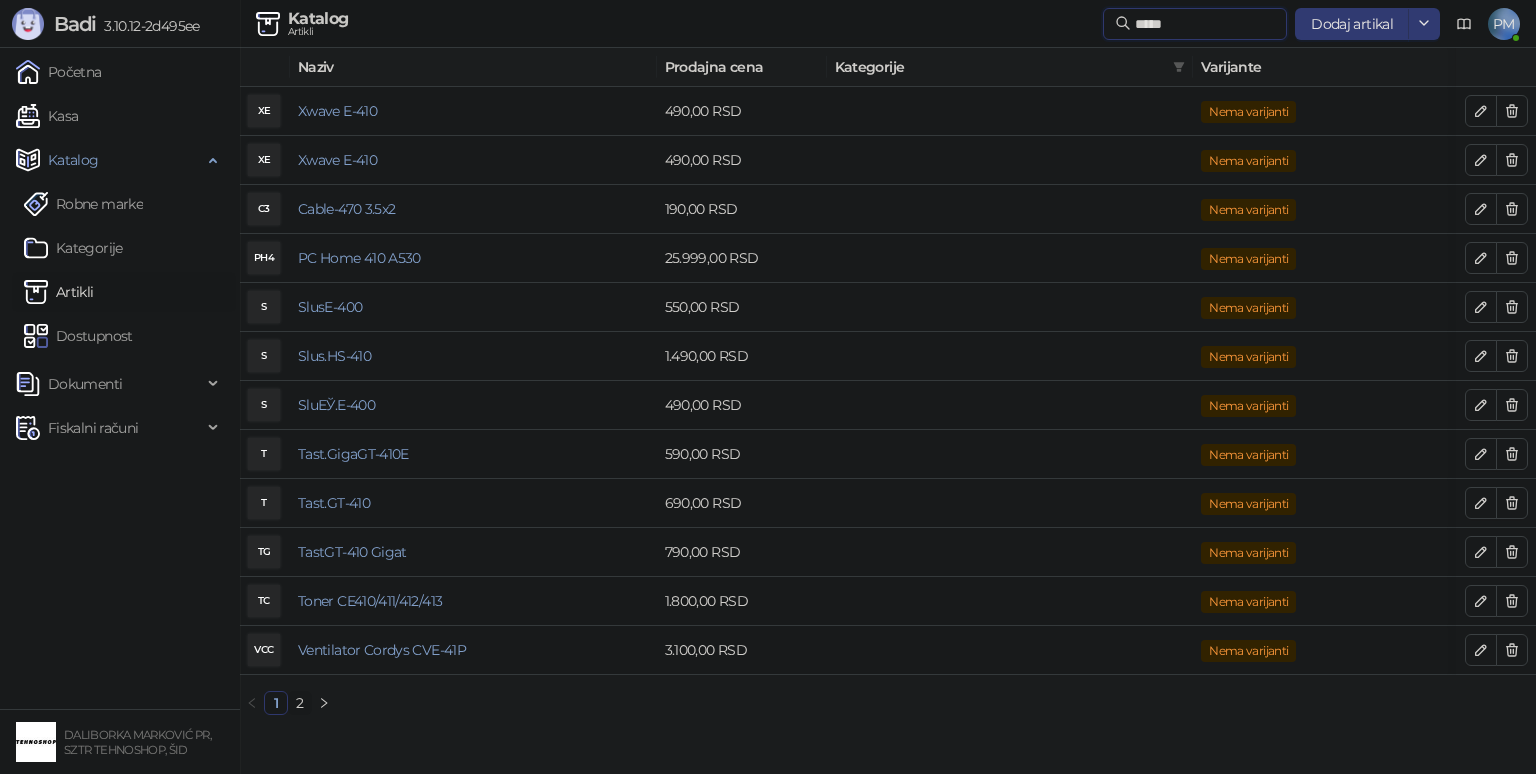 click on "*****" at bounding box center [1205, 24] 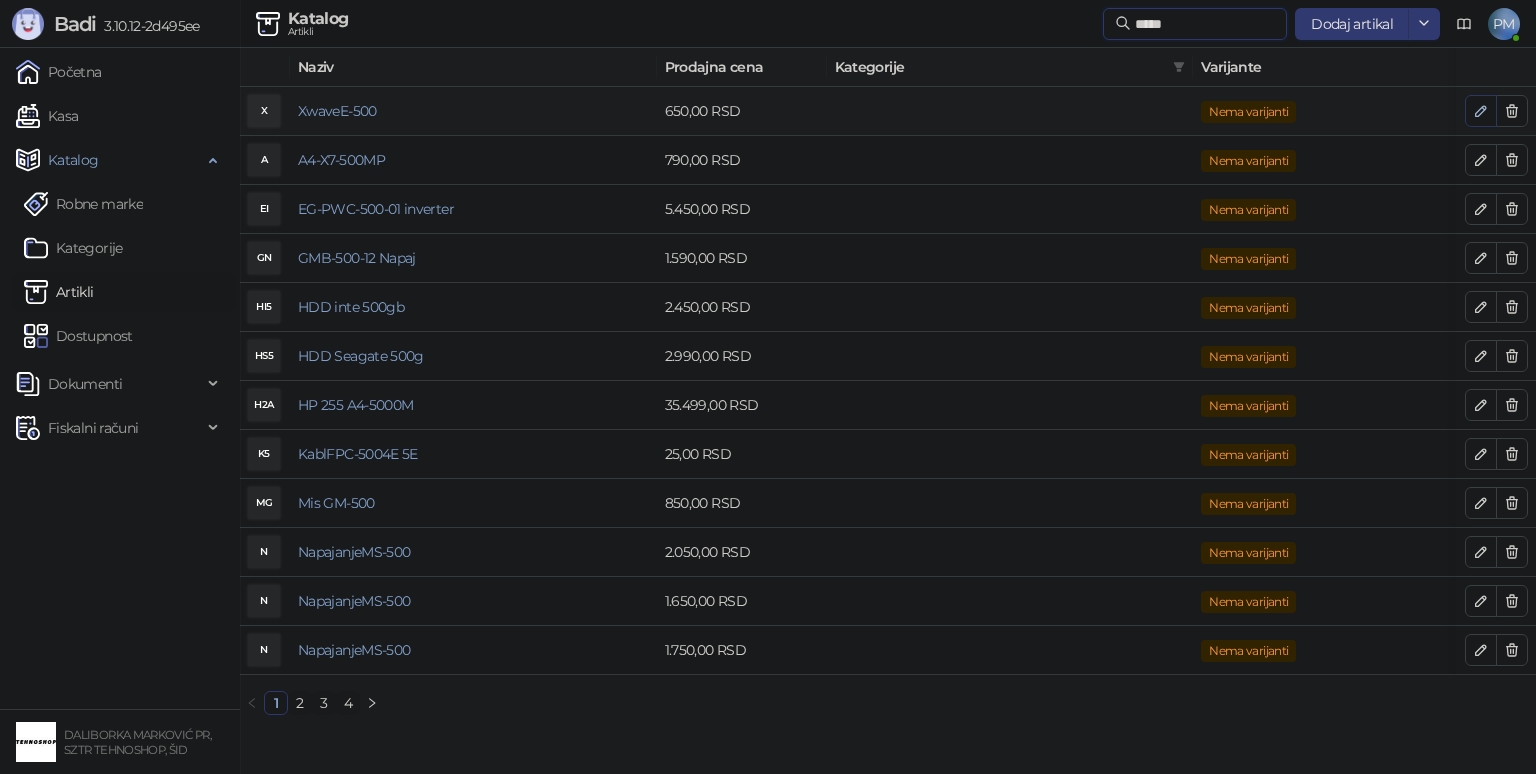 type on "*****" 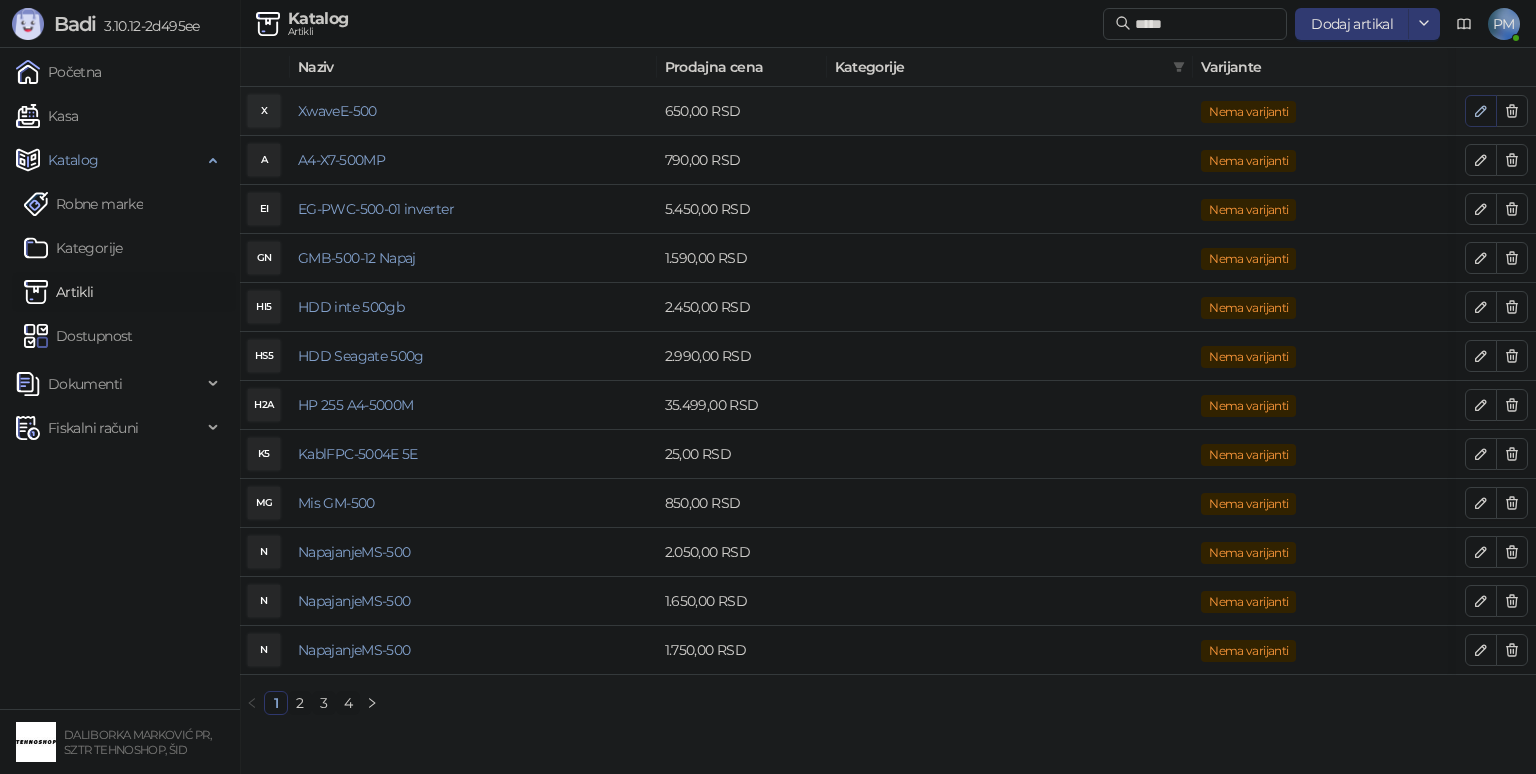 click 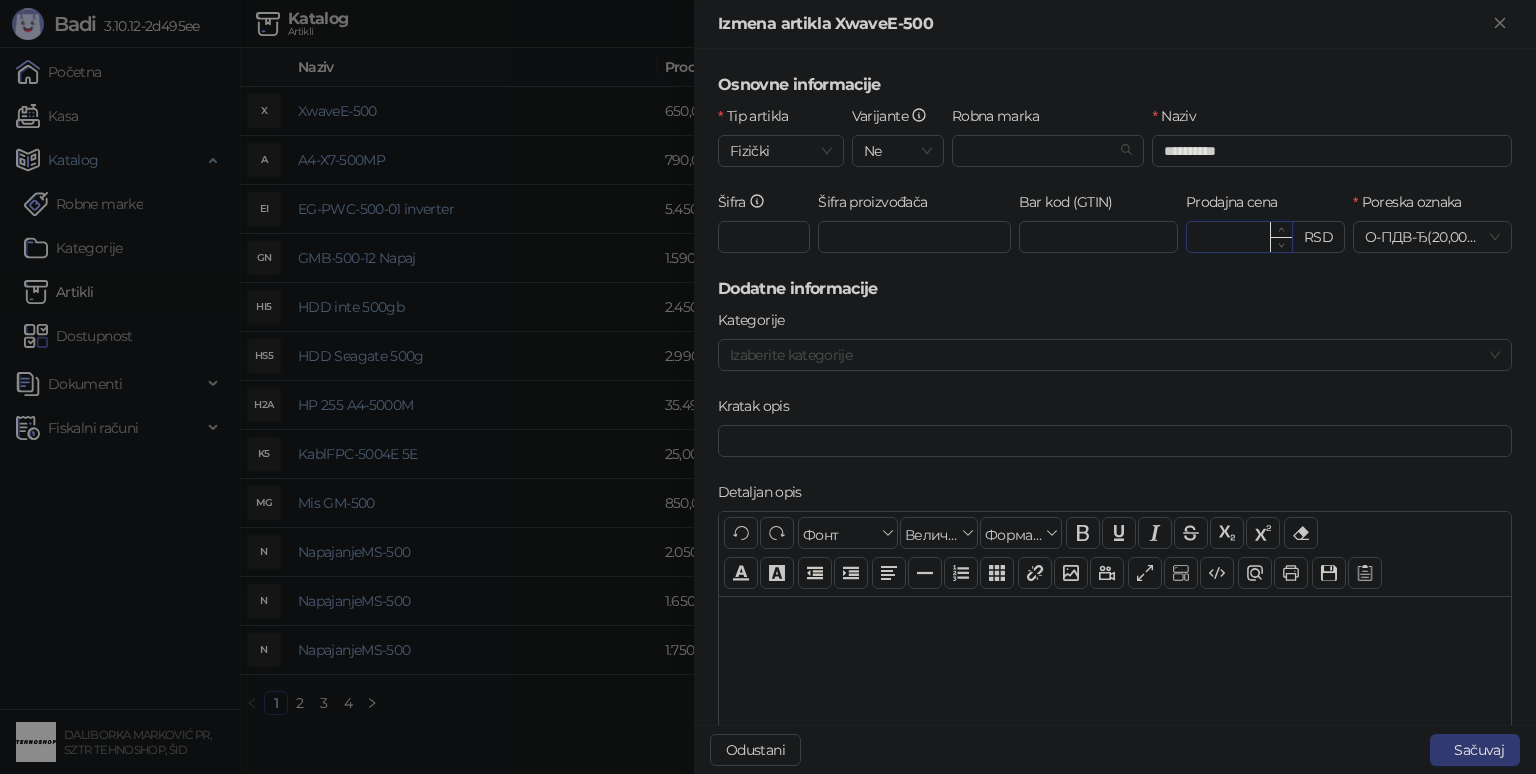 click on "******" at bounding box center (1239, 237) 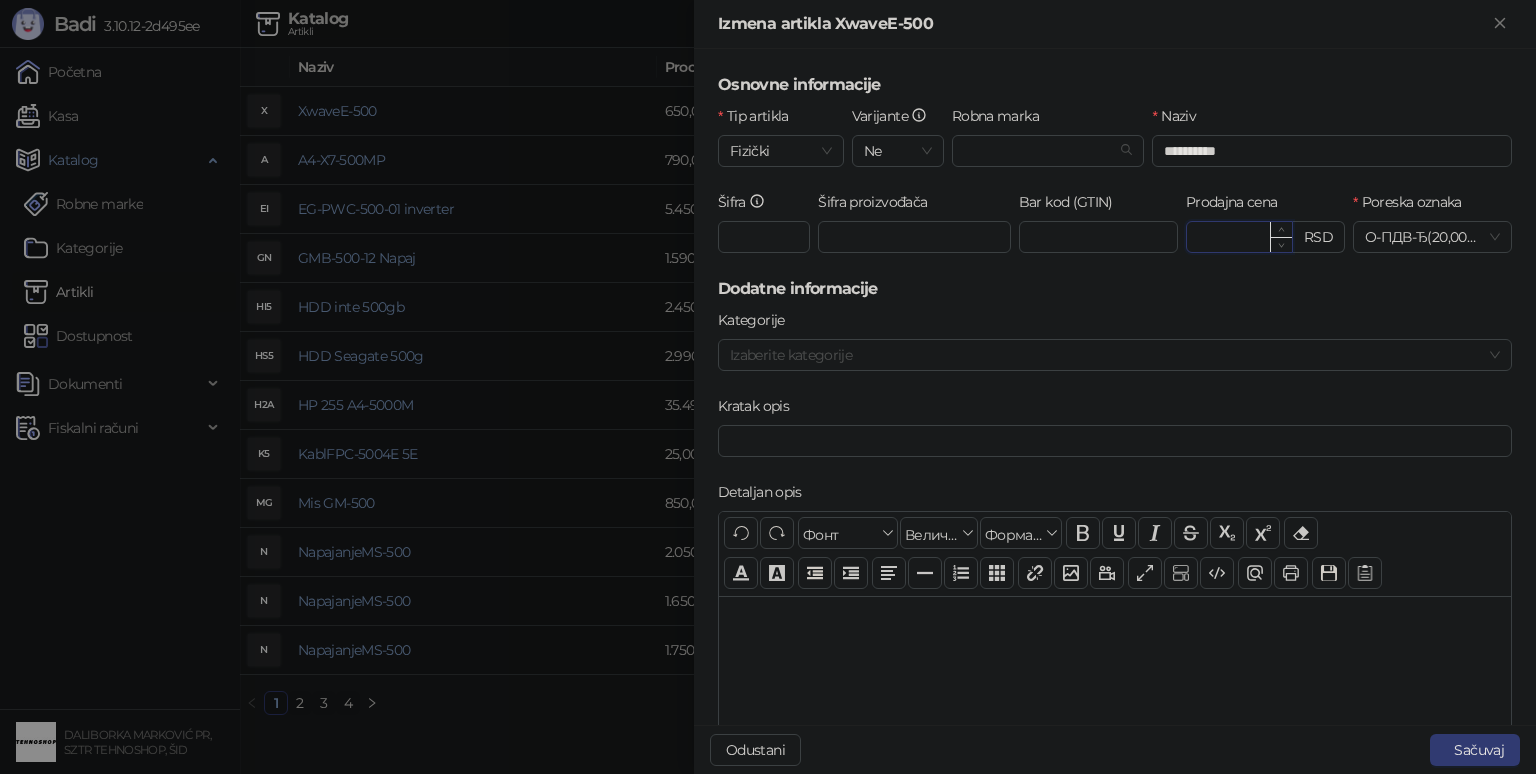 type on "*" 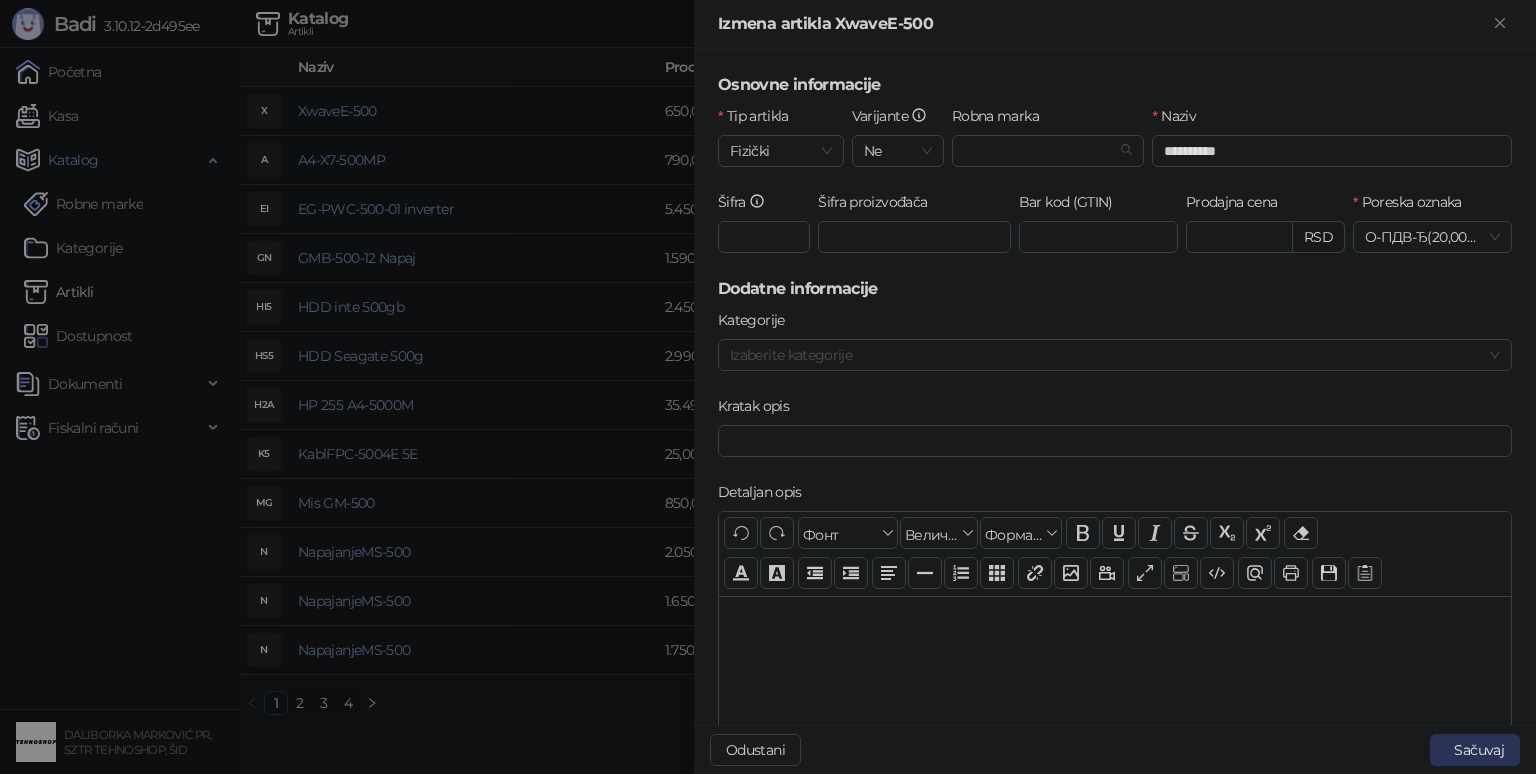 type on "******" 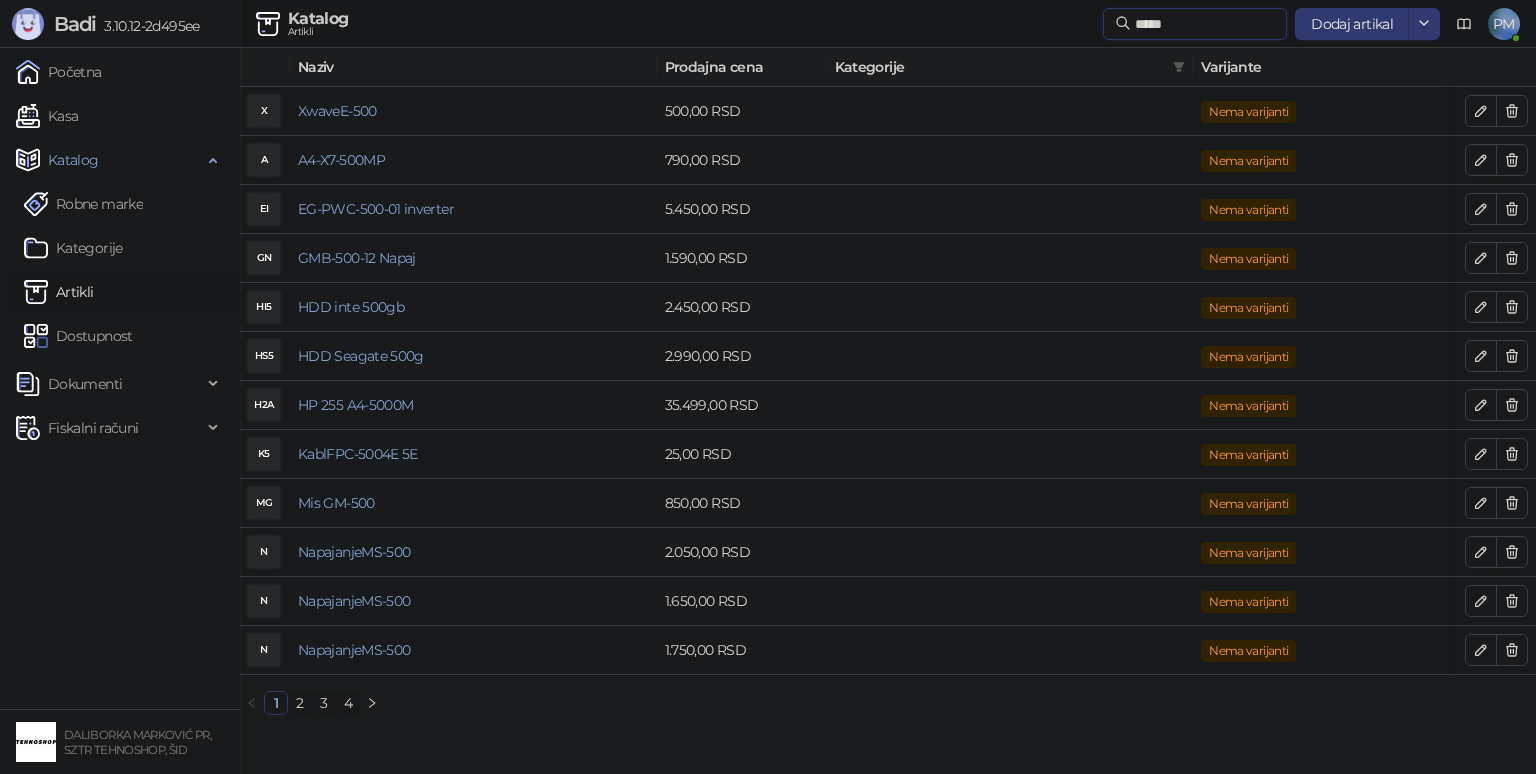 click on "*****" at bounding box center [1205, 24] 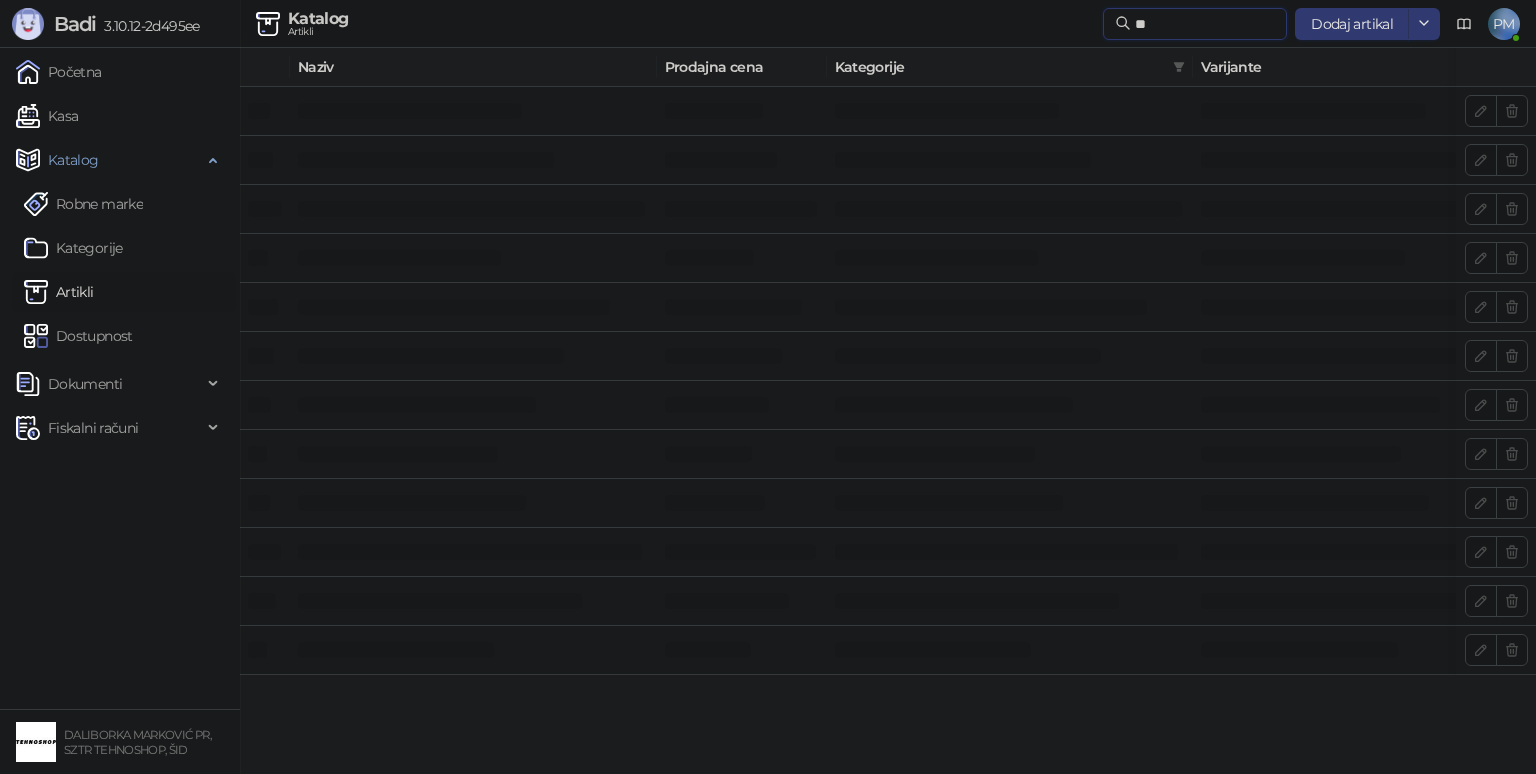 type on "*" 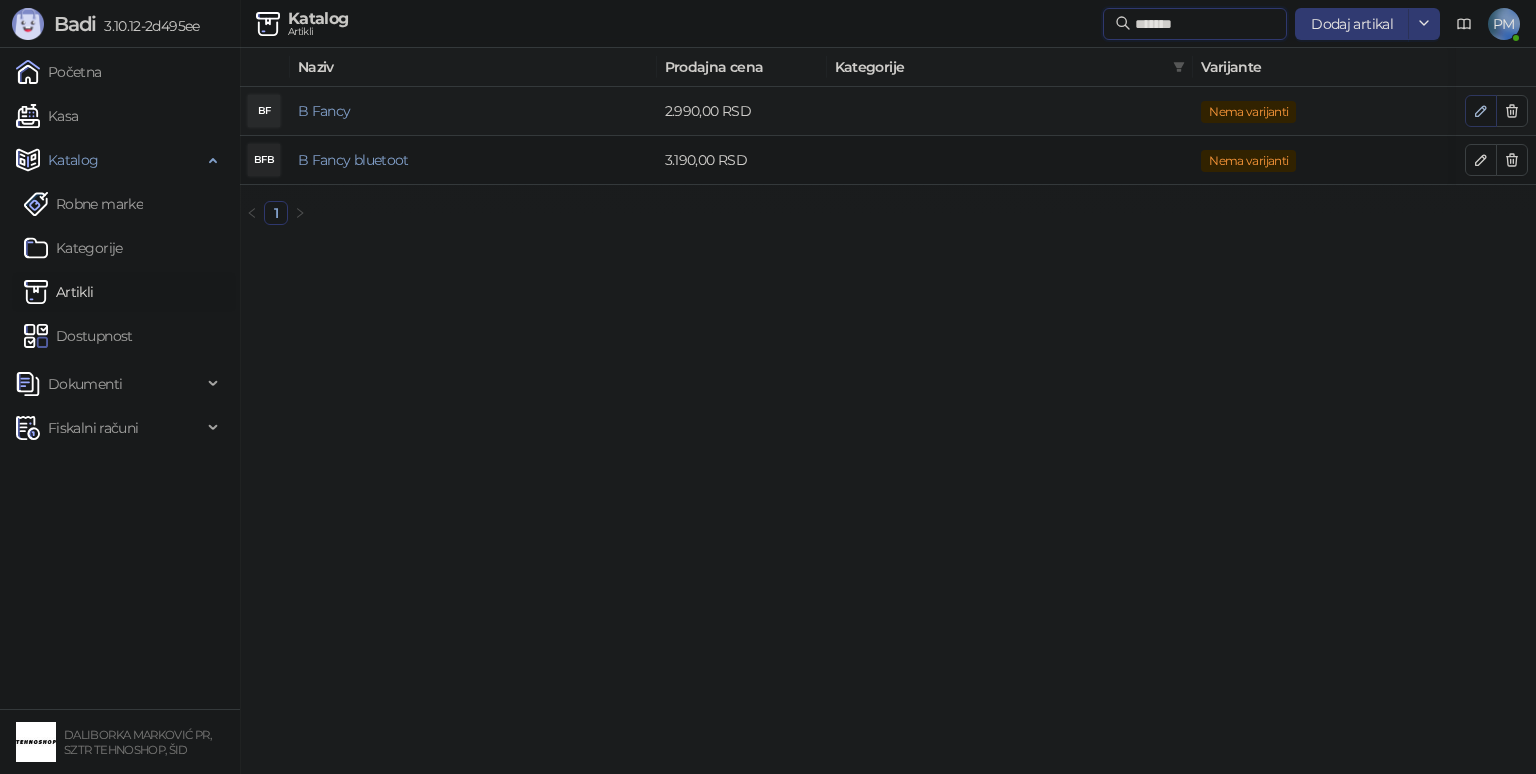 type on "*******" 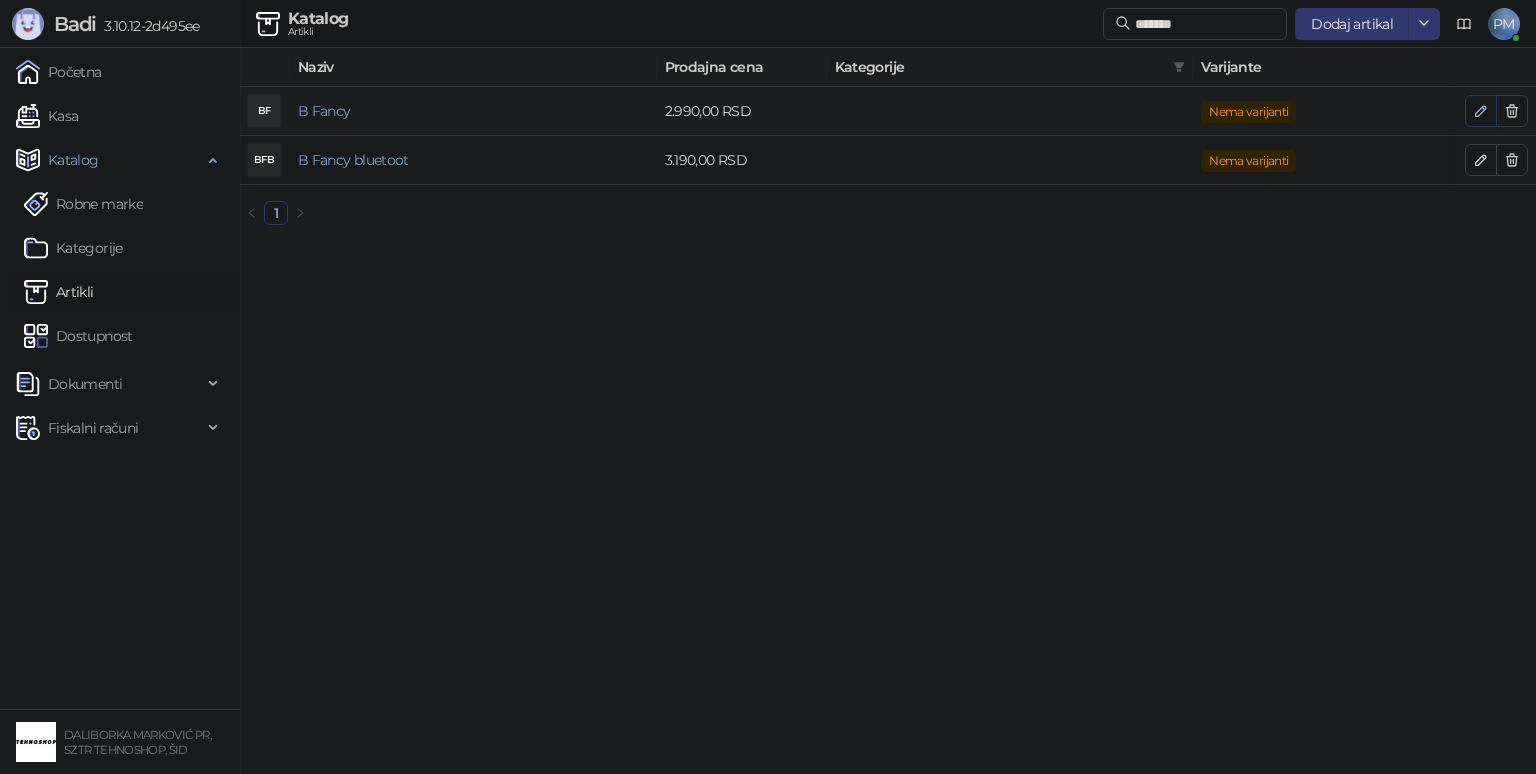 click at bounding box center [1481, 111] 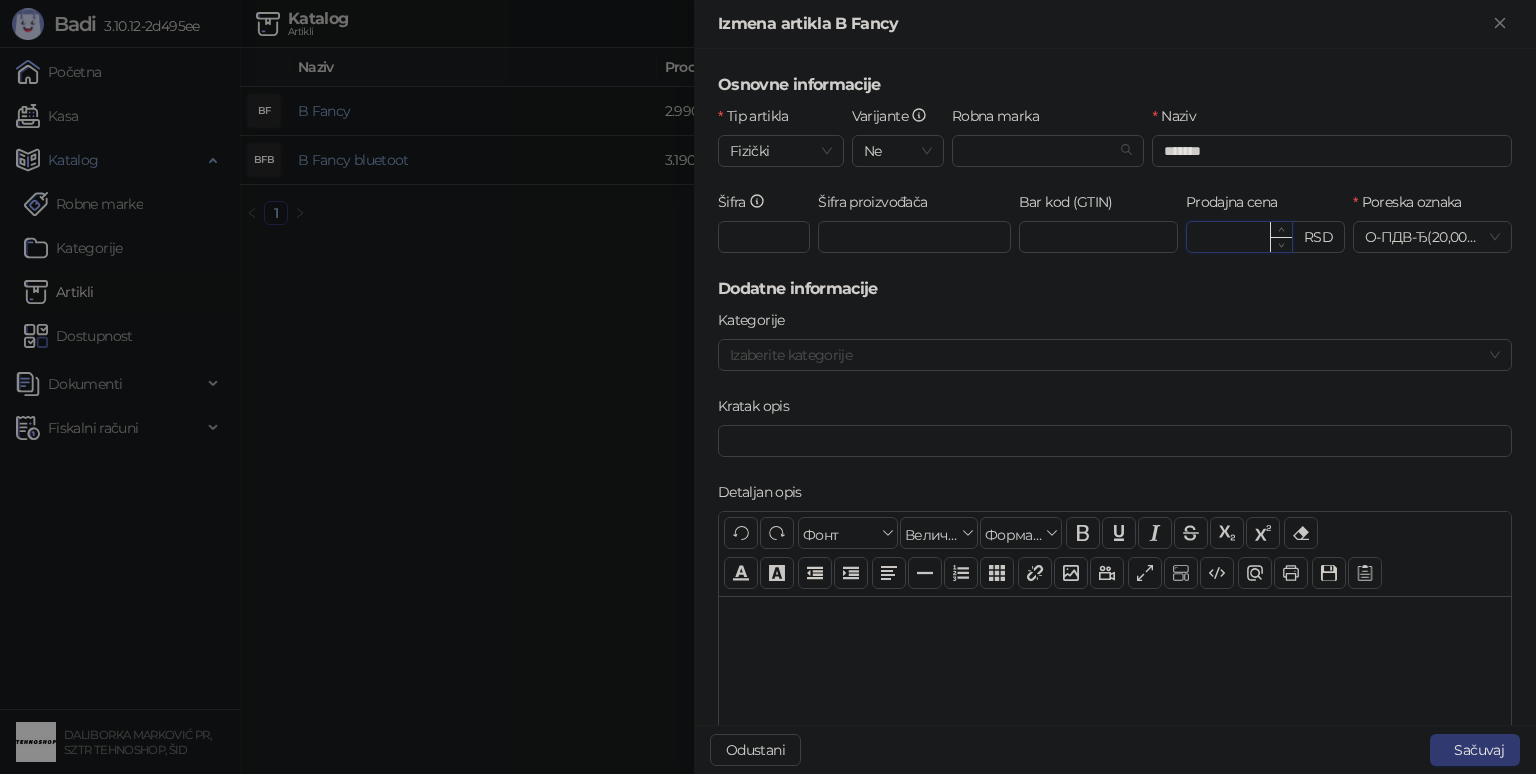 click on "*******" at bounding box center (1239, 237) 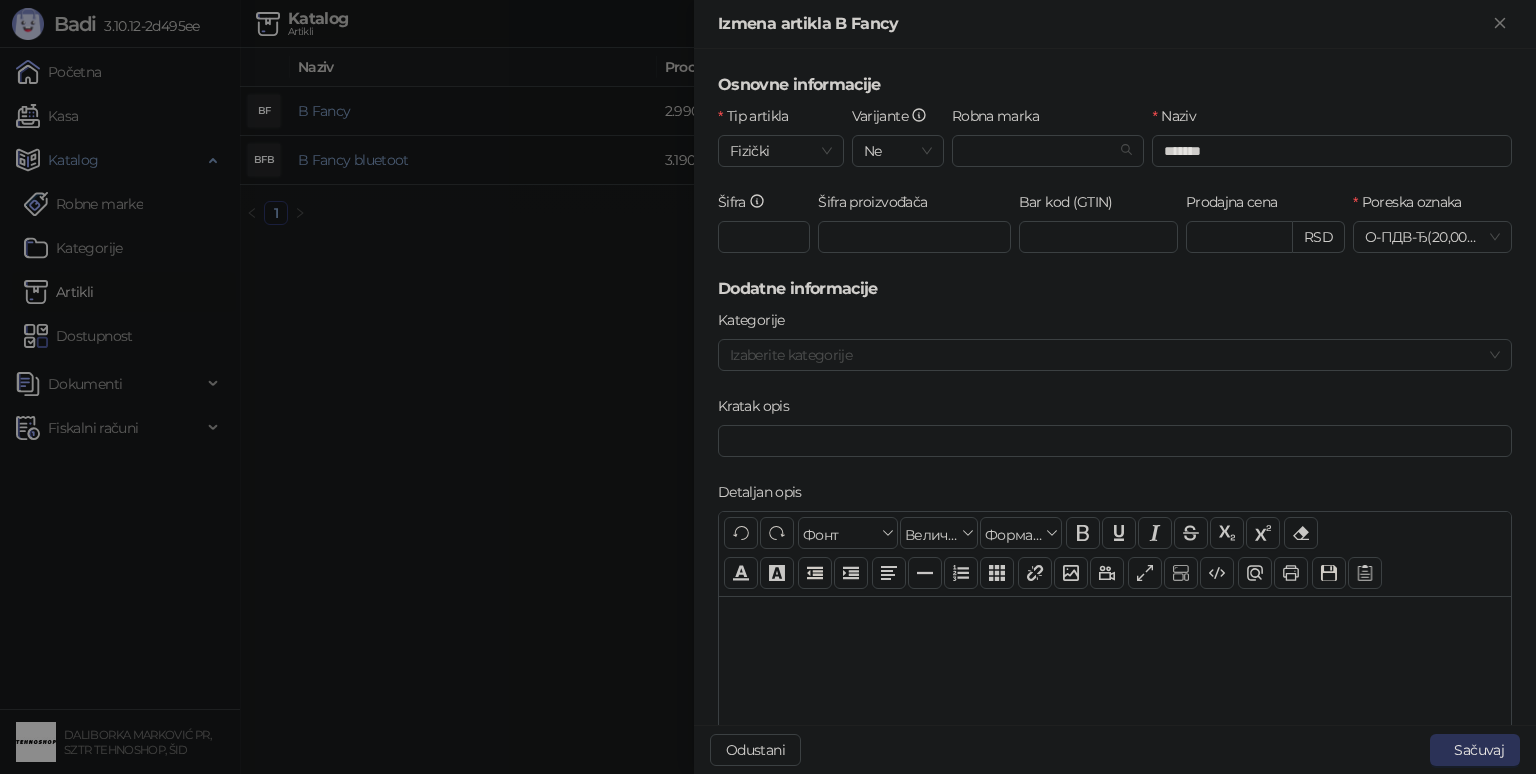 type on "*******" 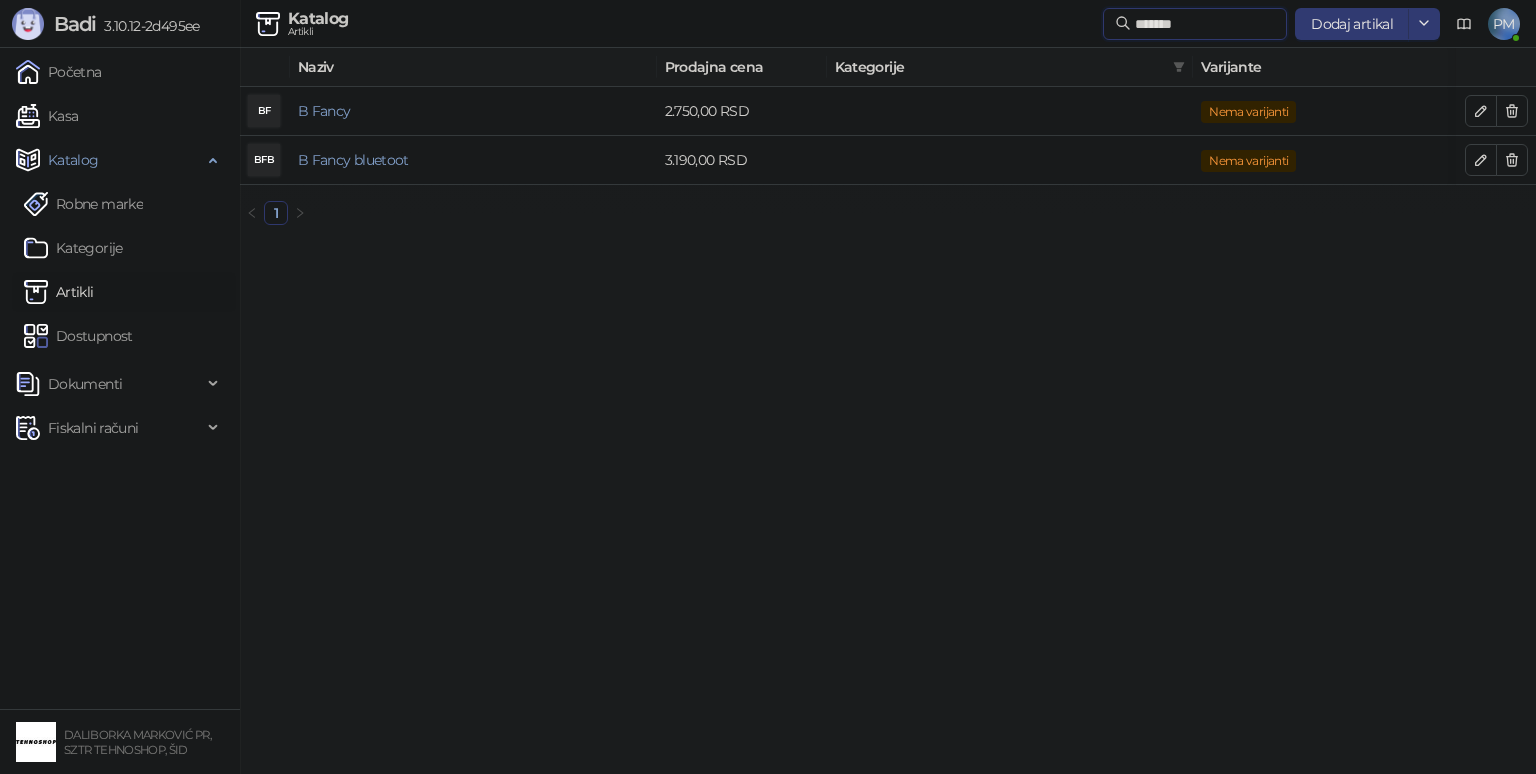 click on "*******" at bounding box center [1205, 24] 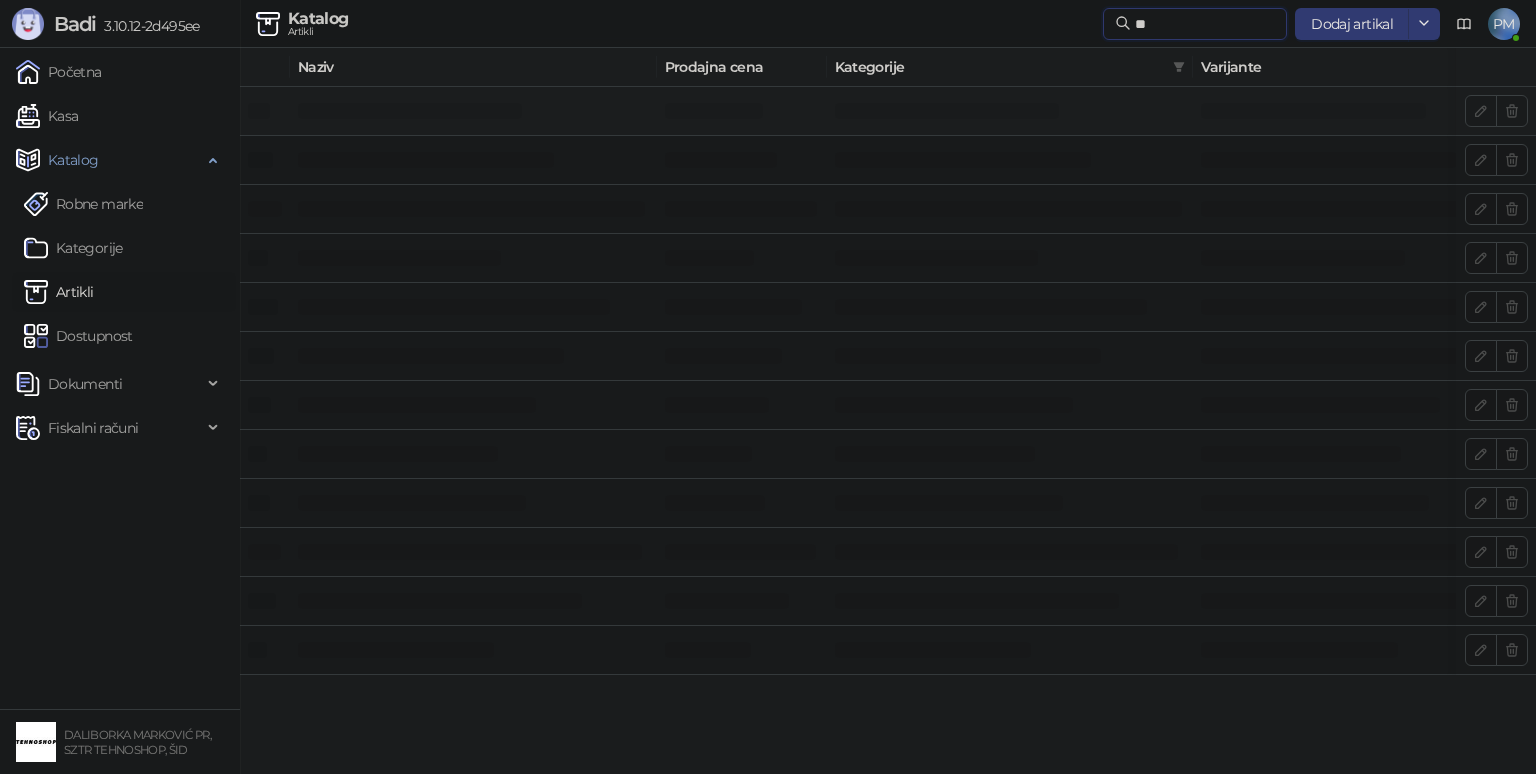 type on "*" 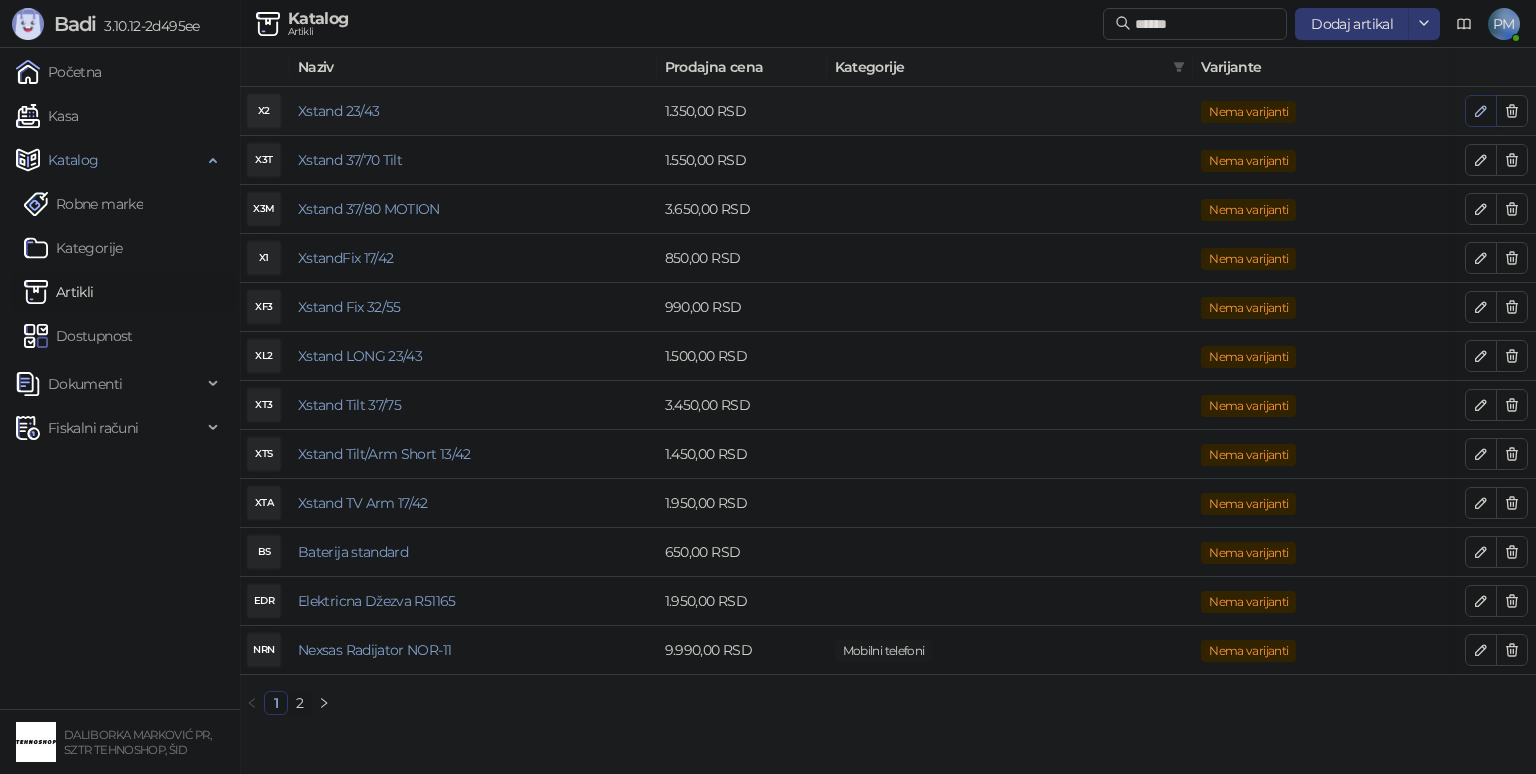 click 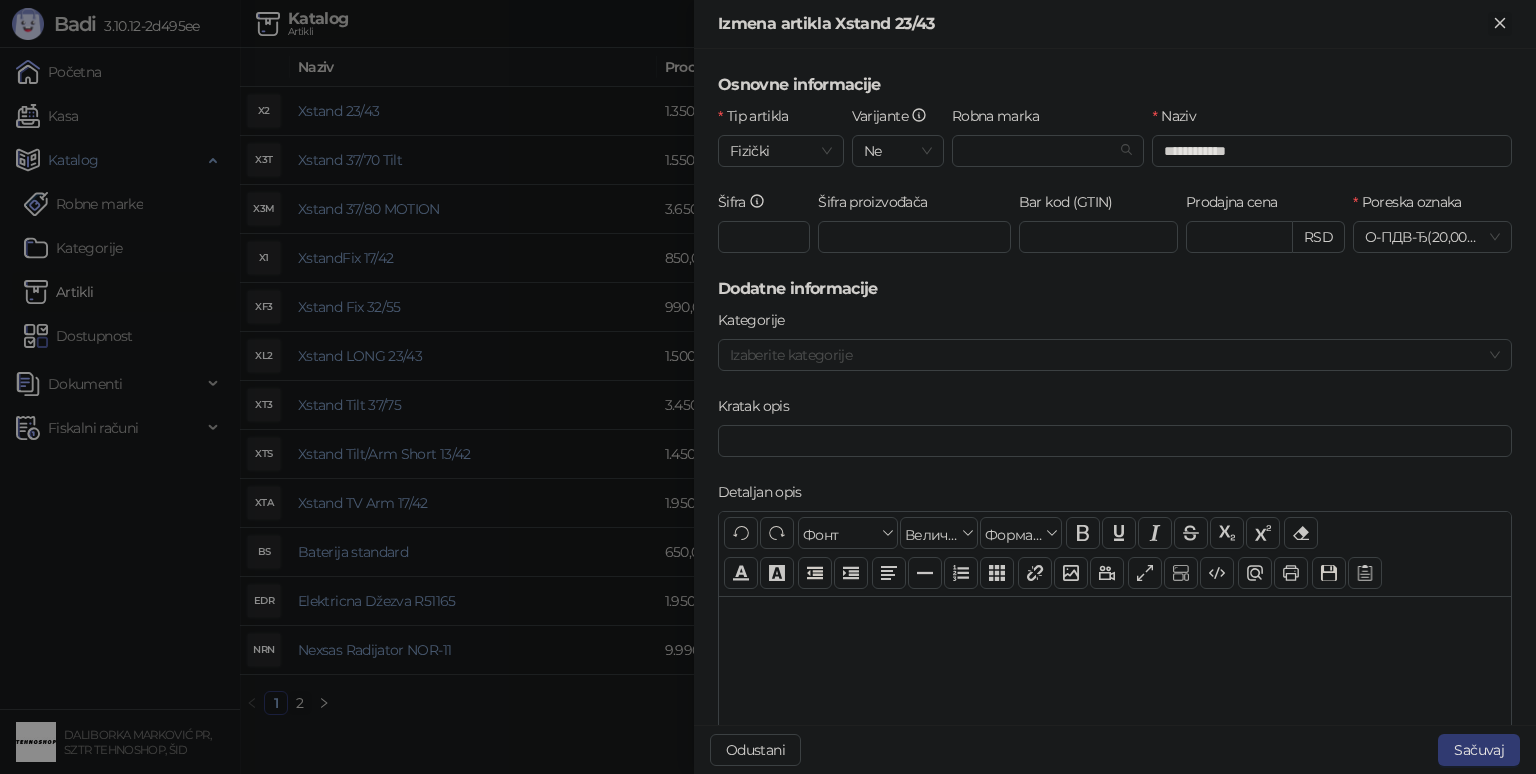 click 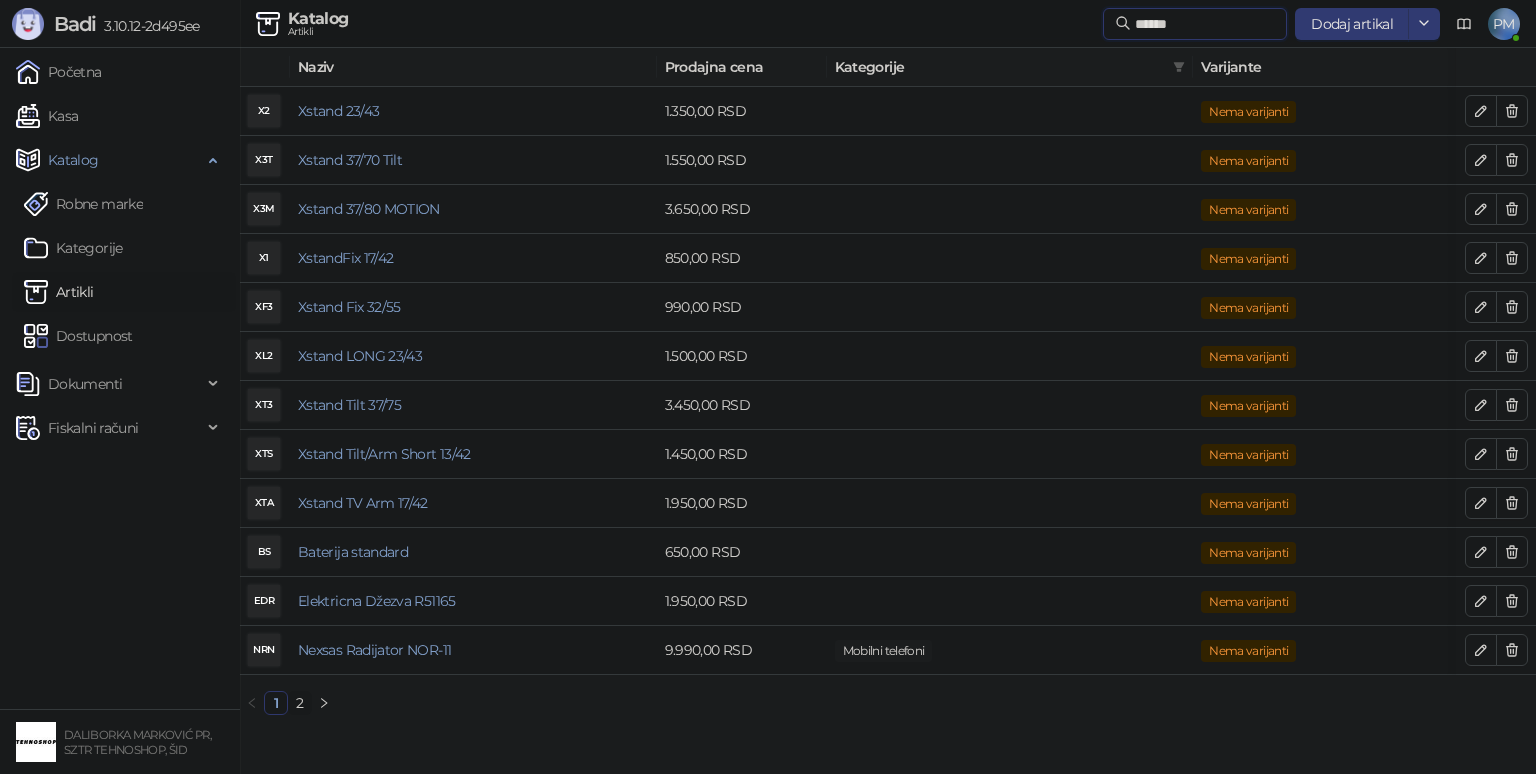 click on "******" at bounding box center [1205, 24] 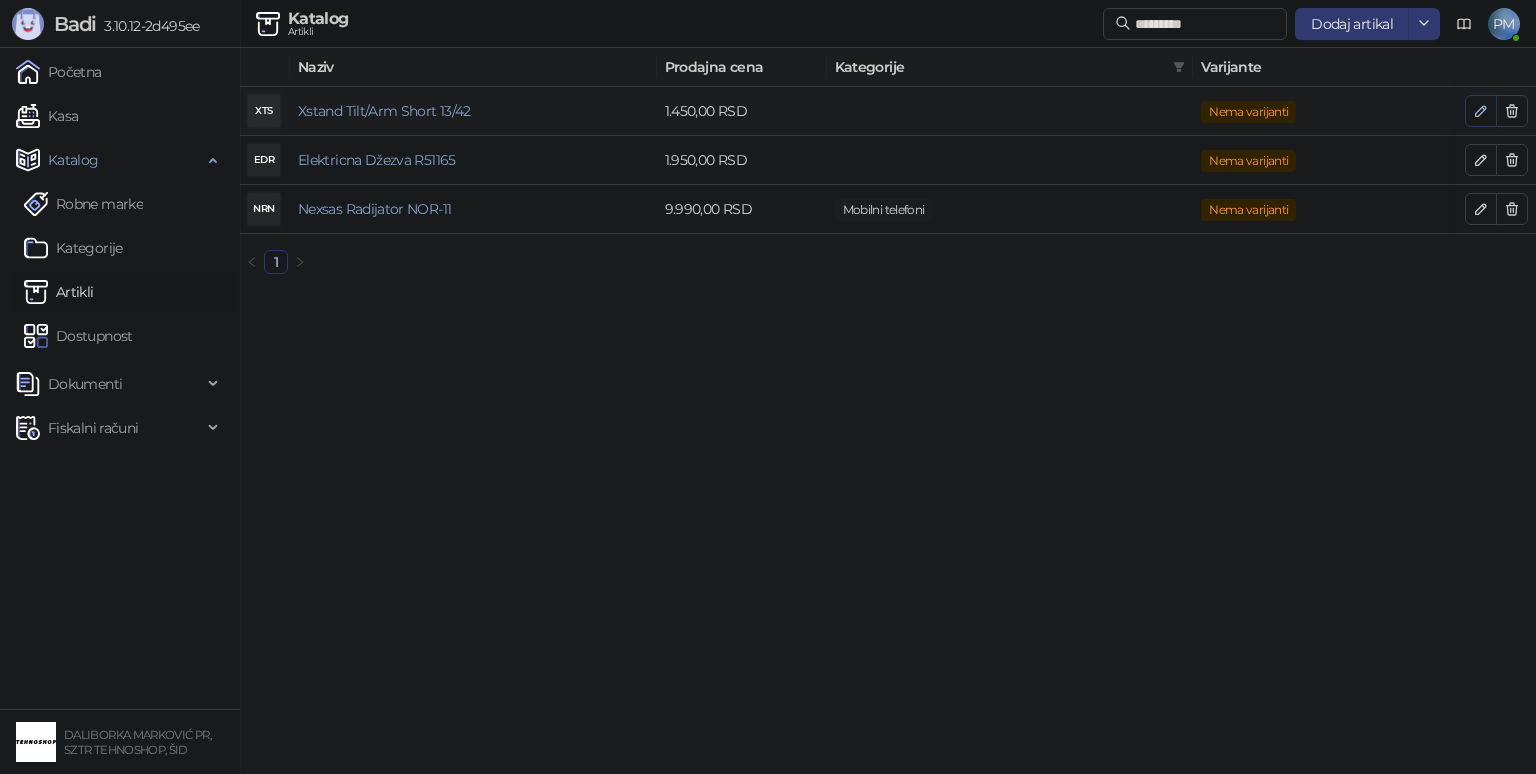 click 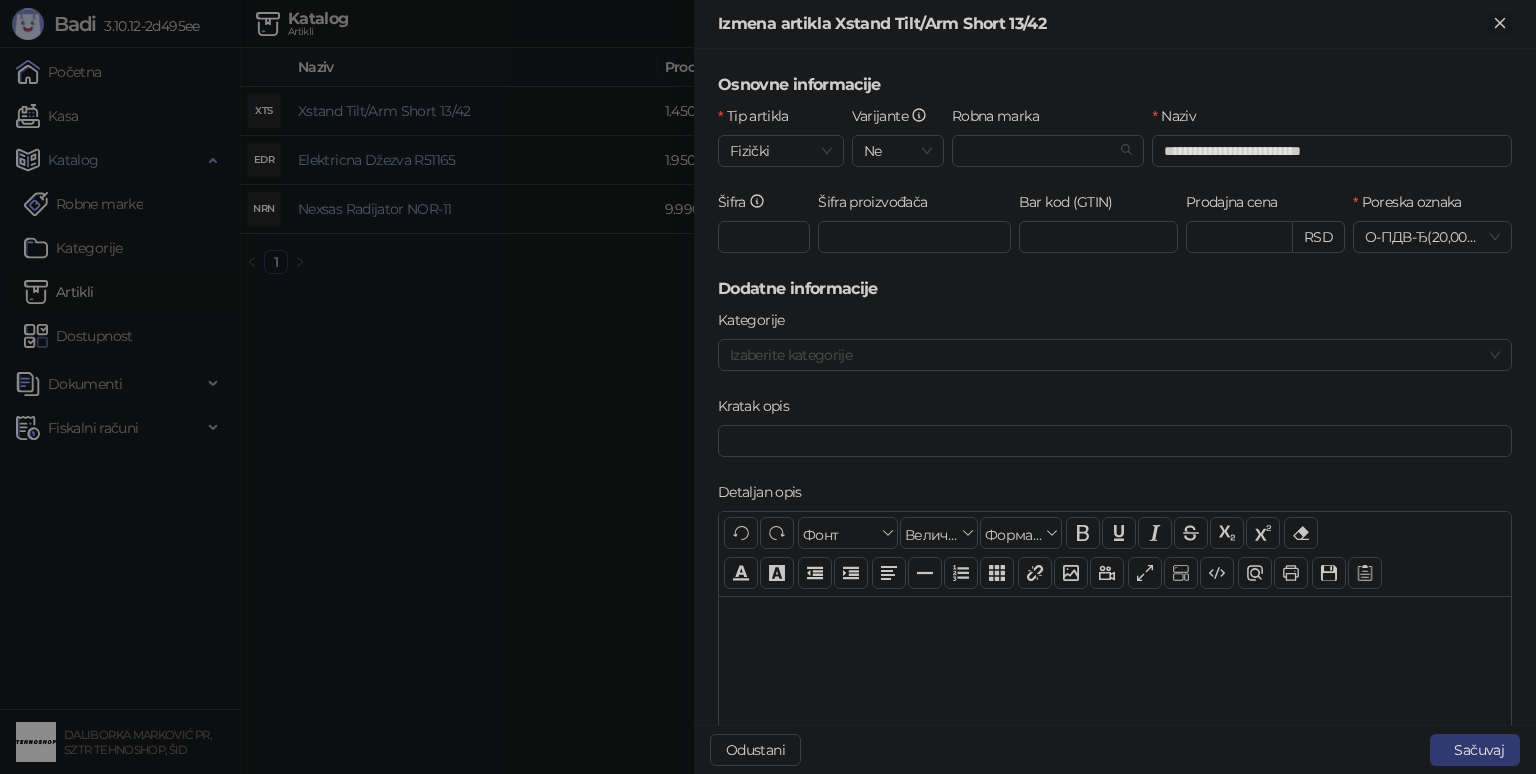 click 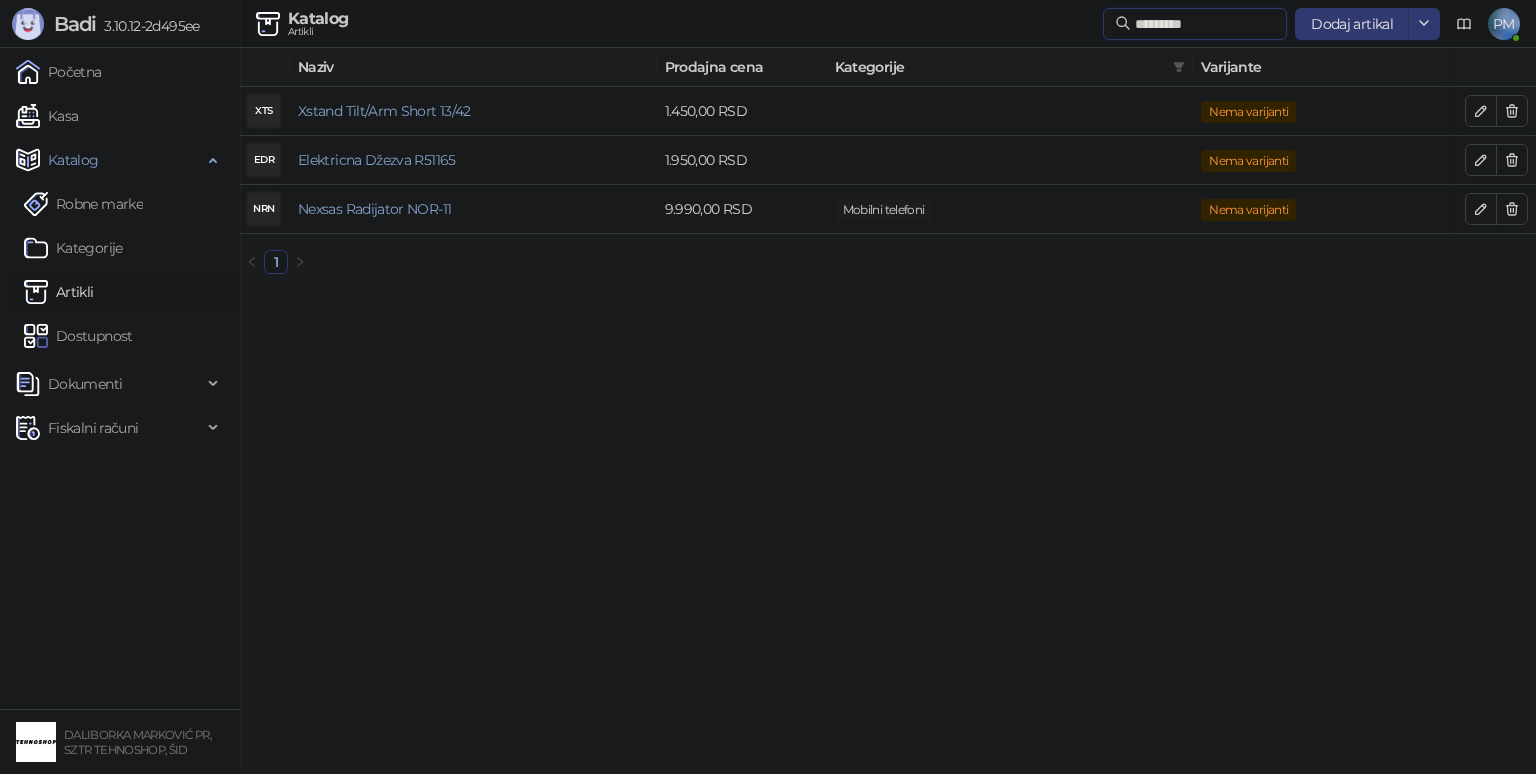 click on "*********" at bounding box center (1205, 24) 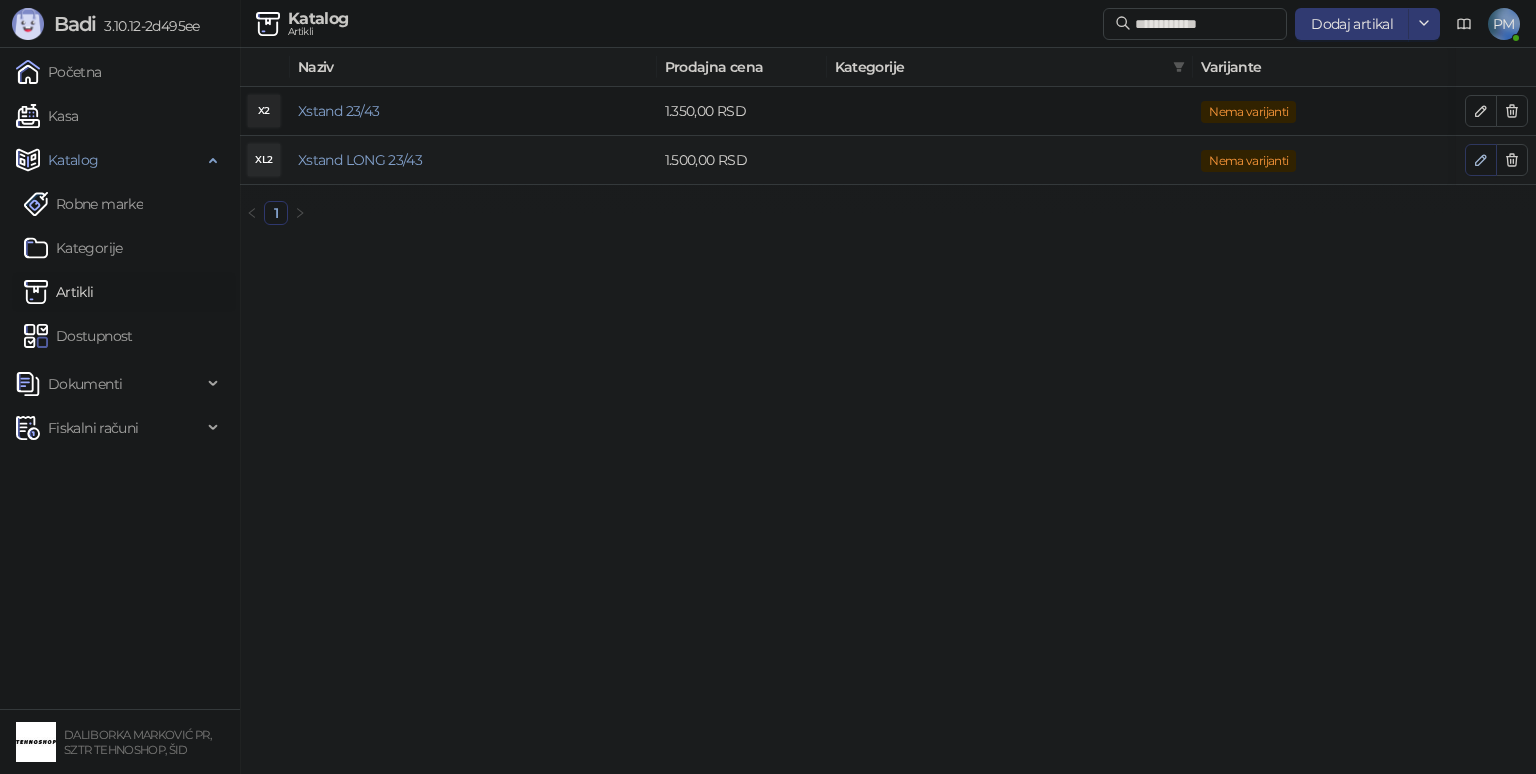 click 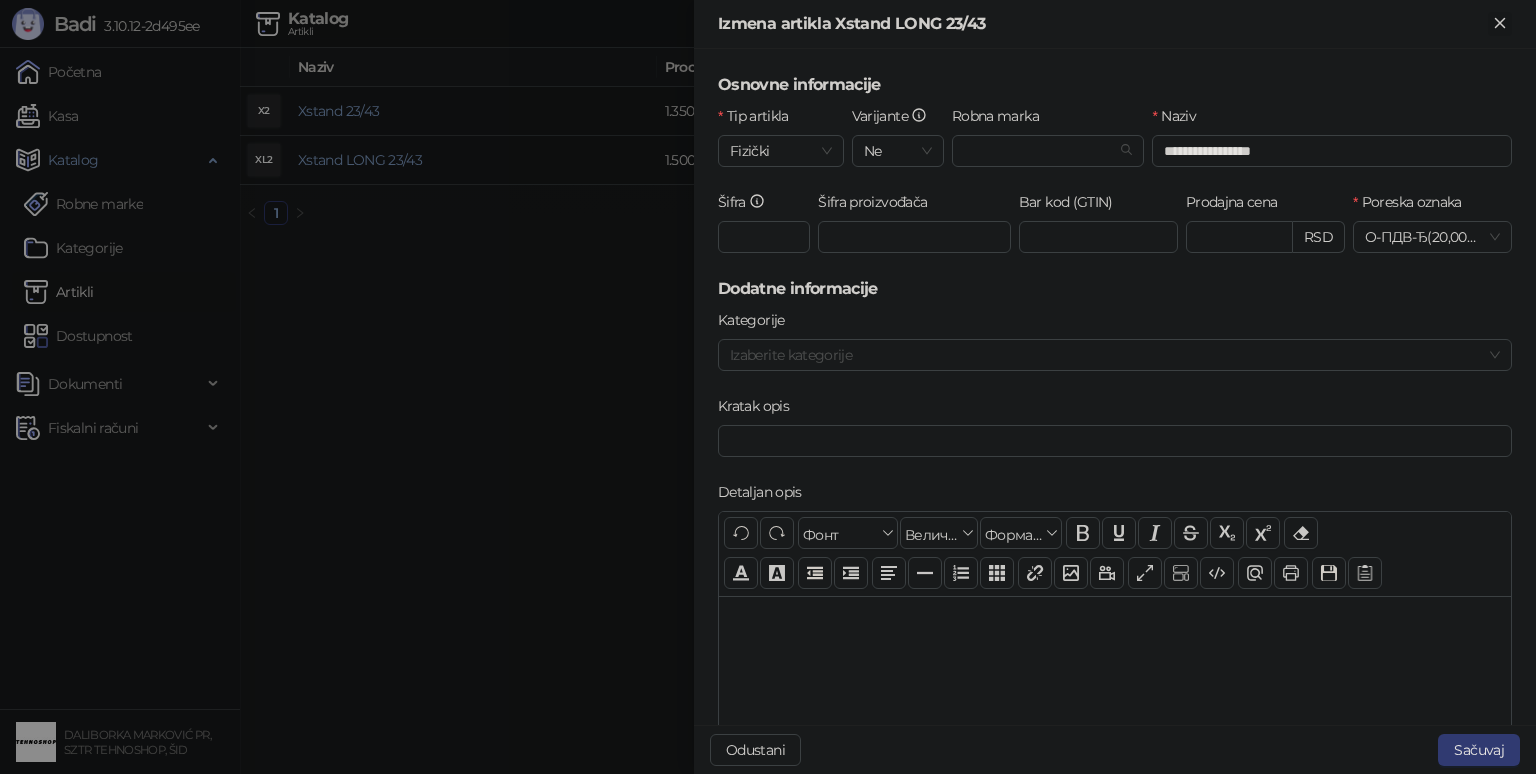 click 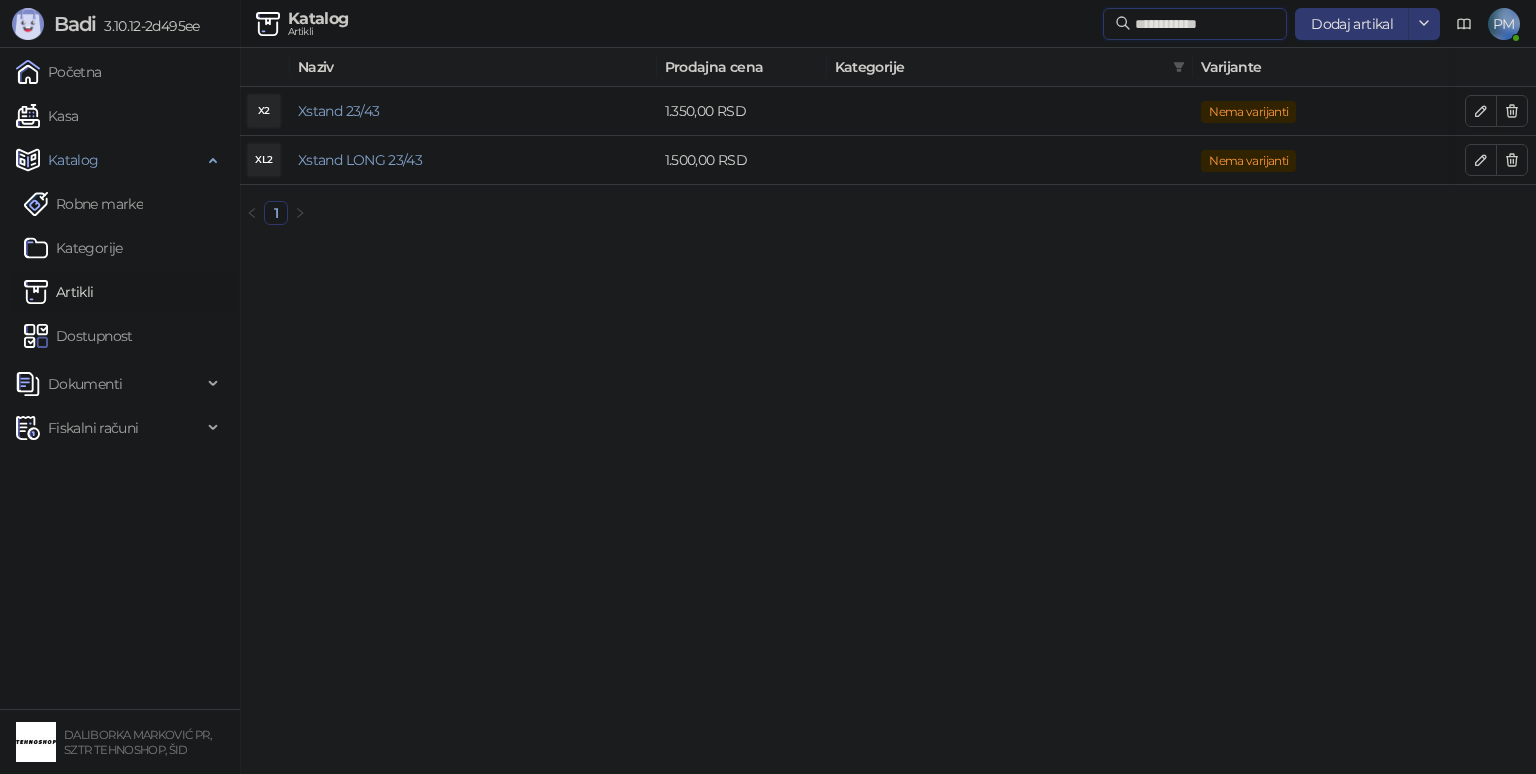 click on "**********" at bounding box center (1205, 24) 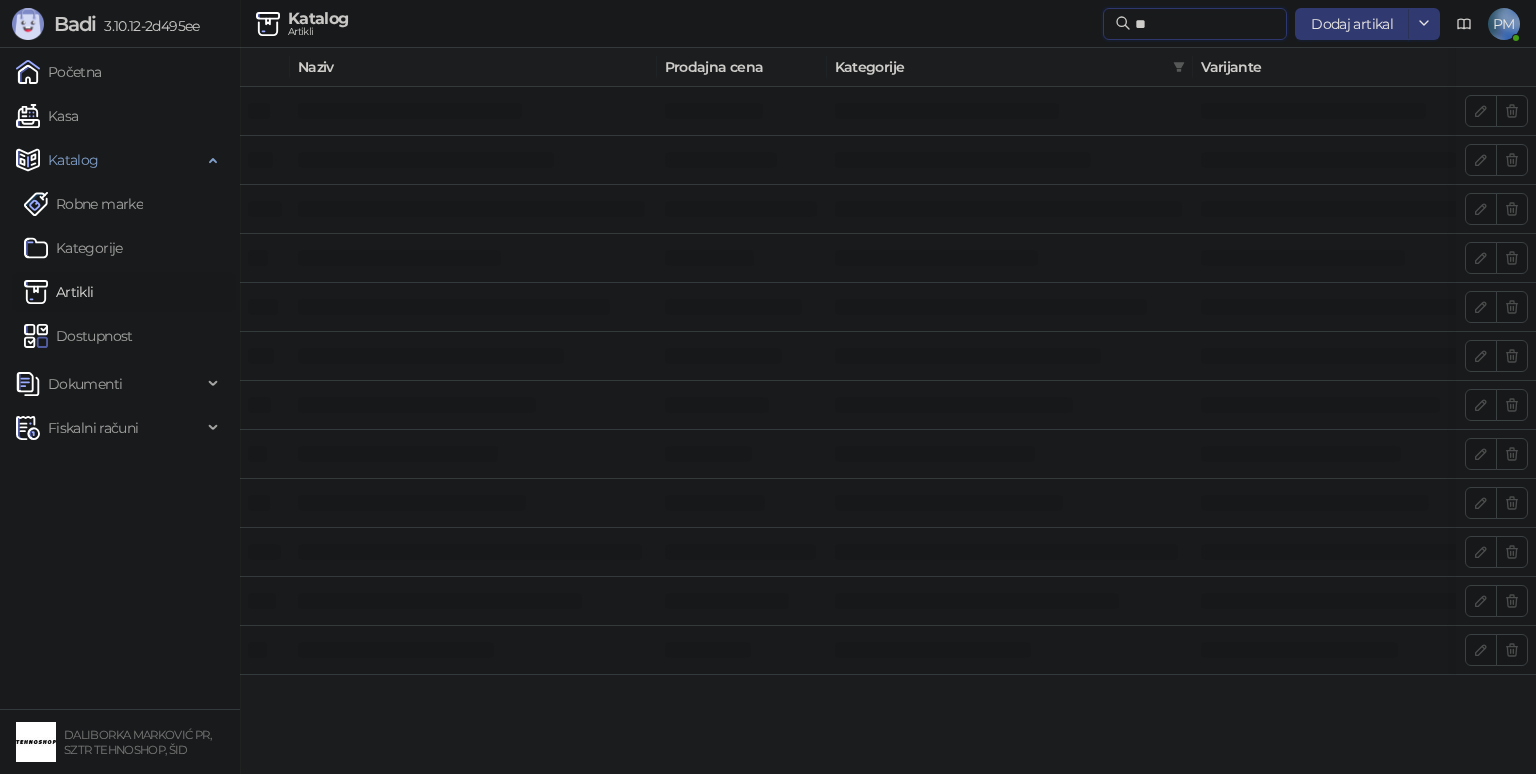 type on "*" 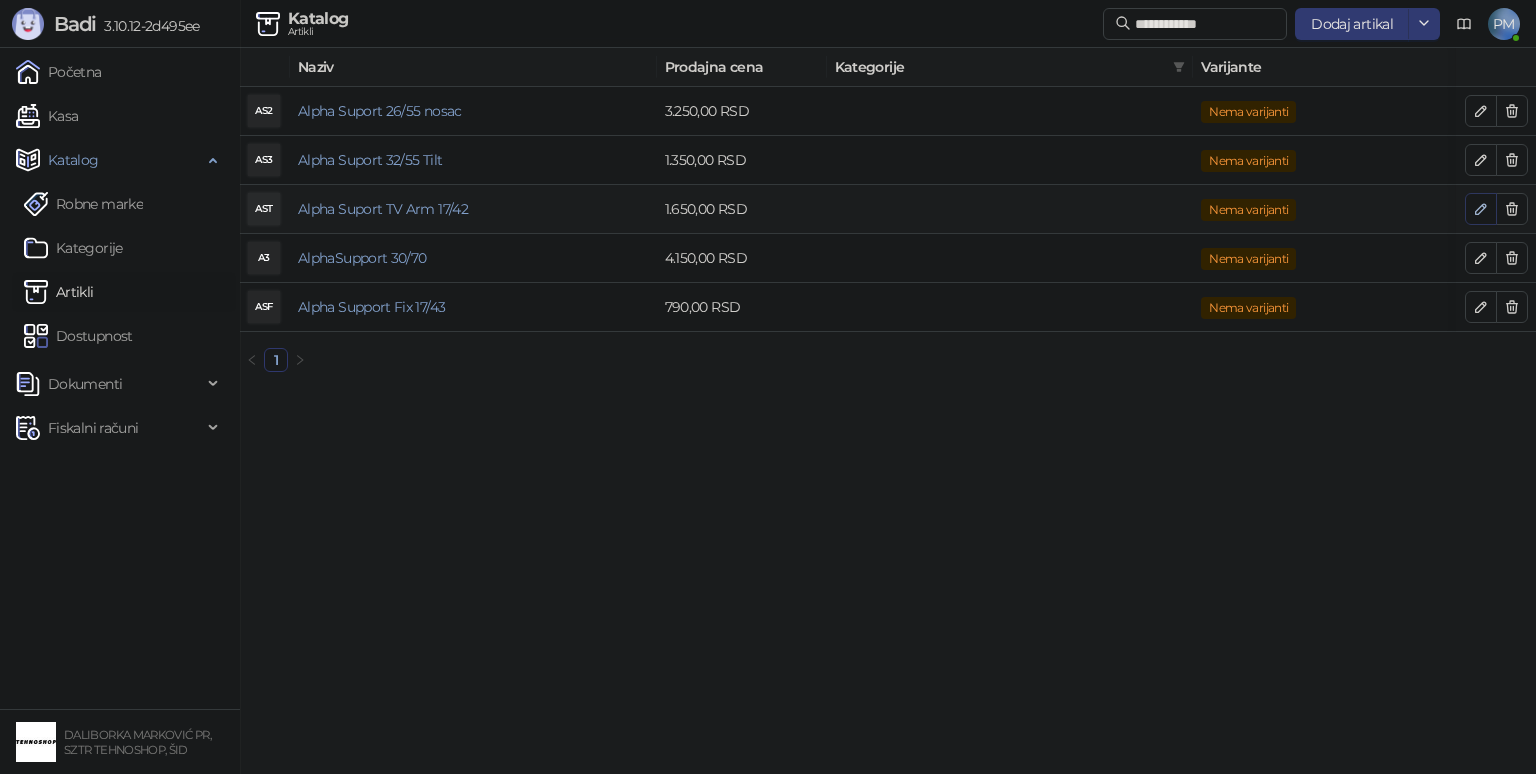 click 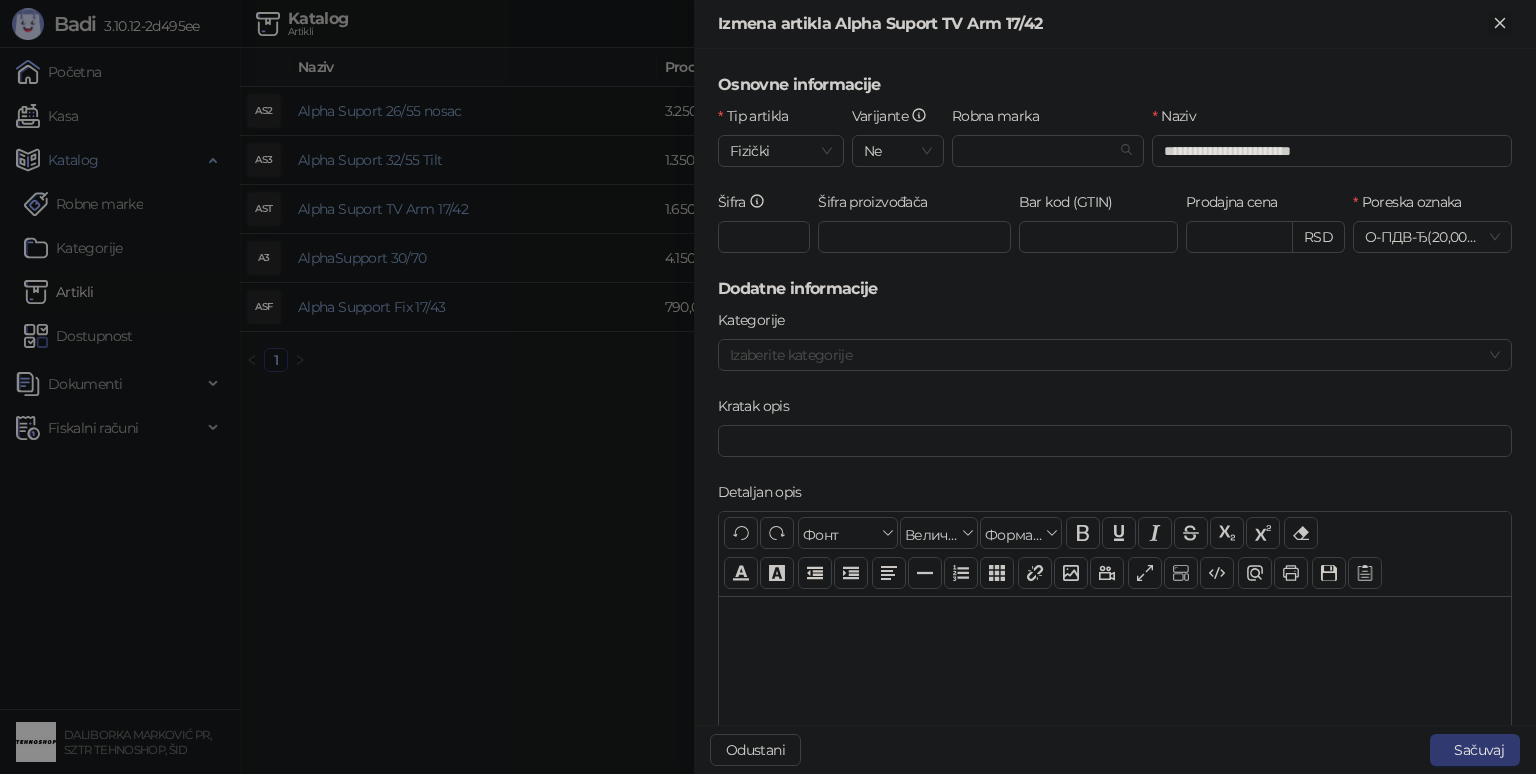 click 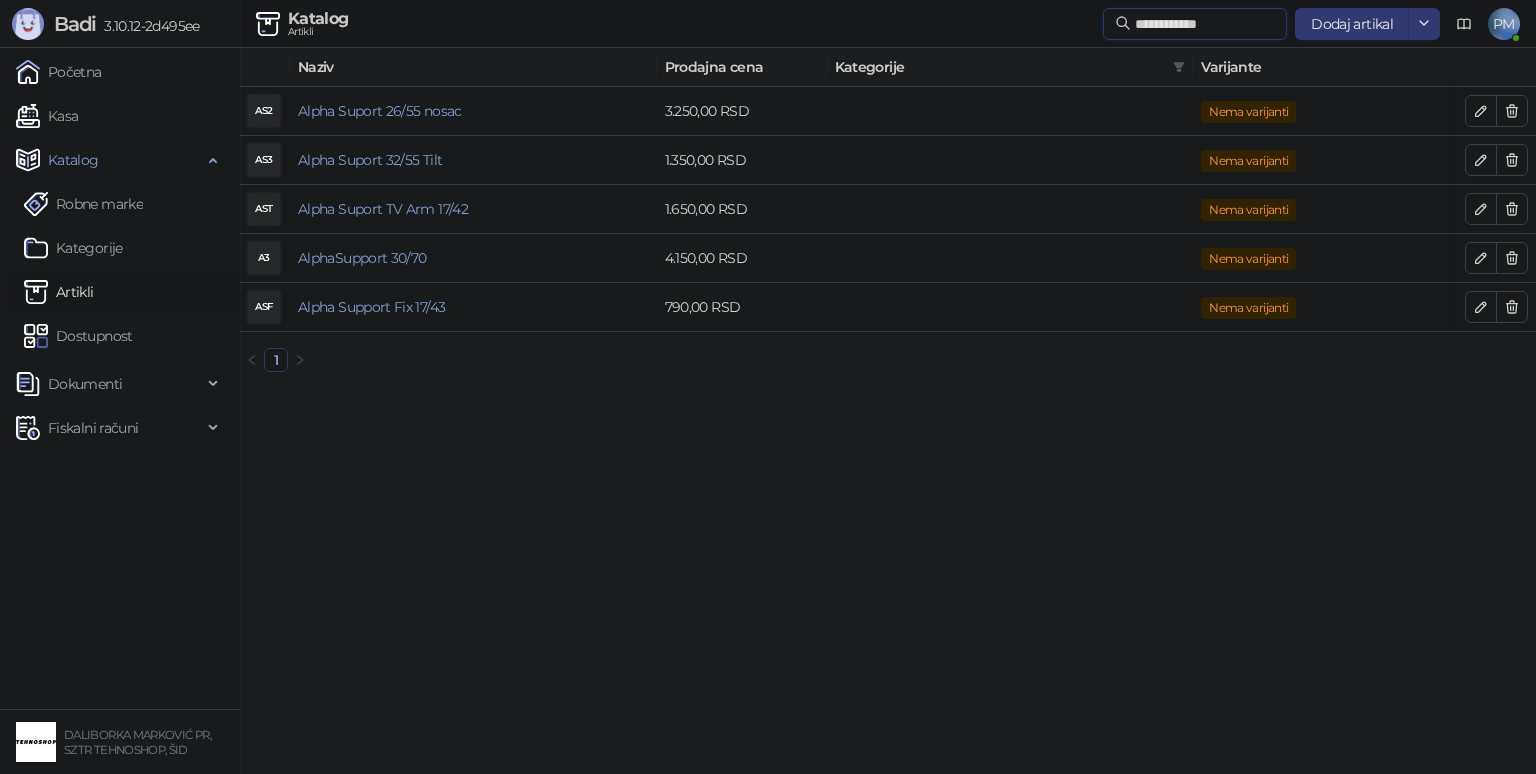 click on "**********" at bounding box center (1205, 24) 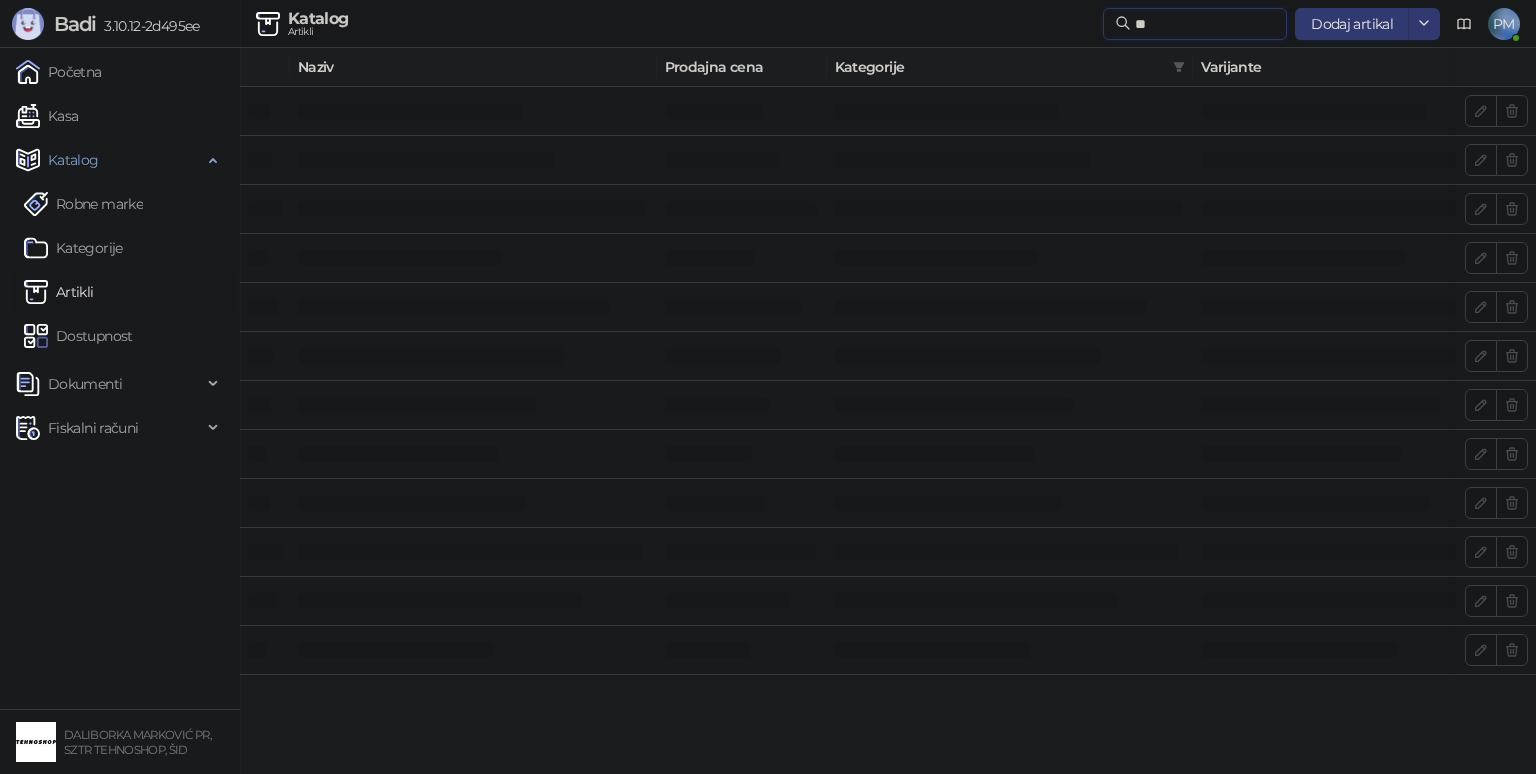 type on "*" 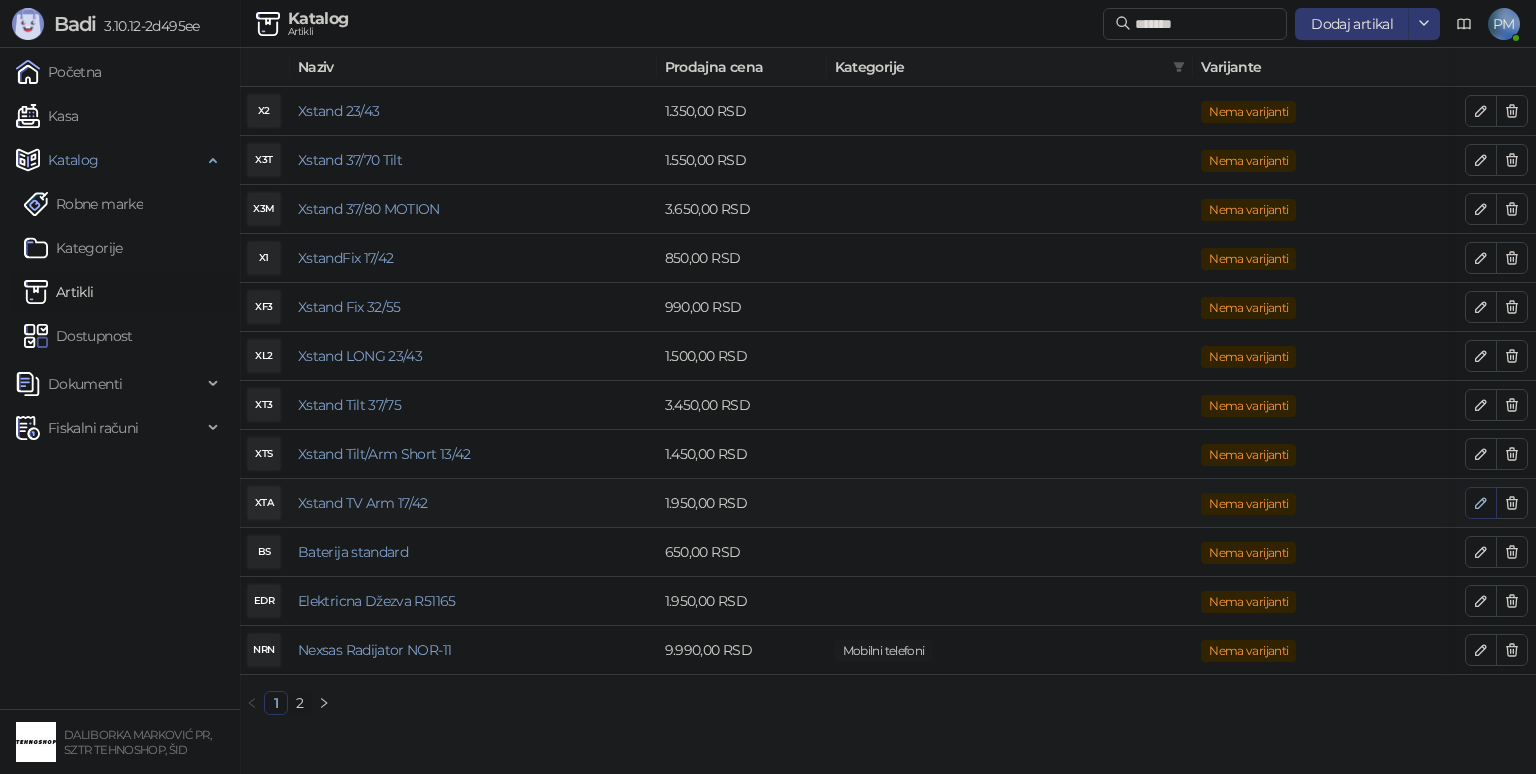 click 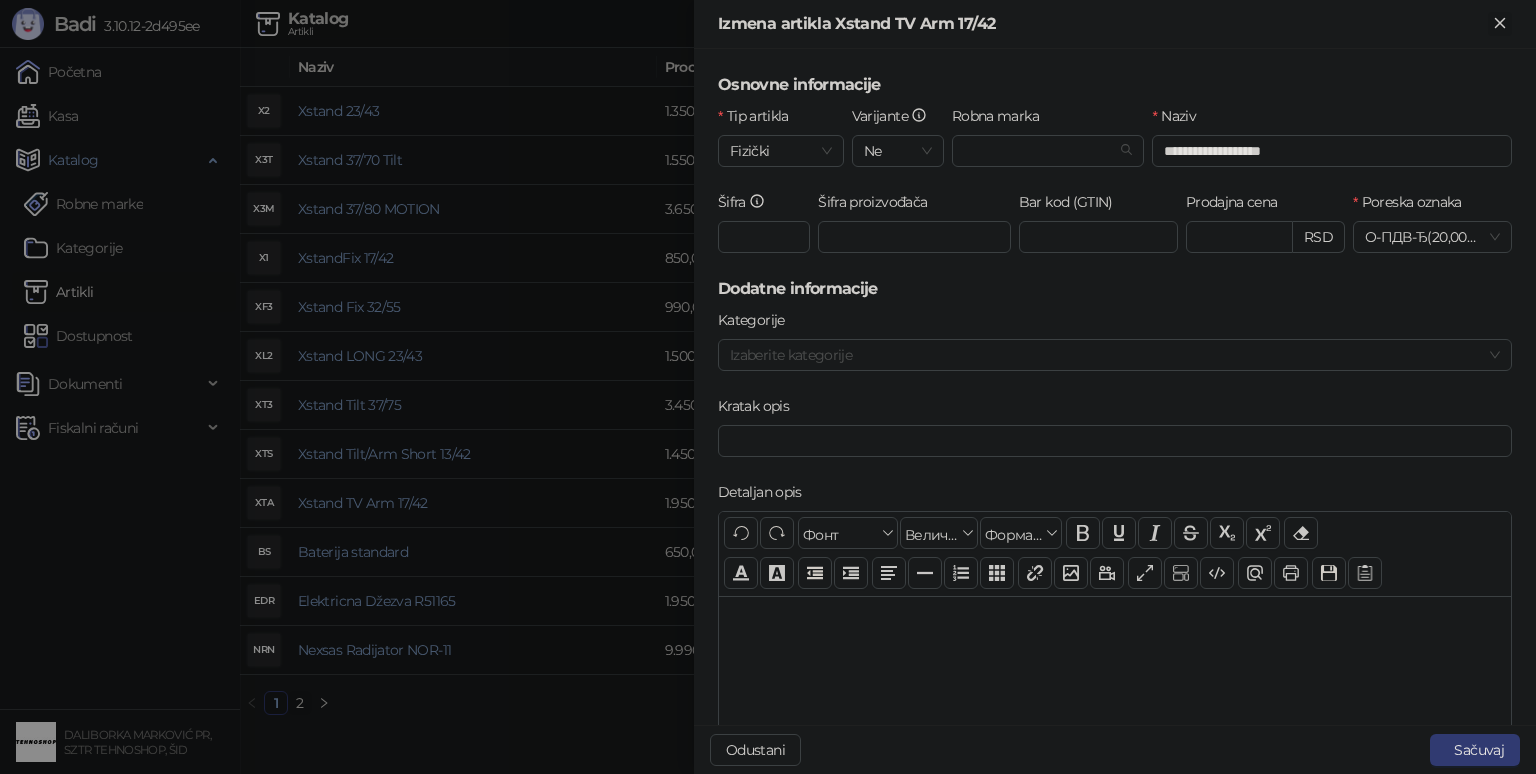click 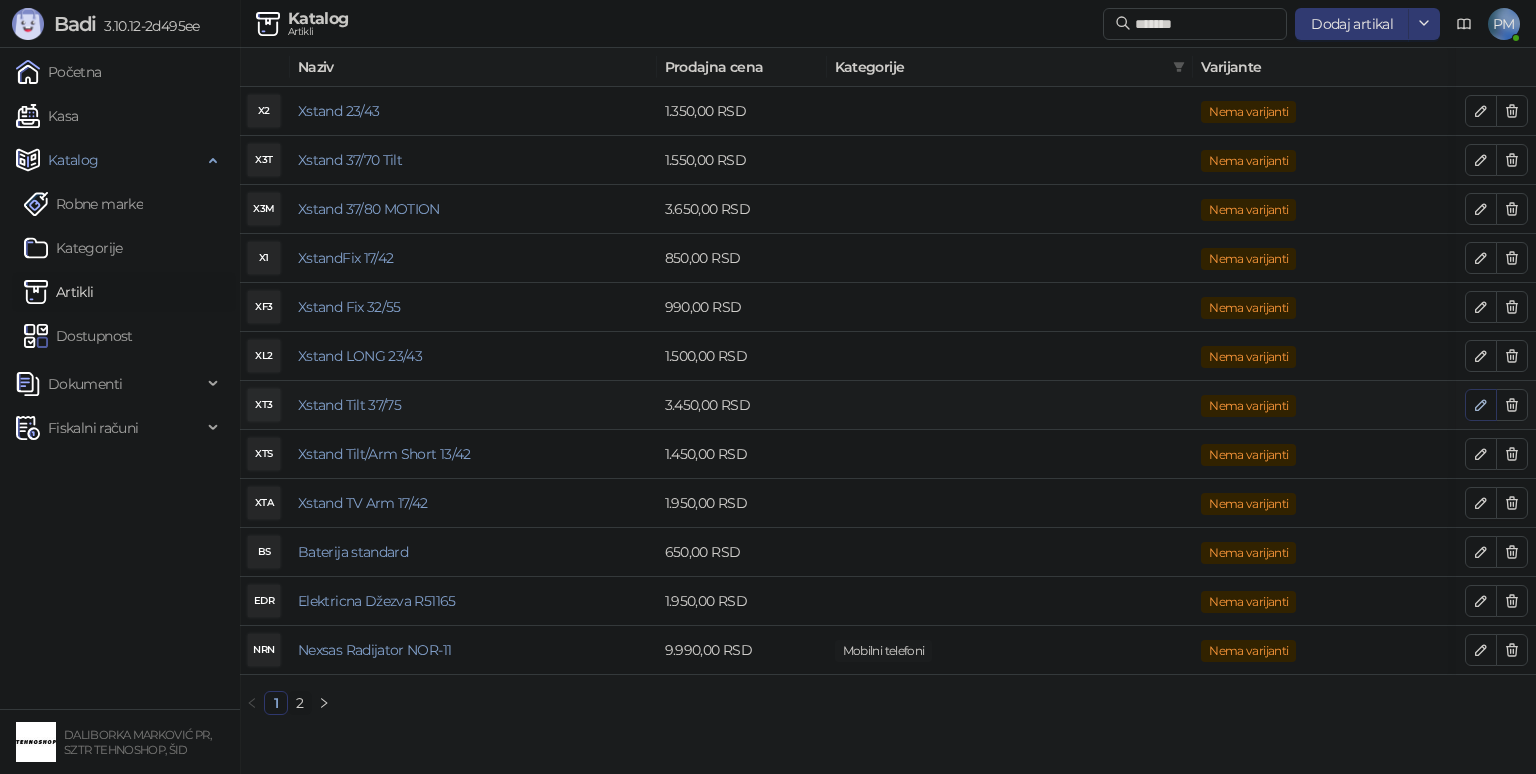 click 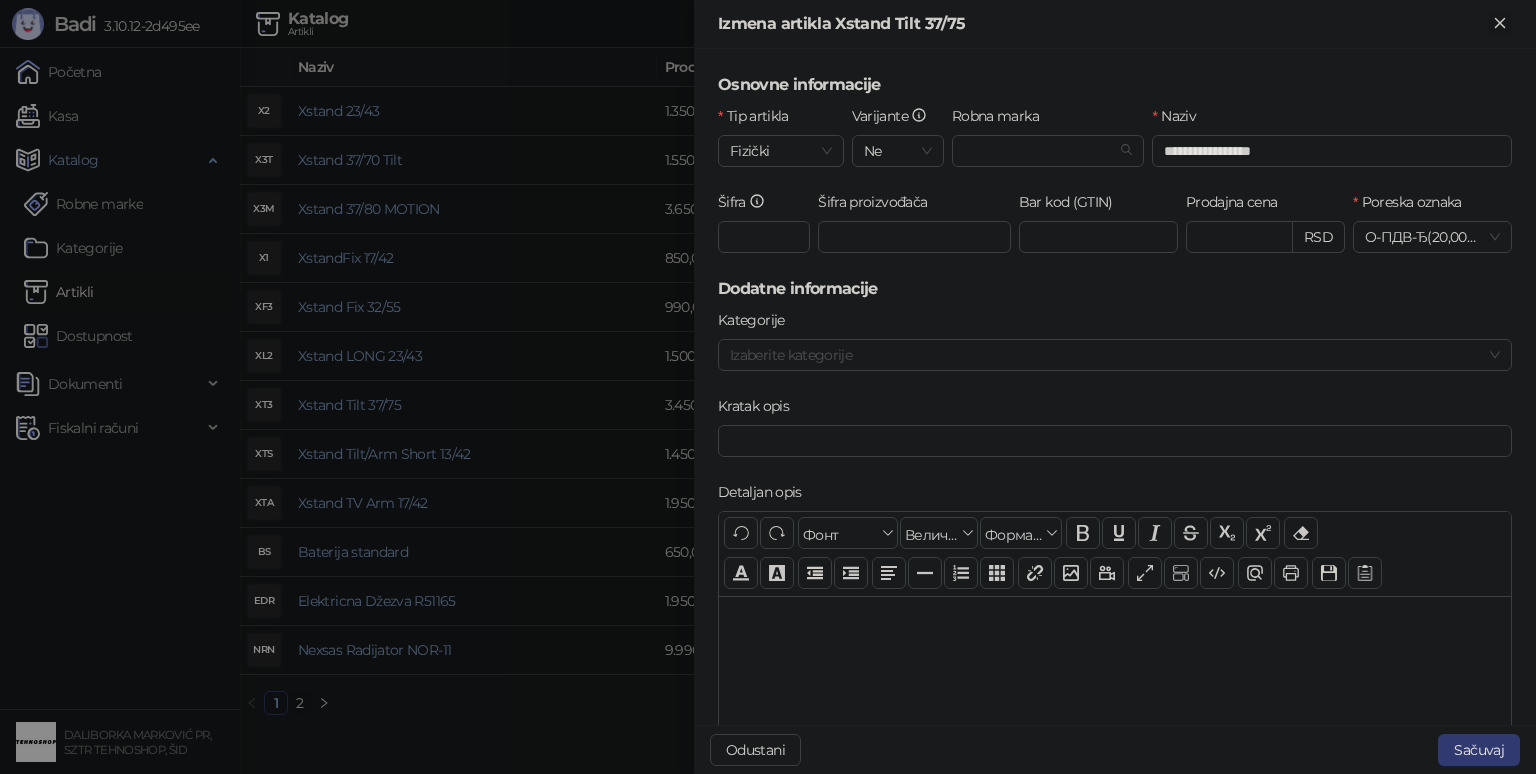 click 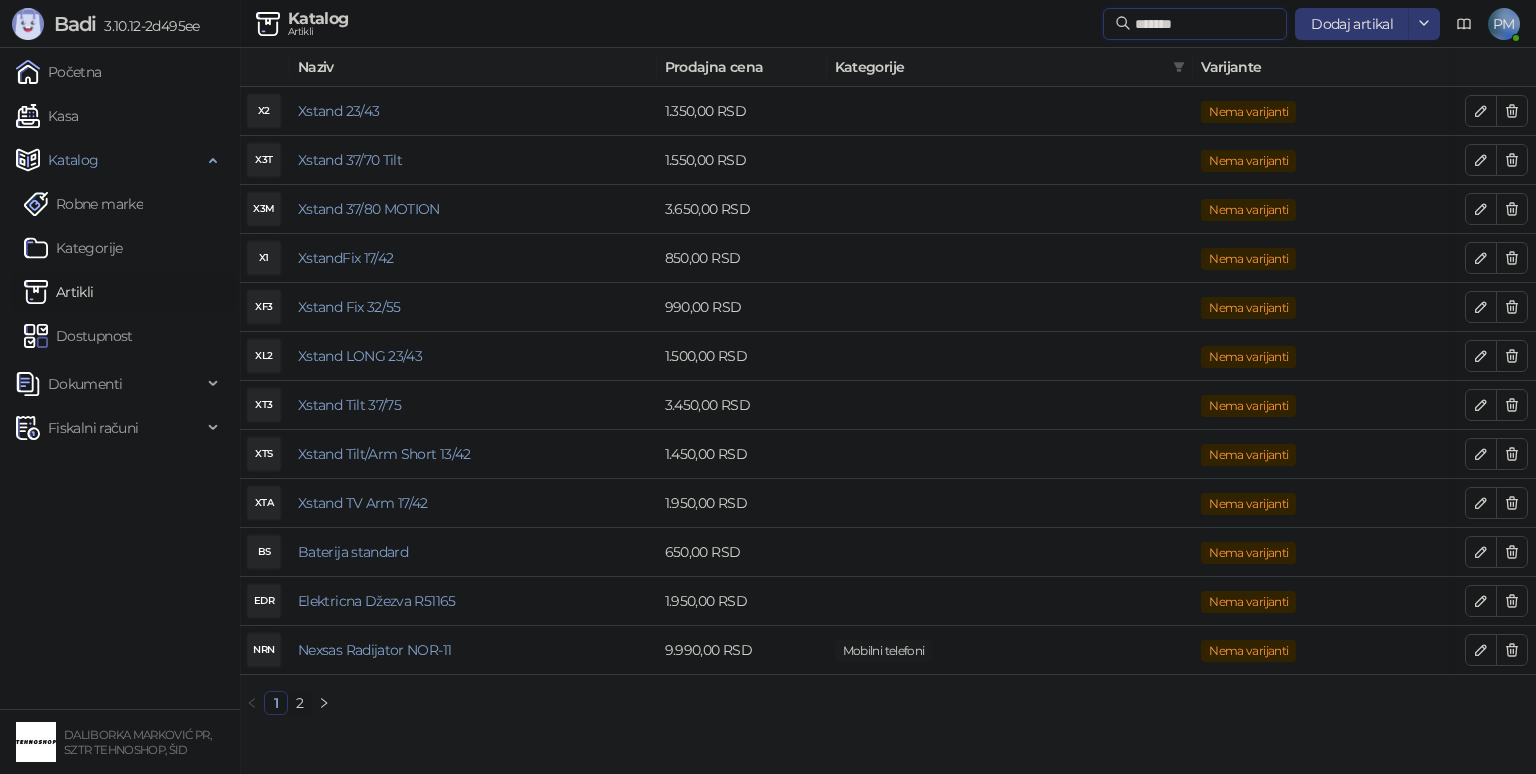 click on "******" at bounding box center (1205, 24) 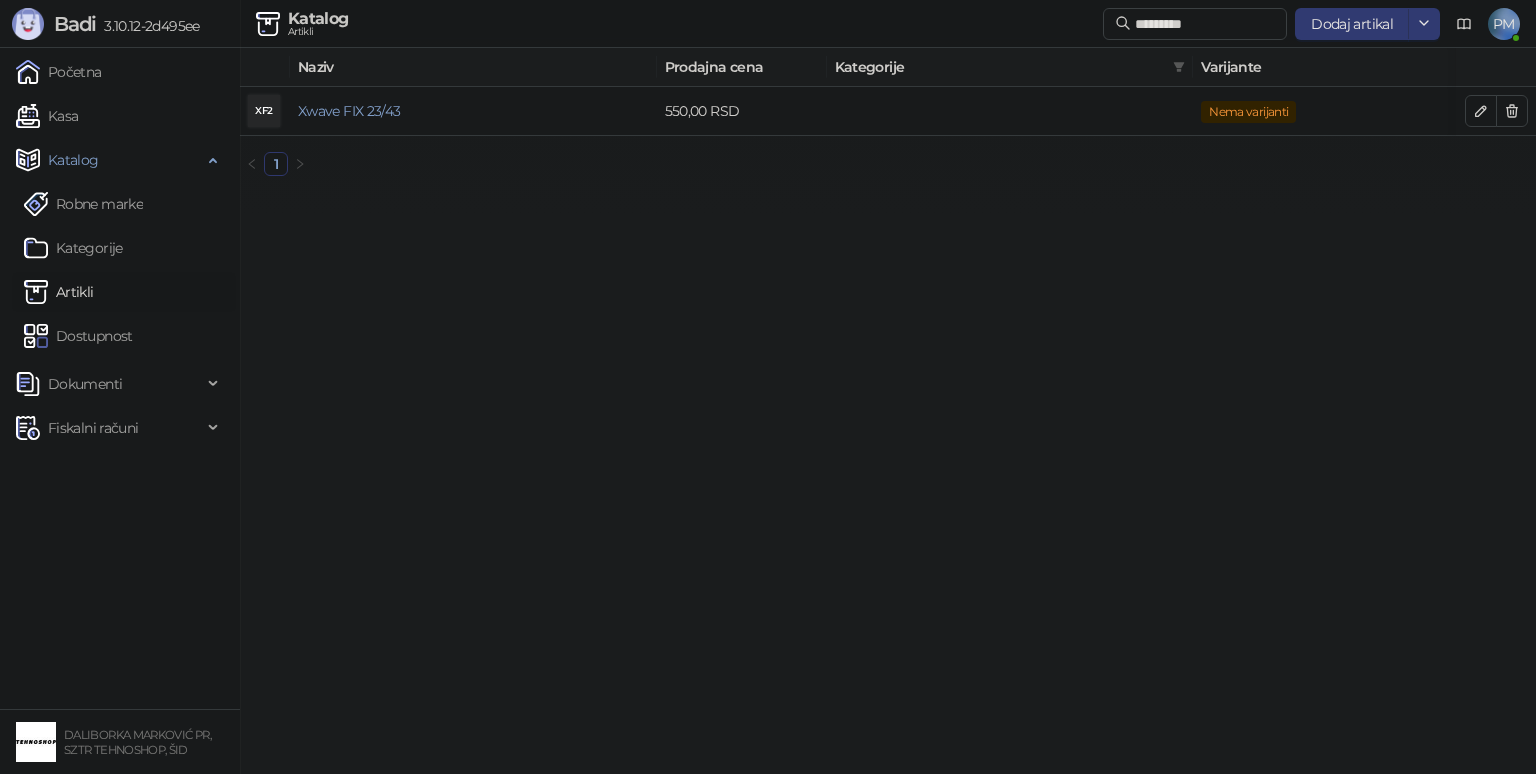 click on "Badi 3.10.12-2d495ee Početna Kasa Katalog Robne marke Kategorije Artikli Dostupnost Dokumenti Fiskalni računi [NAME] [LAST] PR, SZTR TEHNOSHOP, [CITY] Katalog Artikli ********* Dodaj artikal PM Dodaj artikal Naziv Prodajna cena Kategorije Varijante             XF2 Xwave FIX 23/43 550,00 RSD Nema varijanti 1" at bounding box center [768, 96] 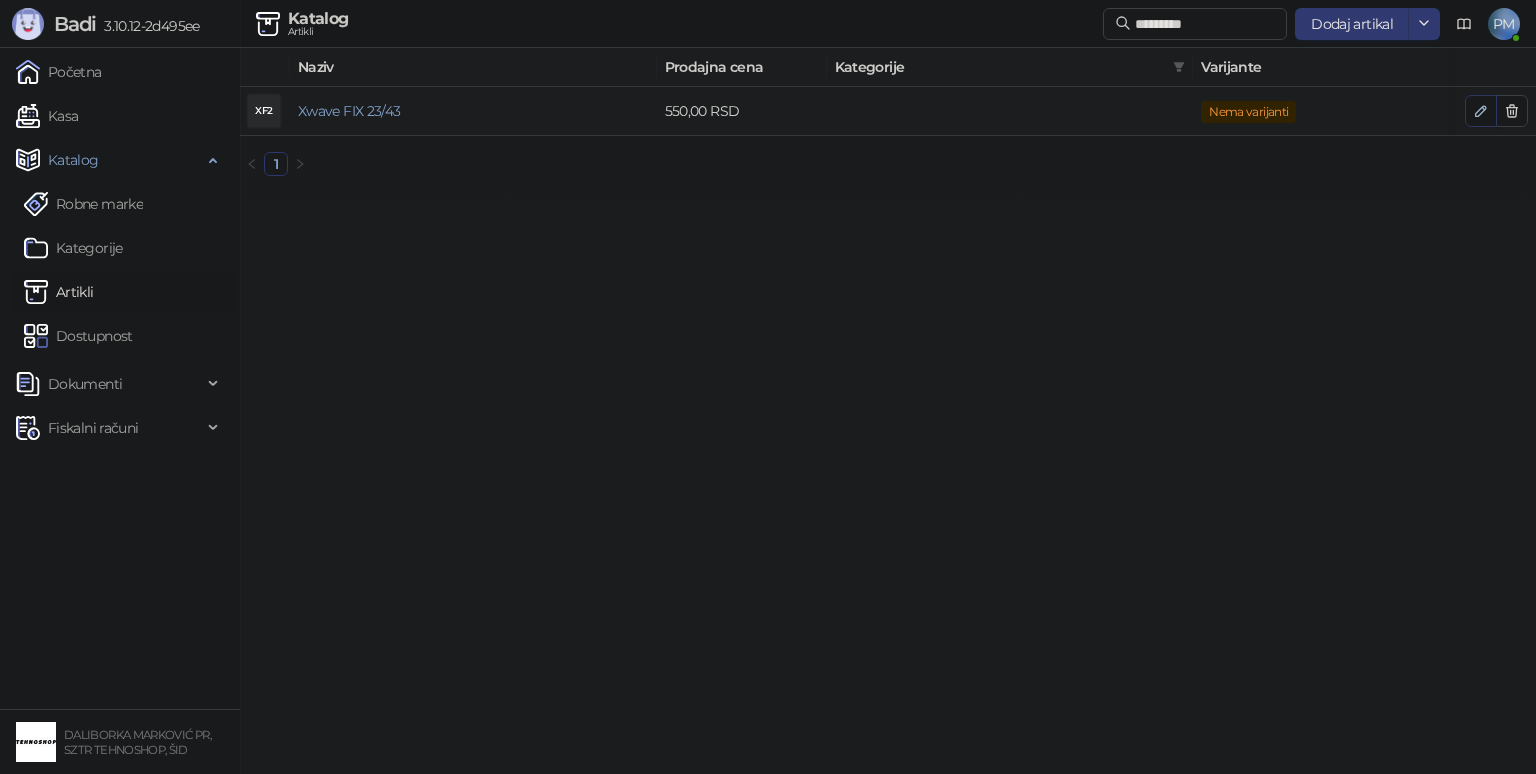 click 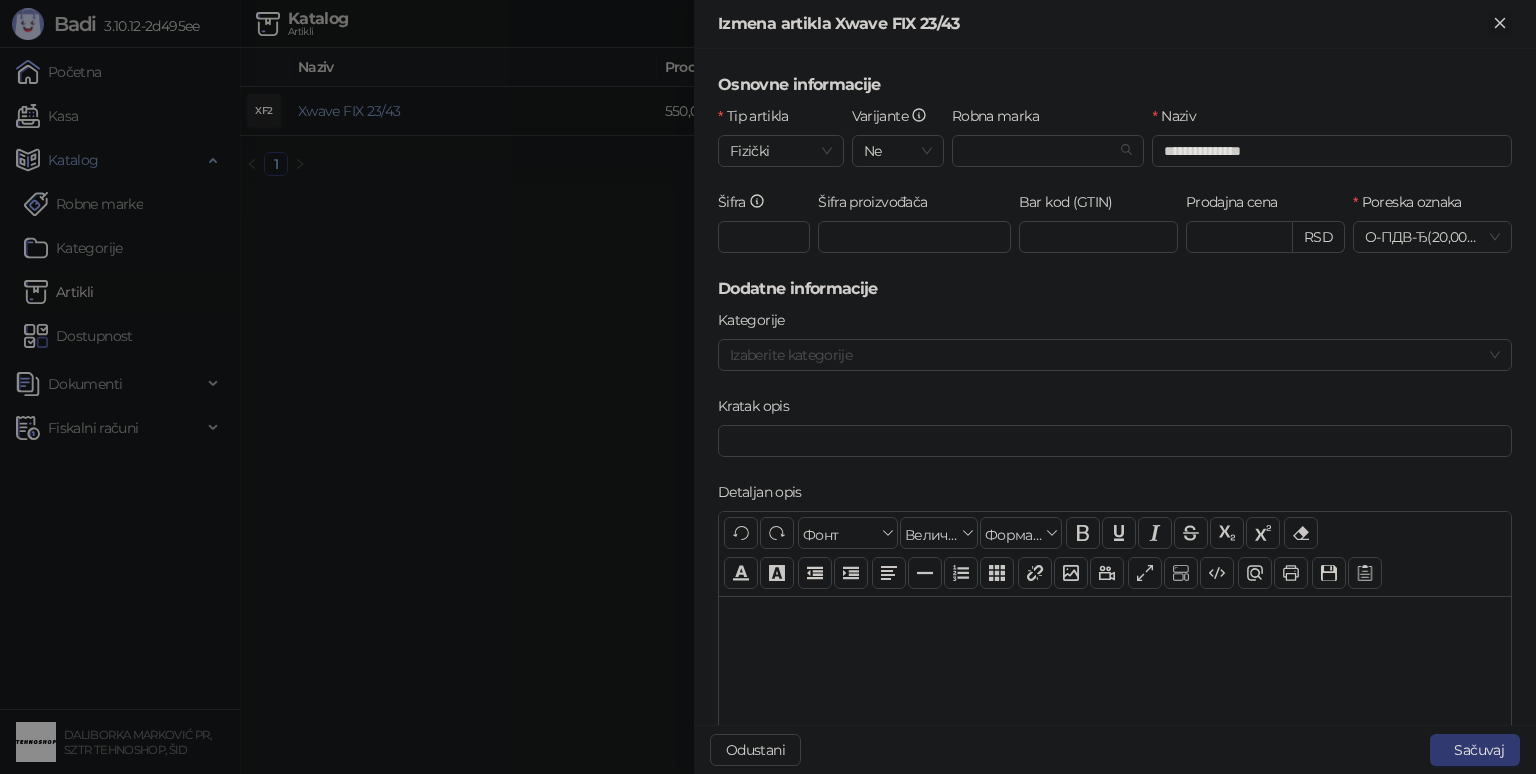 click 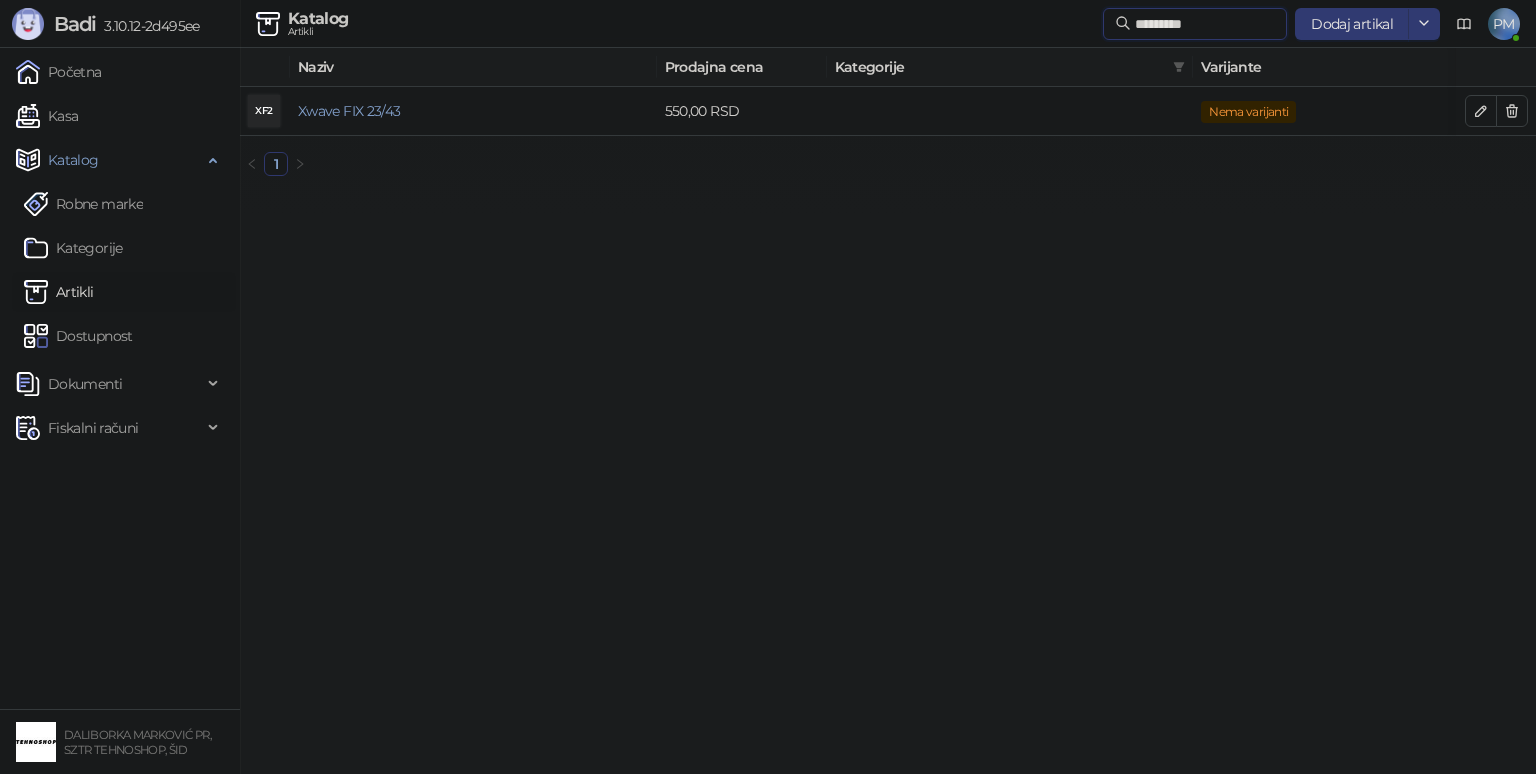 click on "*********" at bounding box center (1205, 24) 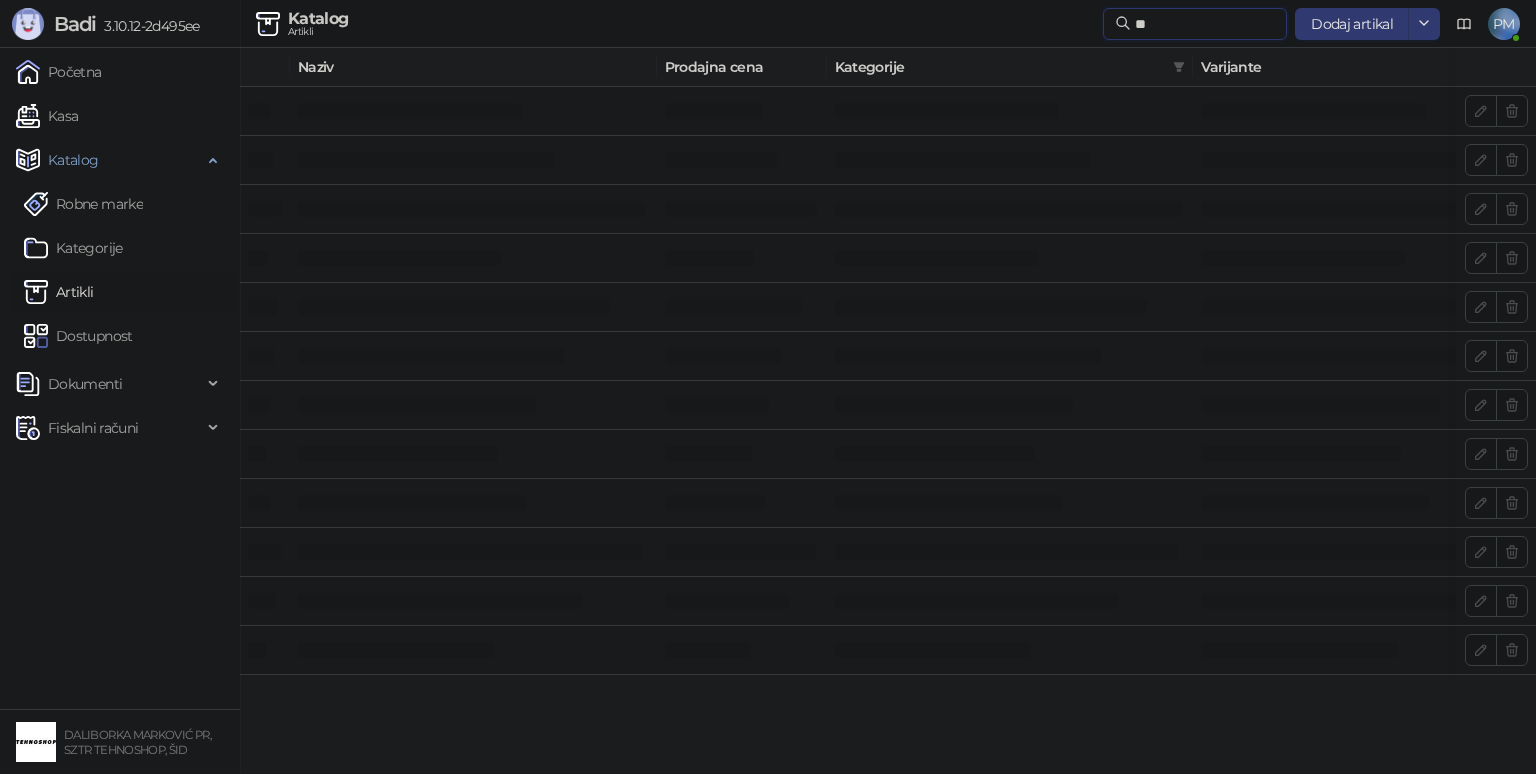 type on "*" 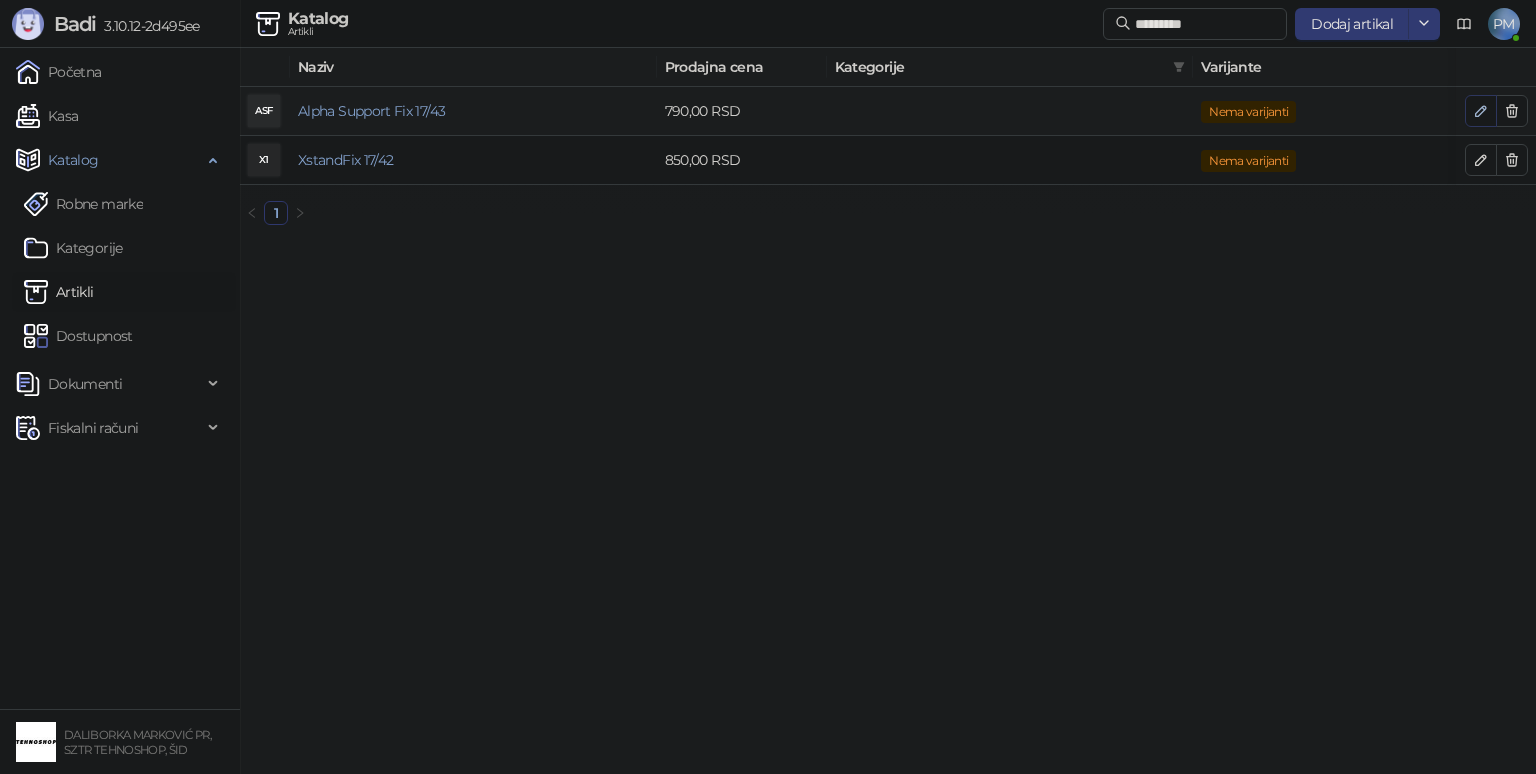 click 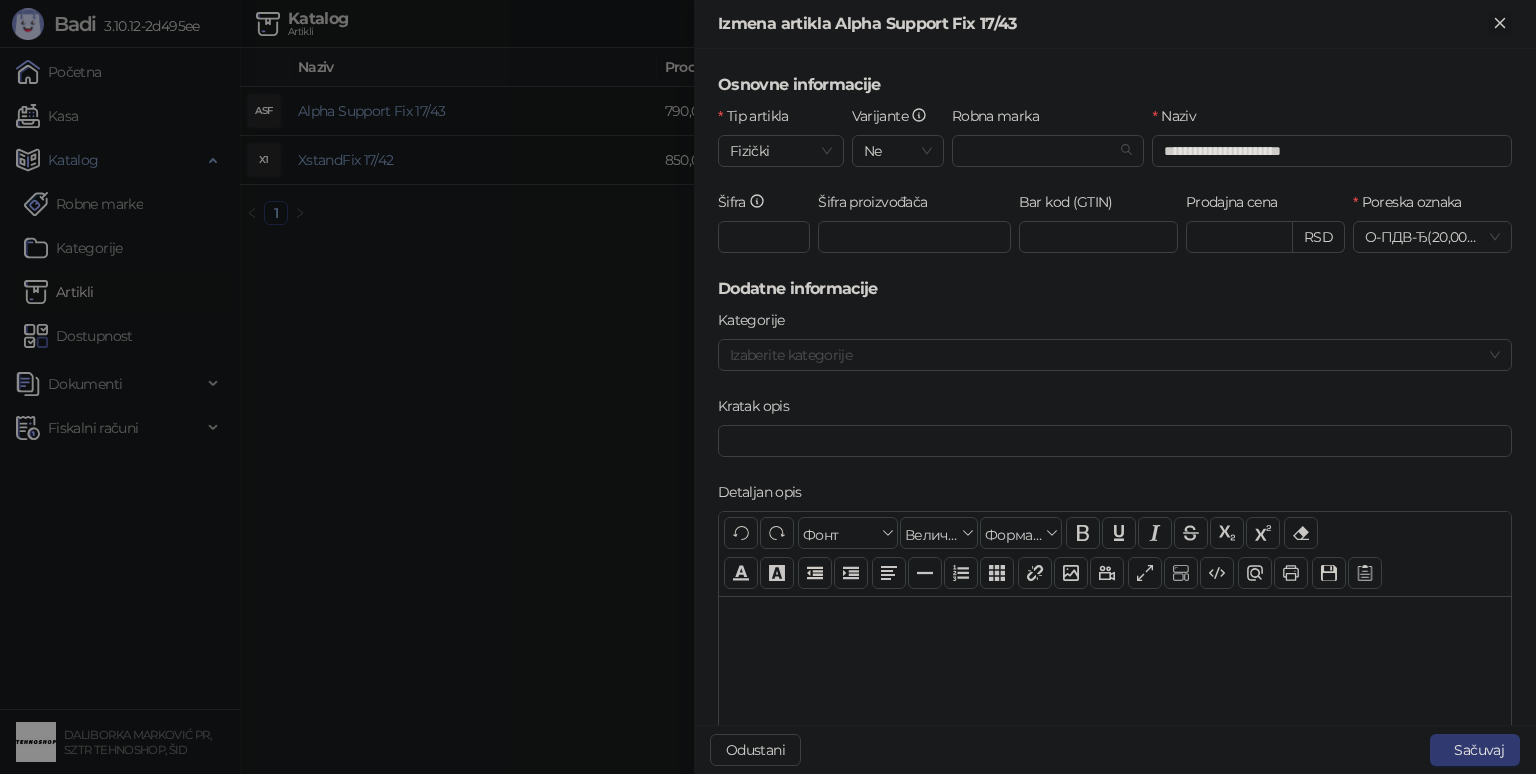 click 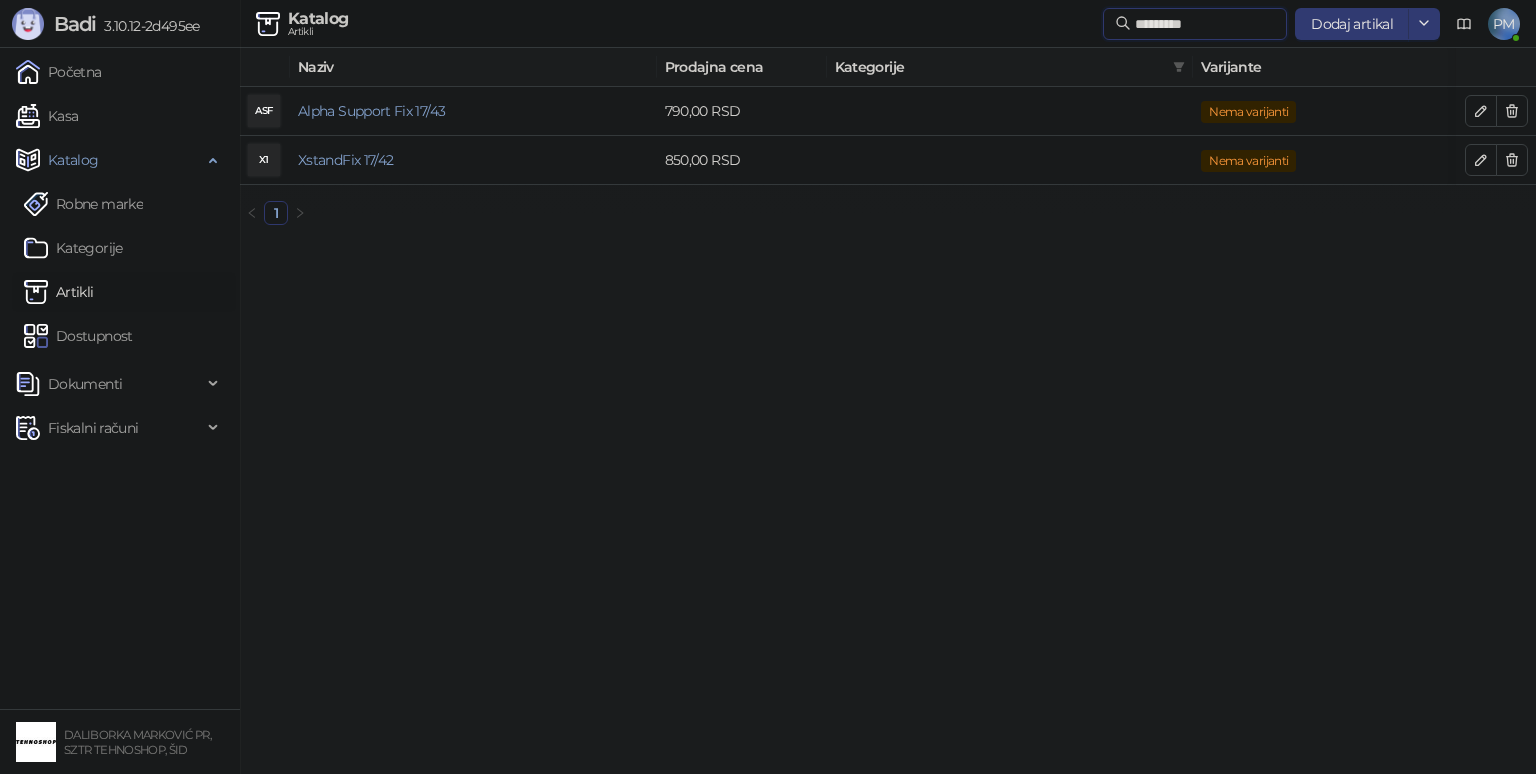 click on "*********" at bounding box center (1205, 24) 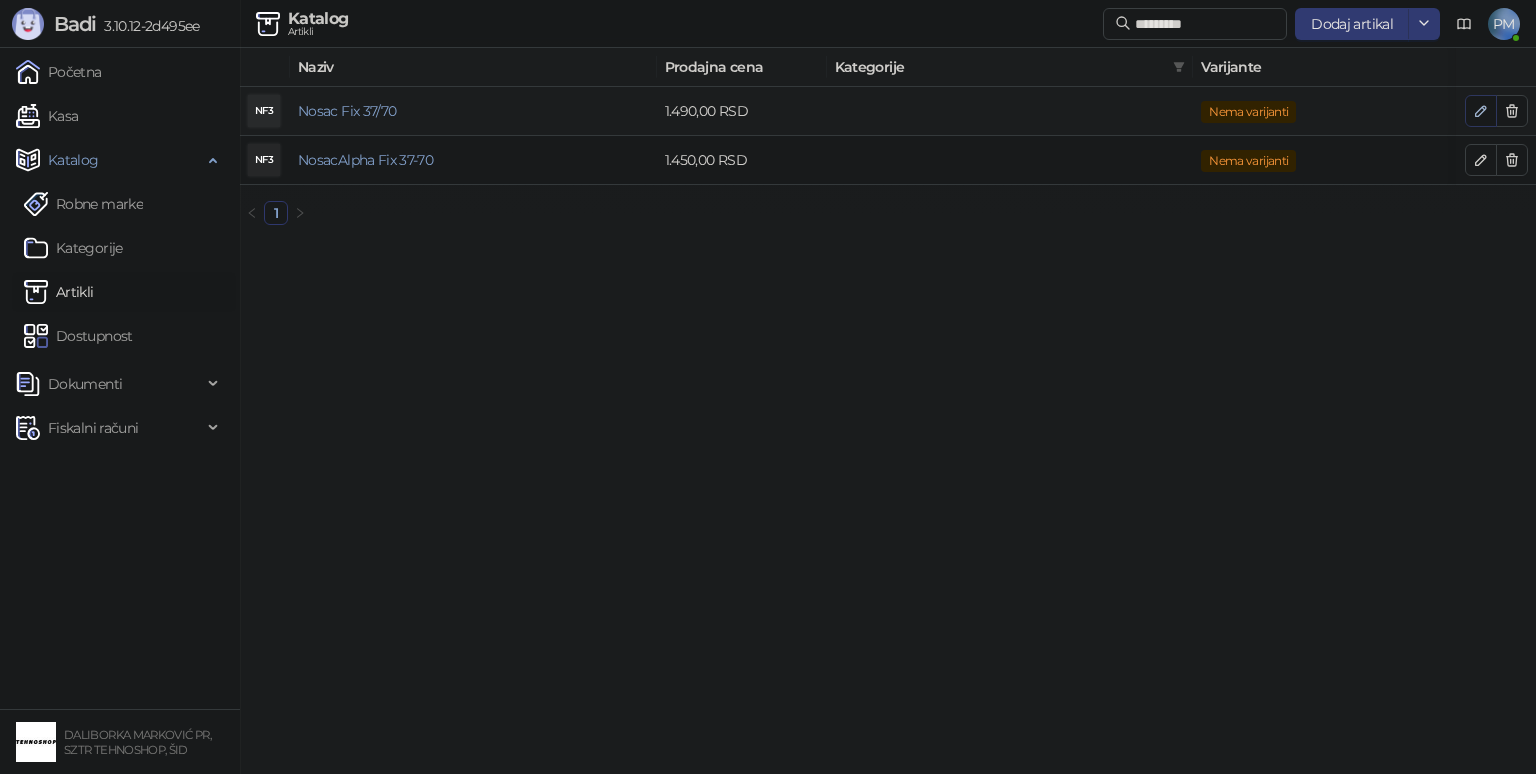click 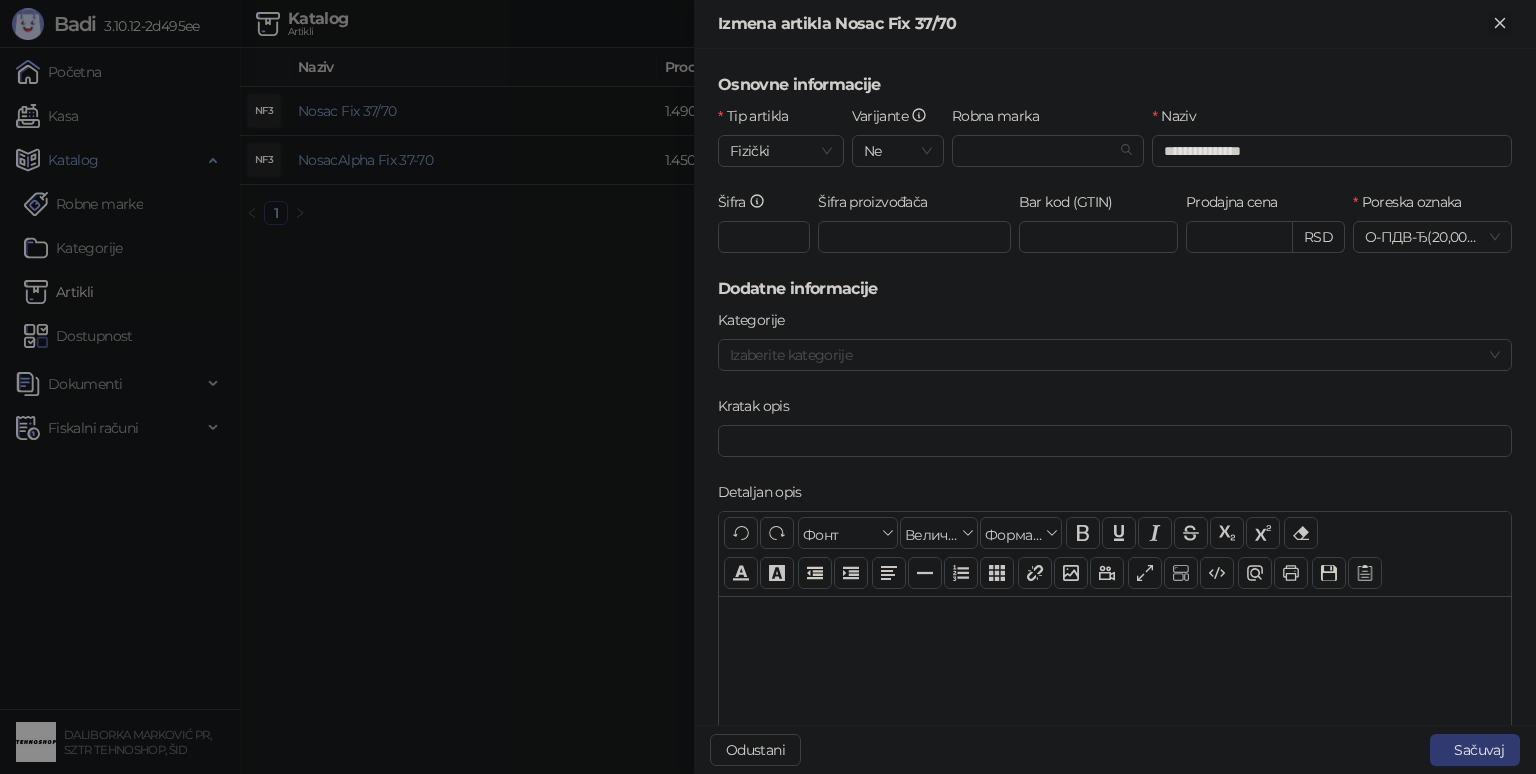 click at bounding box center (1500, 24) 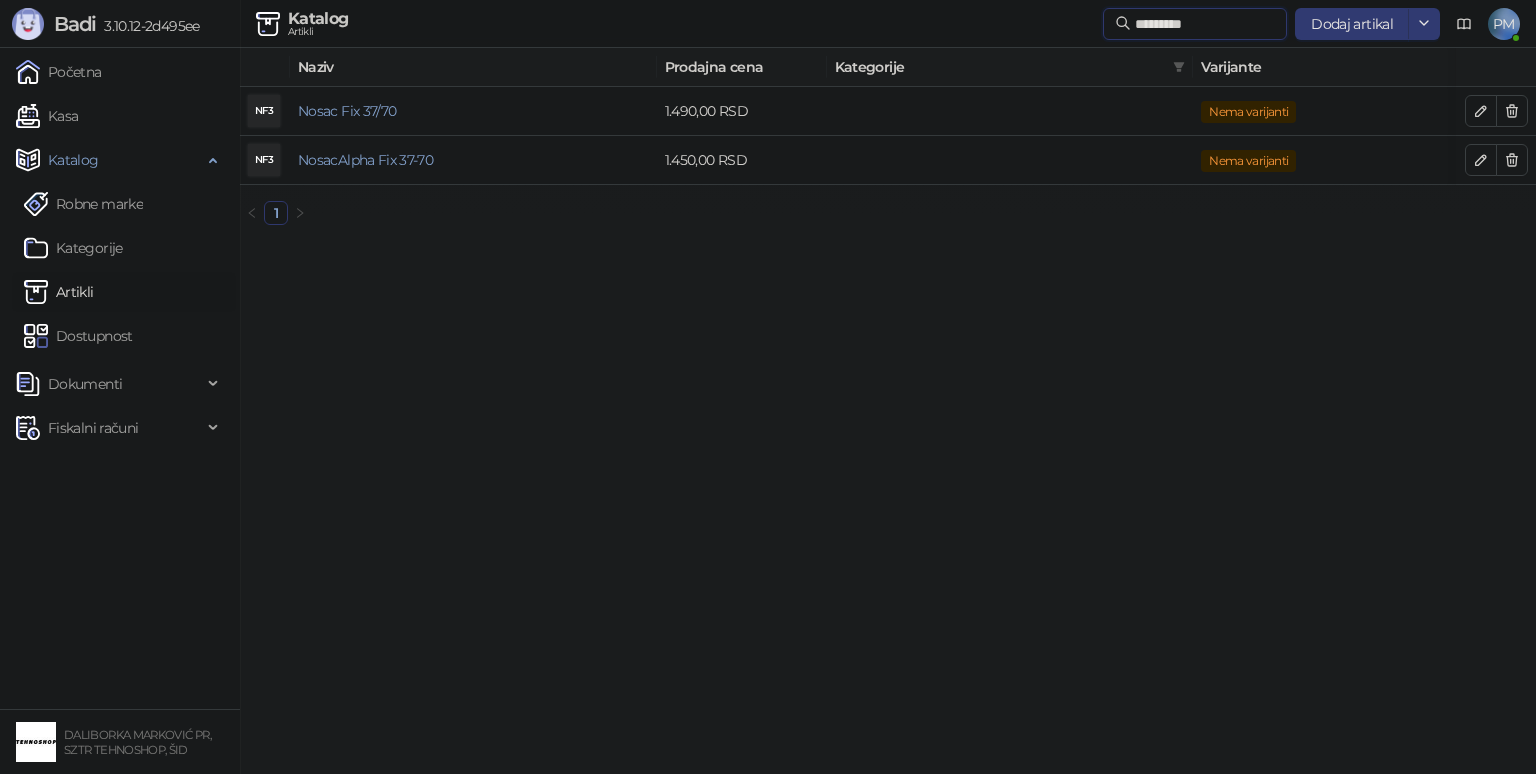 click on "*********" at bounding box center [1205, 24] 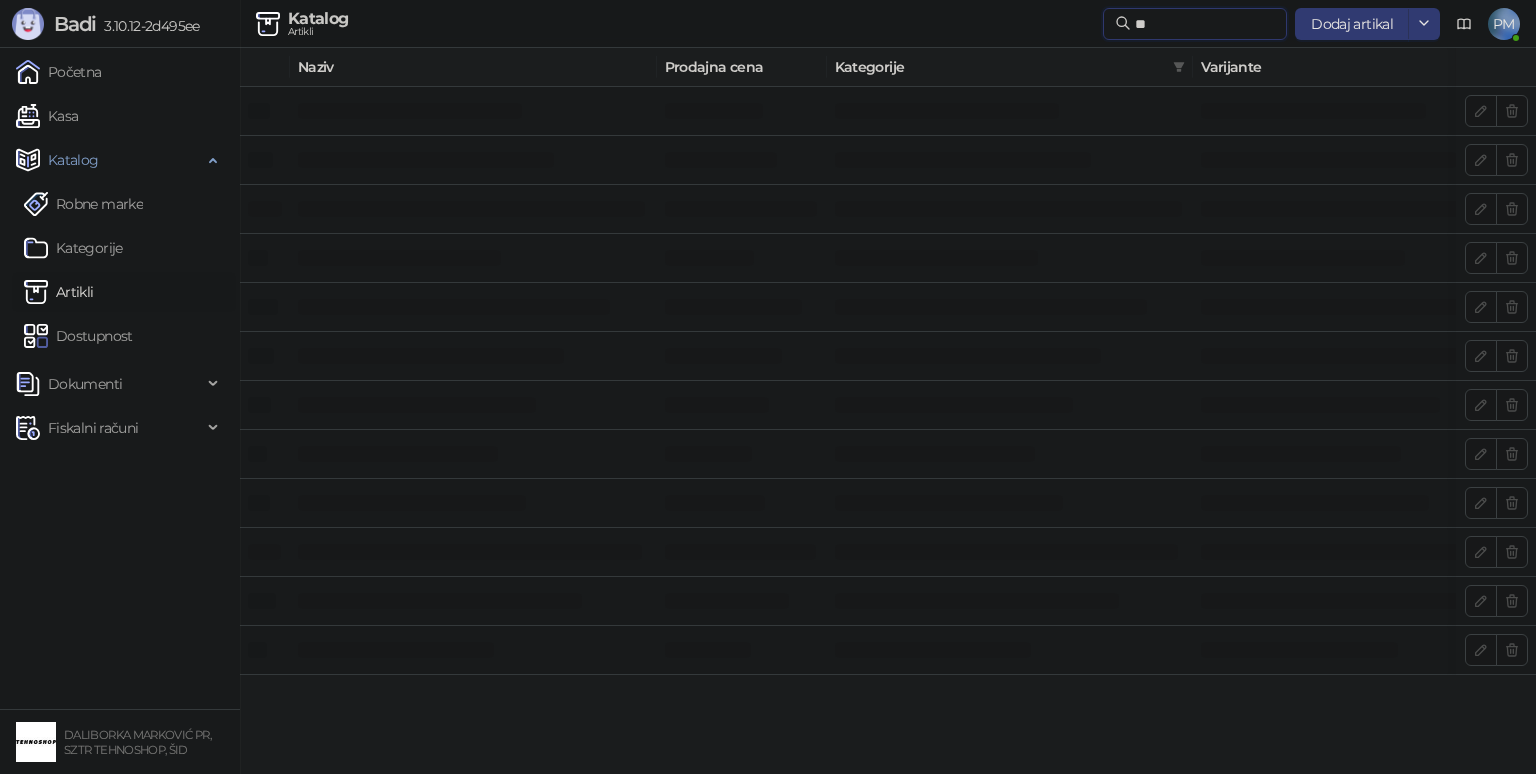 type on "*" 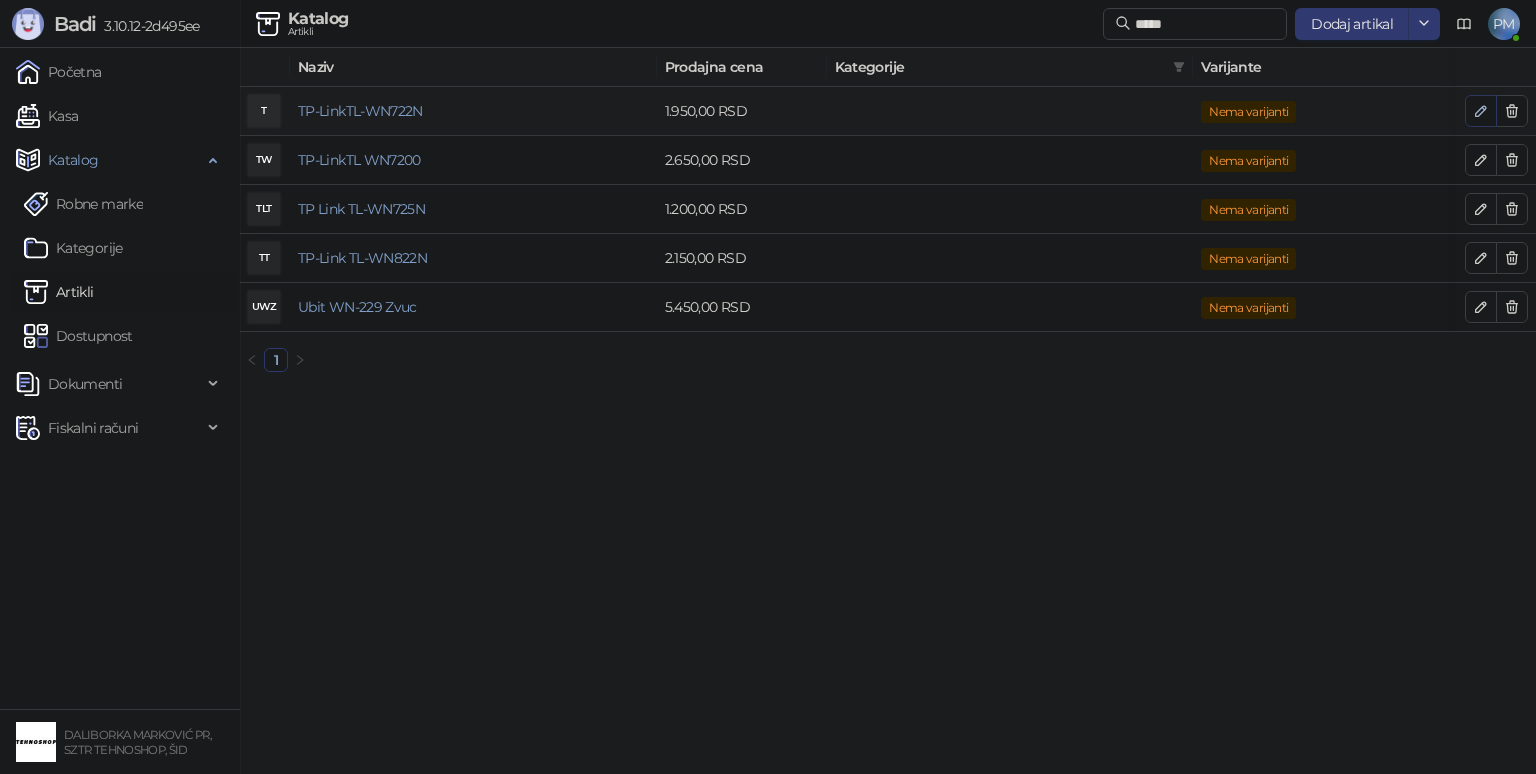 click 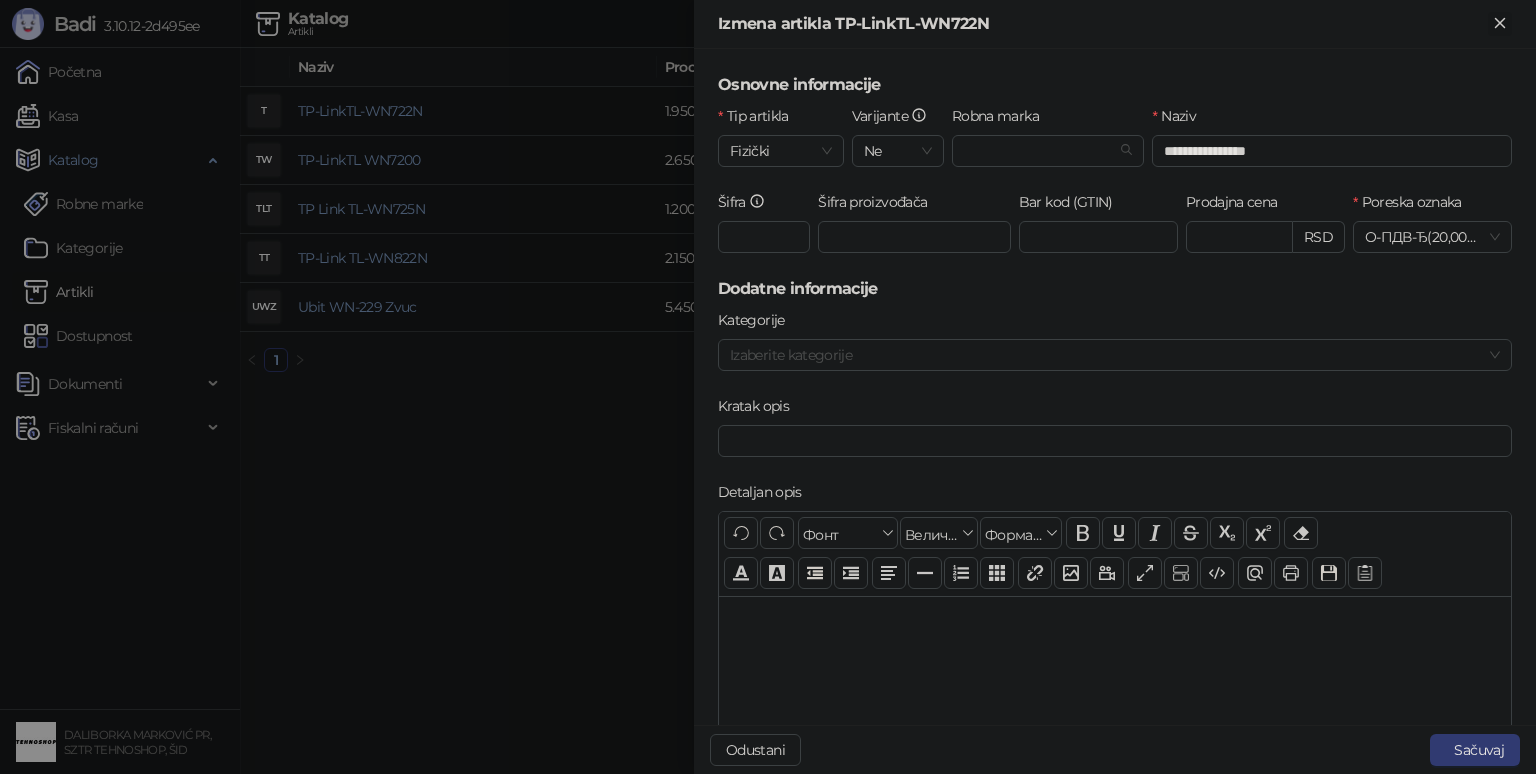 click 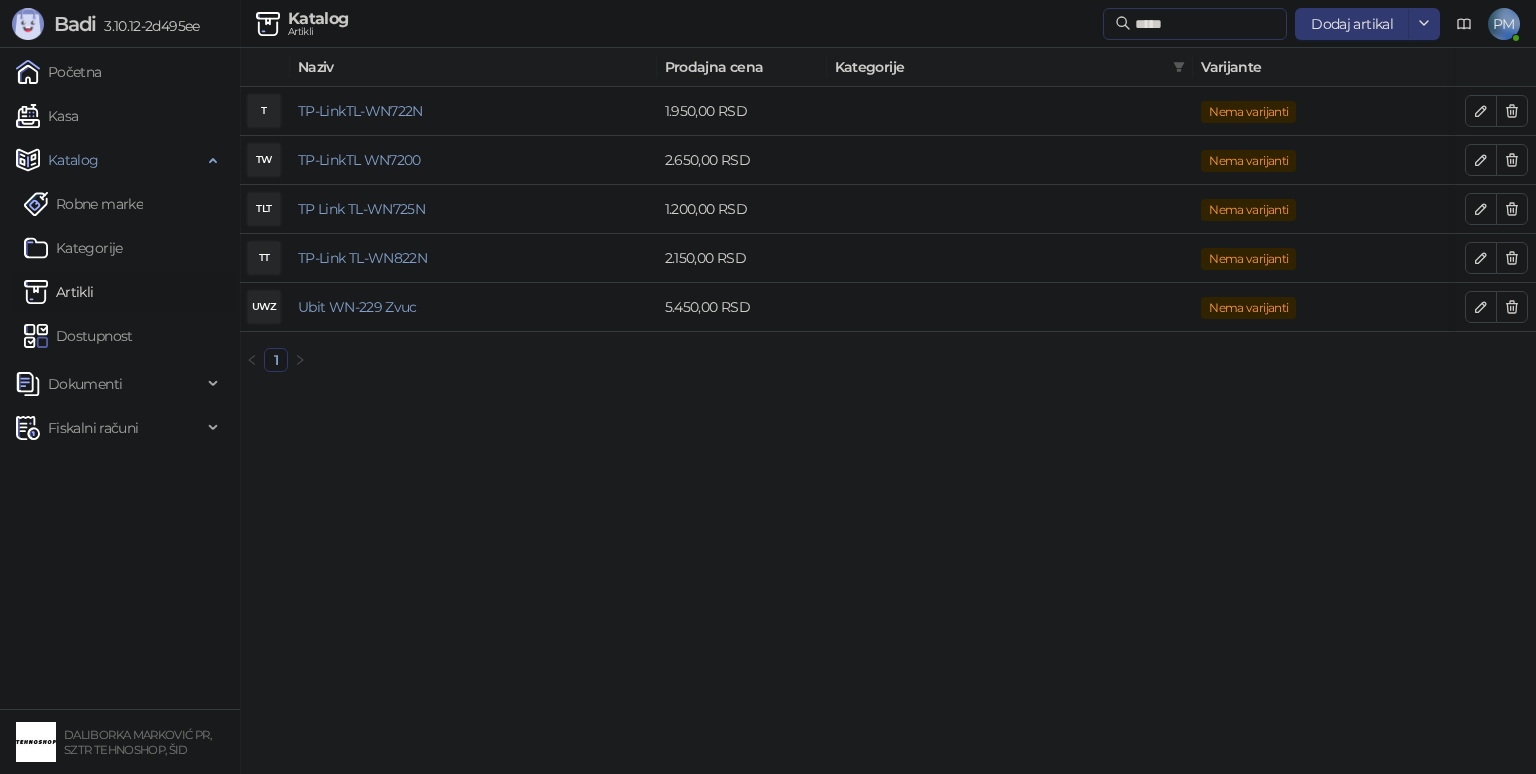 click on "*****" at bounding box center [1195, 24] 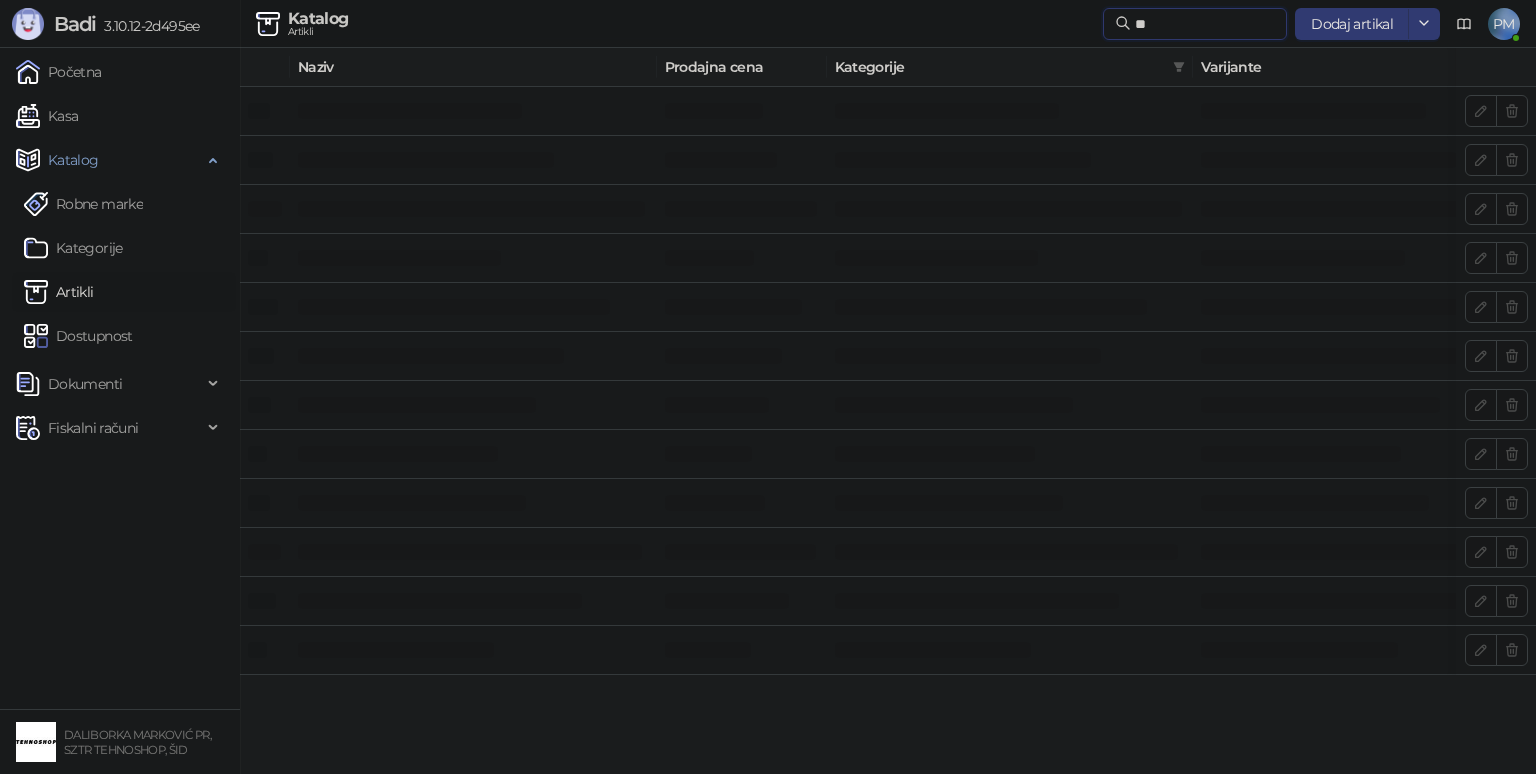 type on "*" 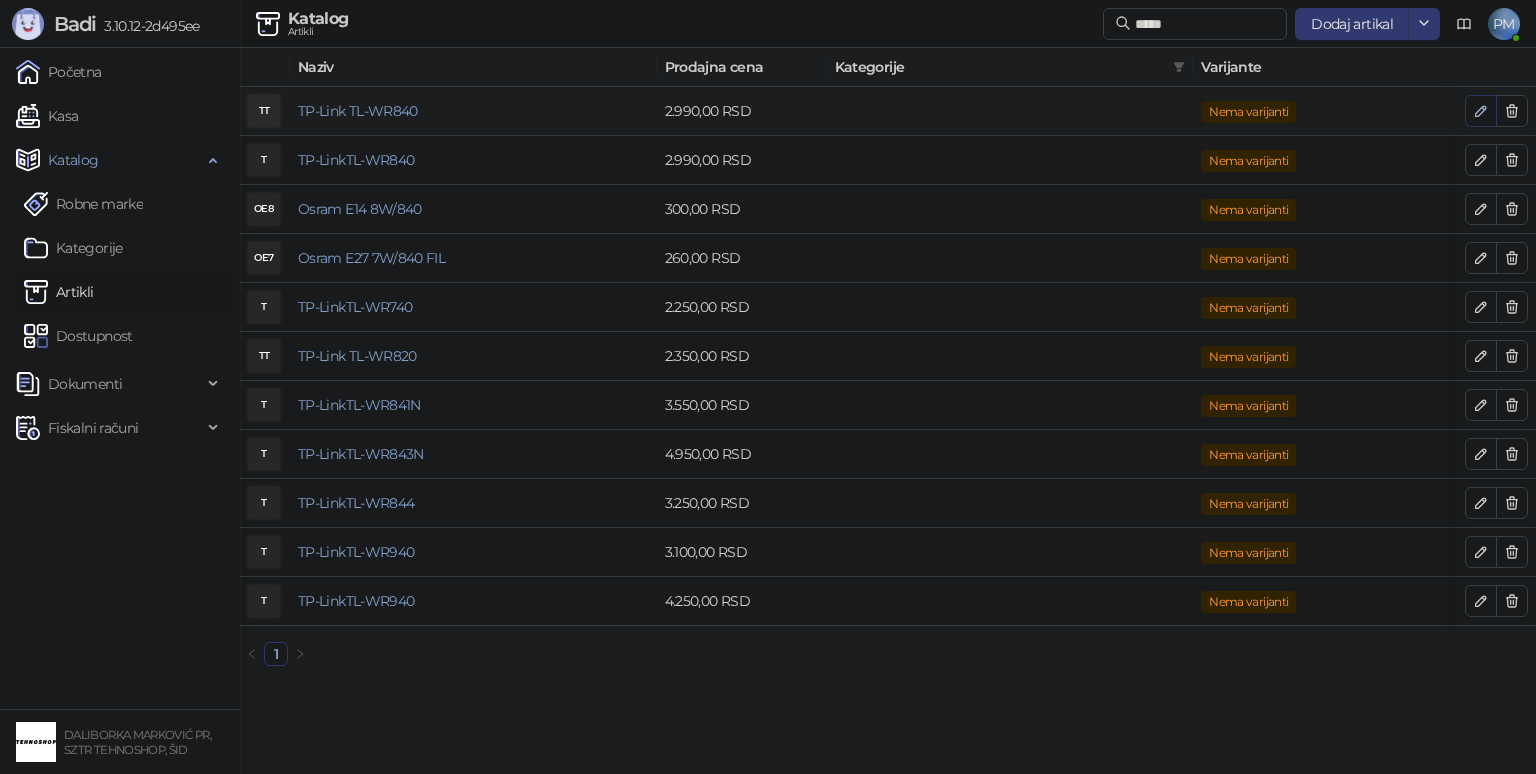 click 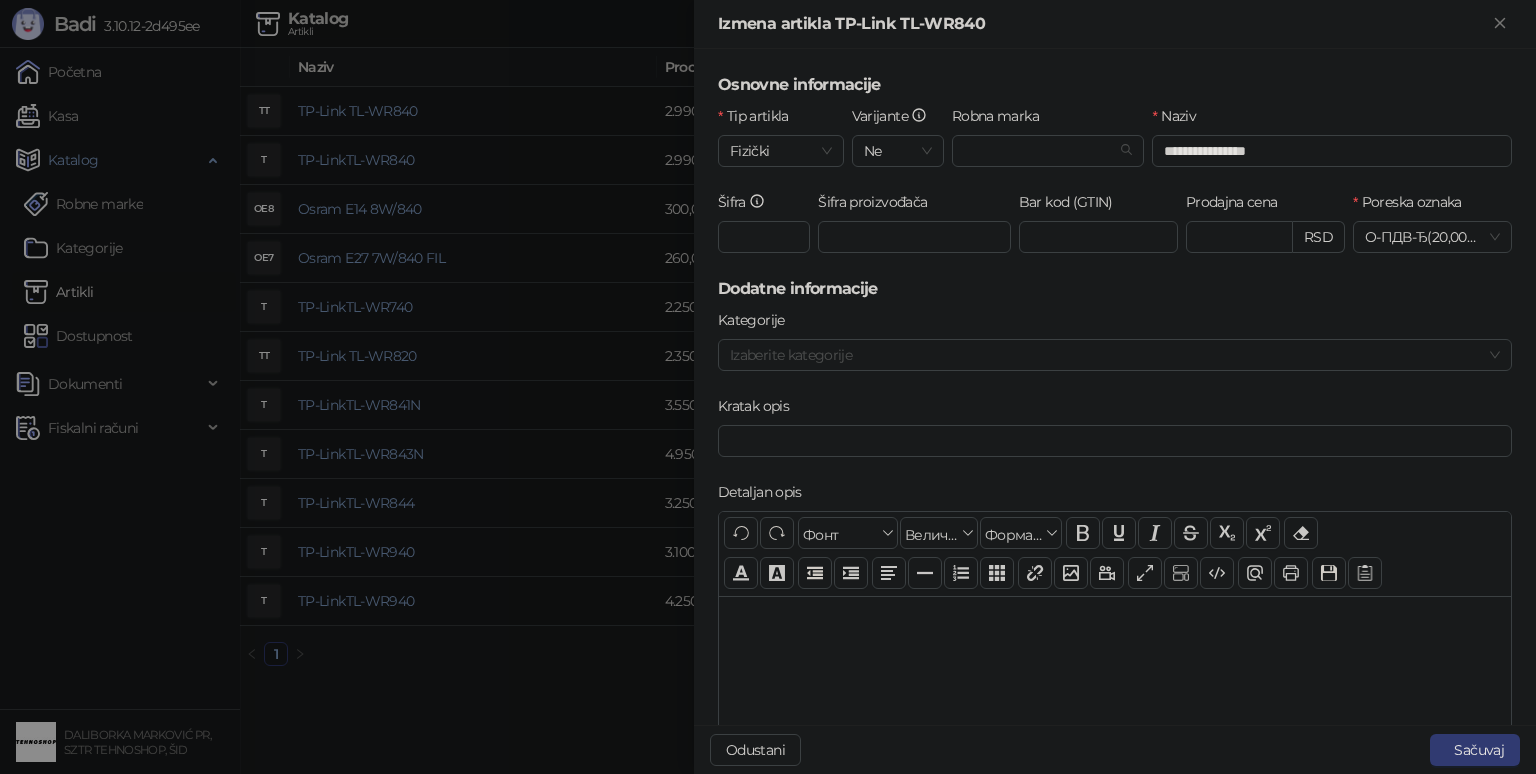 click on "Izmena artikla TP-Link TL-WR840" at bounding box center (1115, 24) 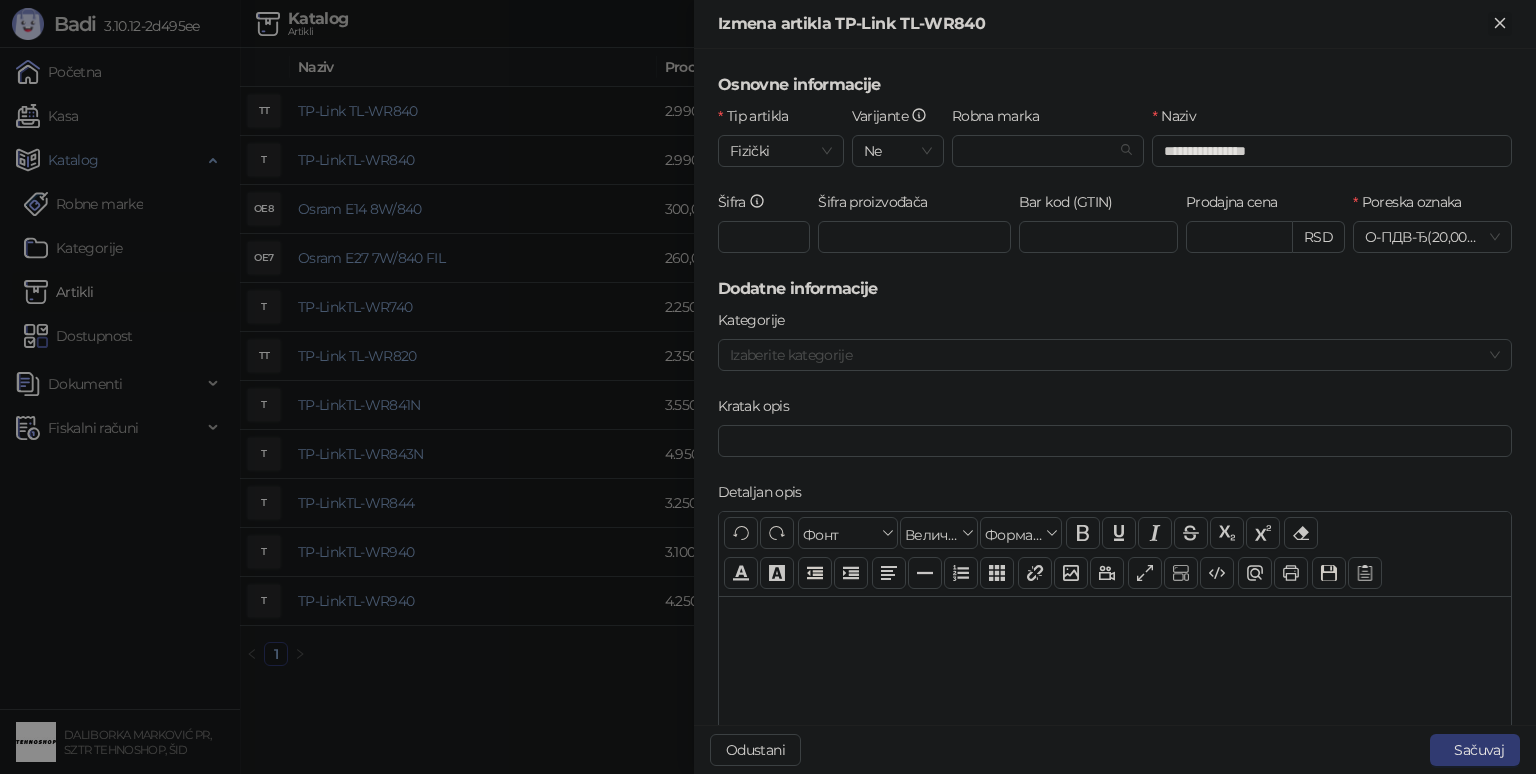 click 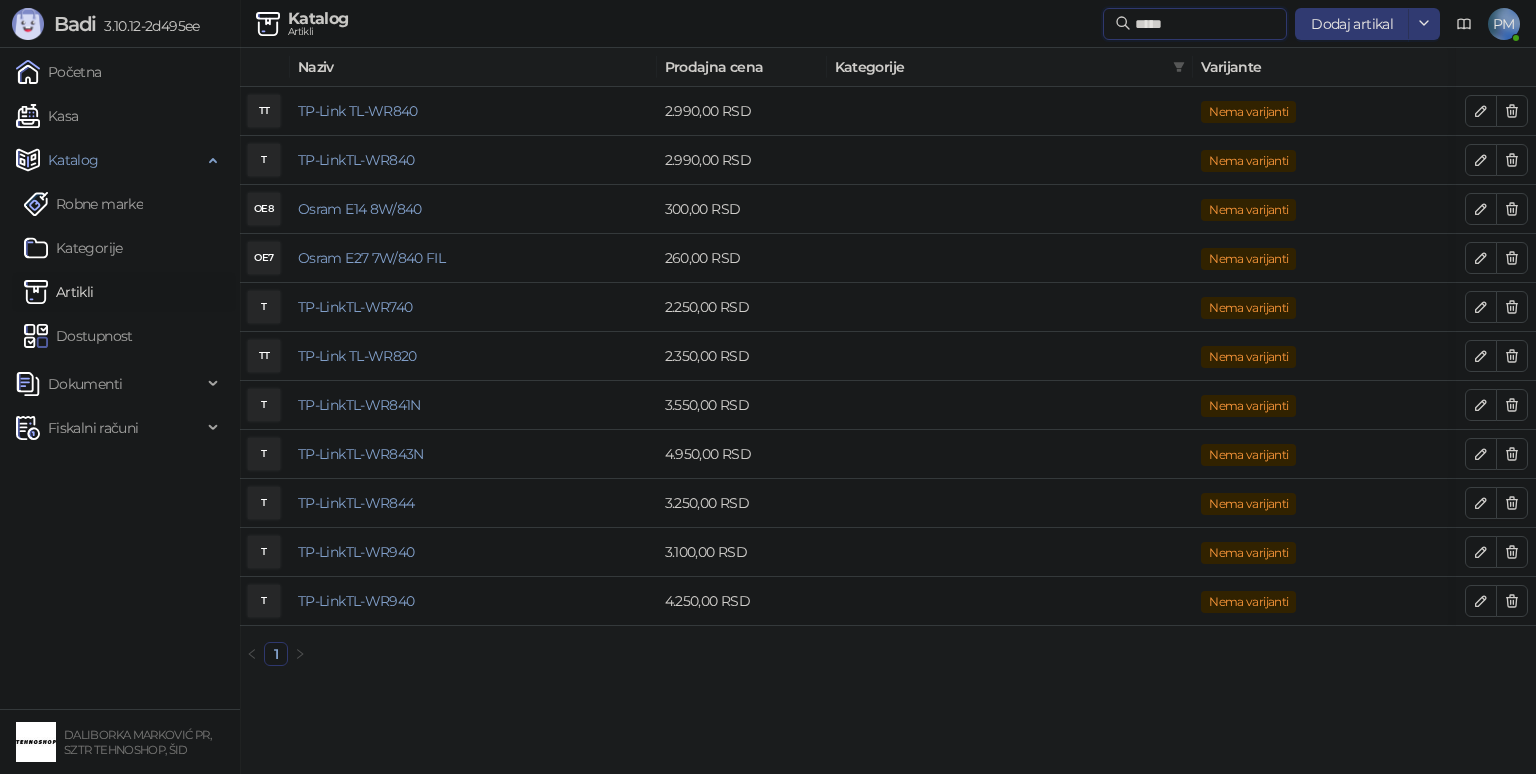 click on "*****" at bounding box center (1205, 24) 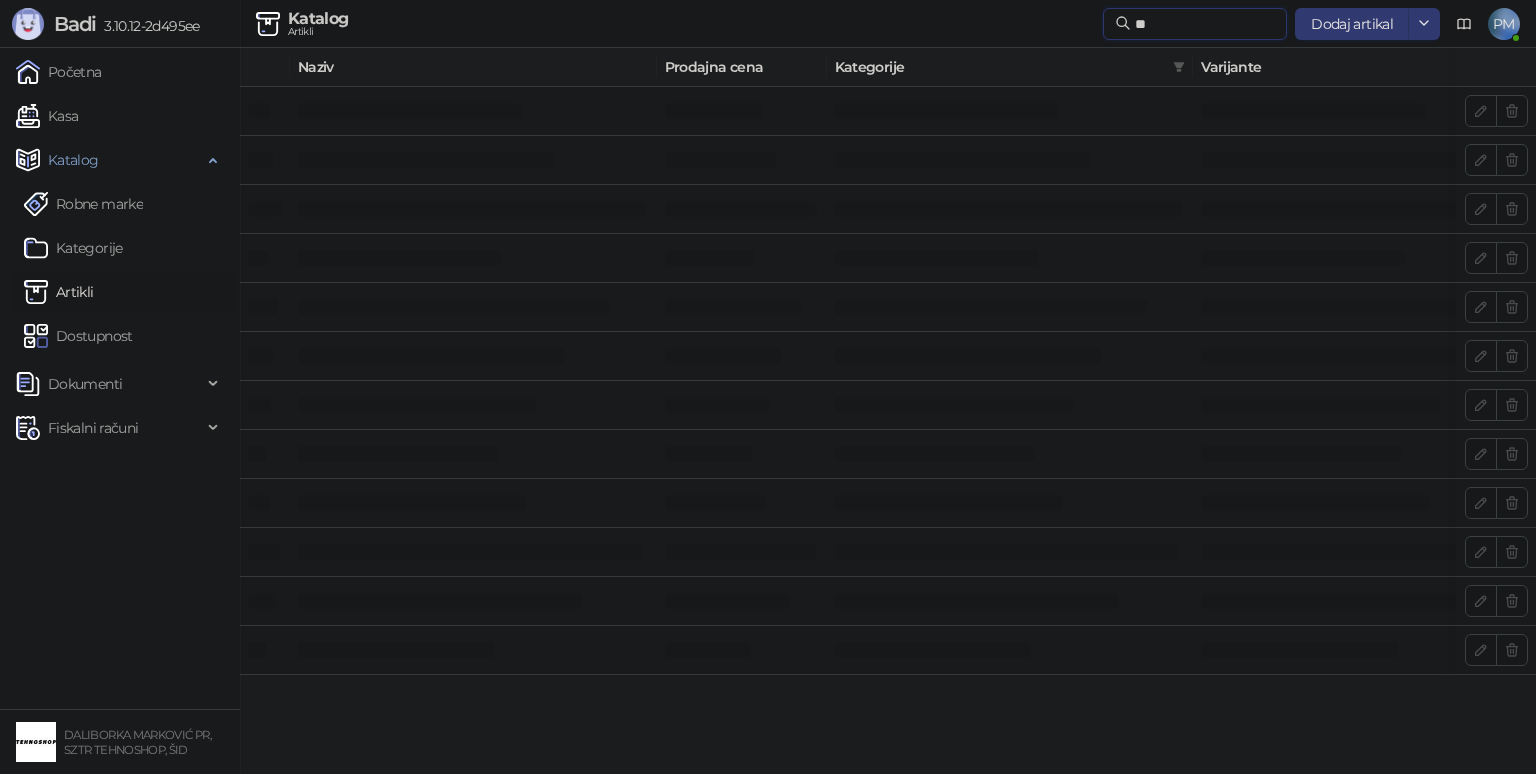 type on "*" 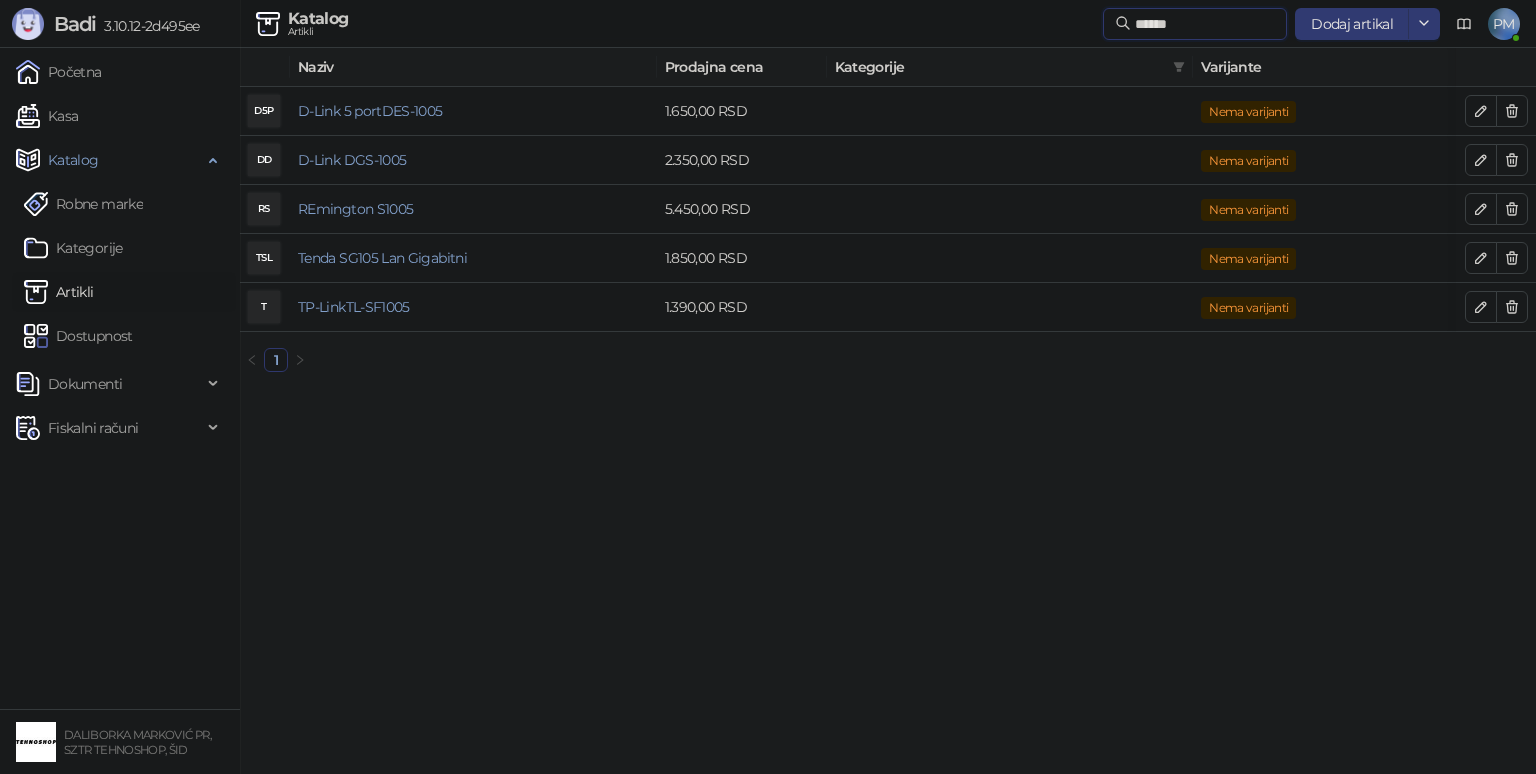 click on "******" at bounding box center [1205, 24] 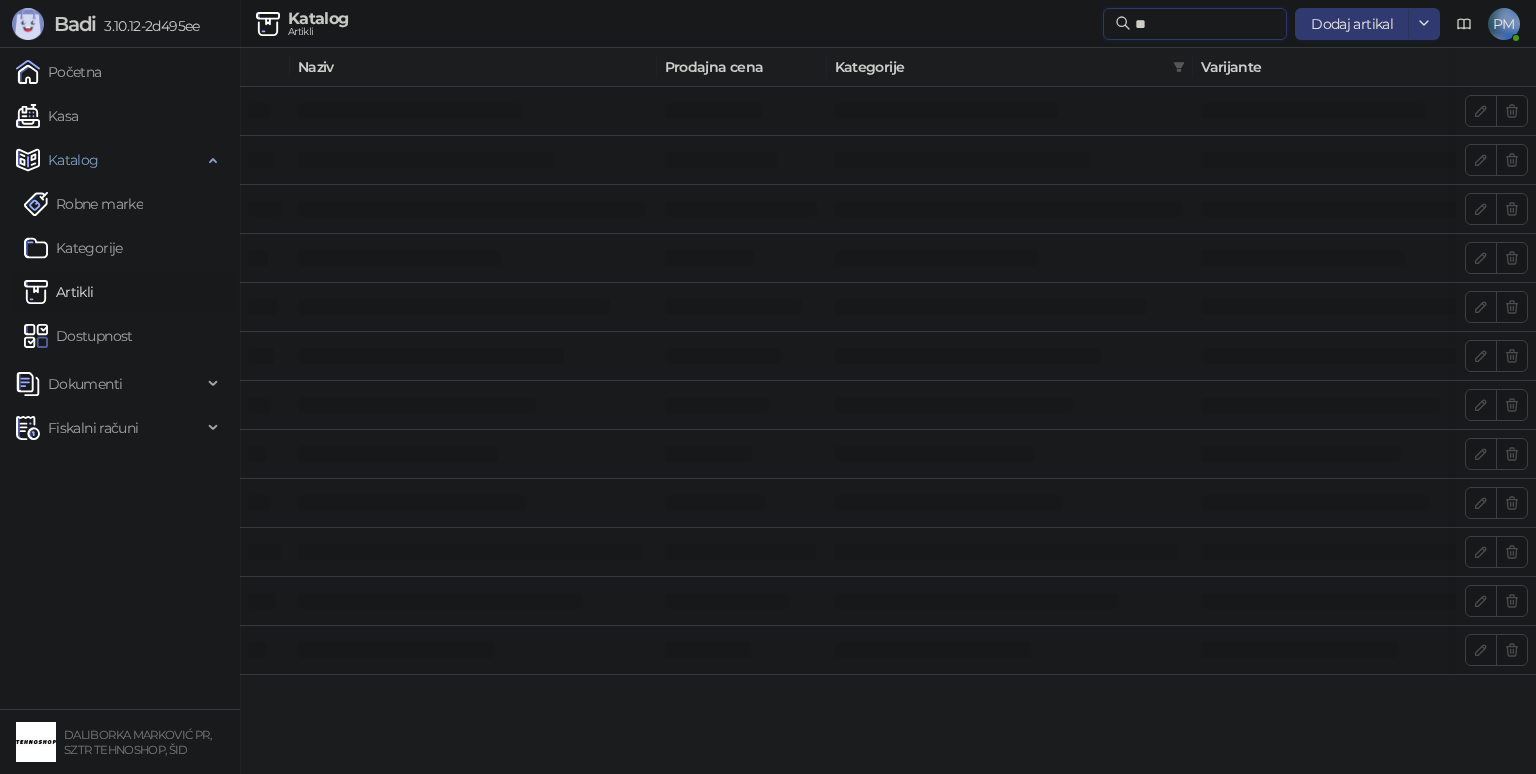 type on "*" 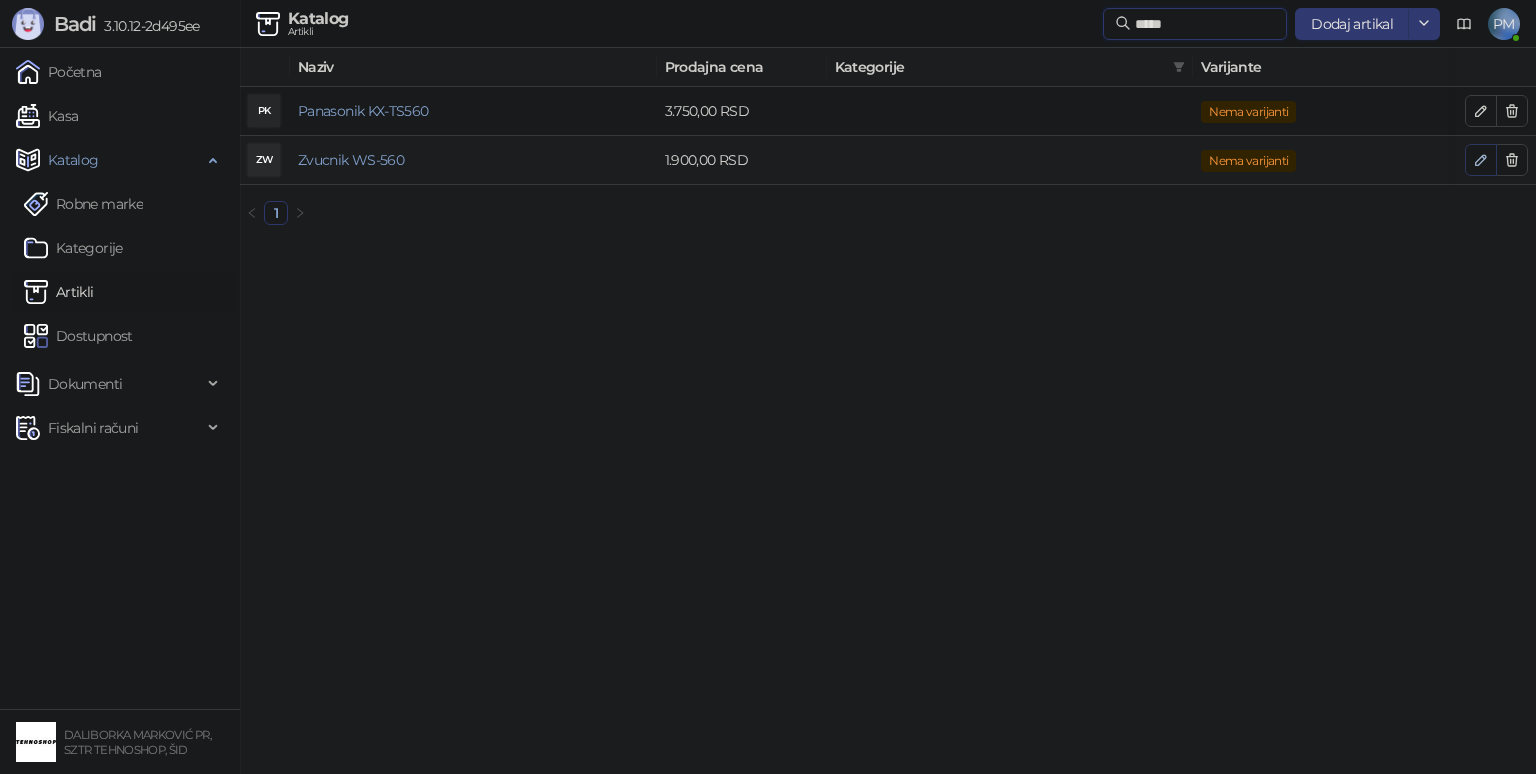 type on "*****" 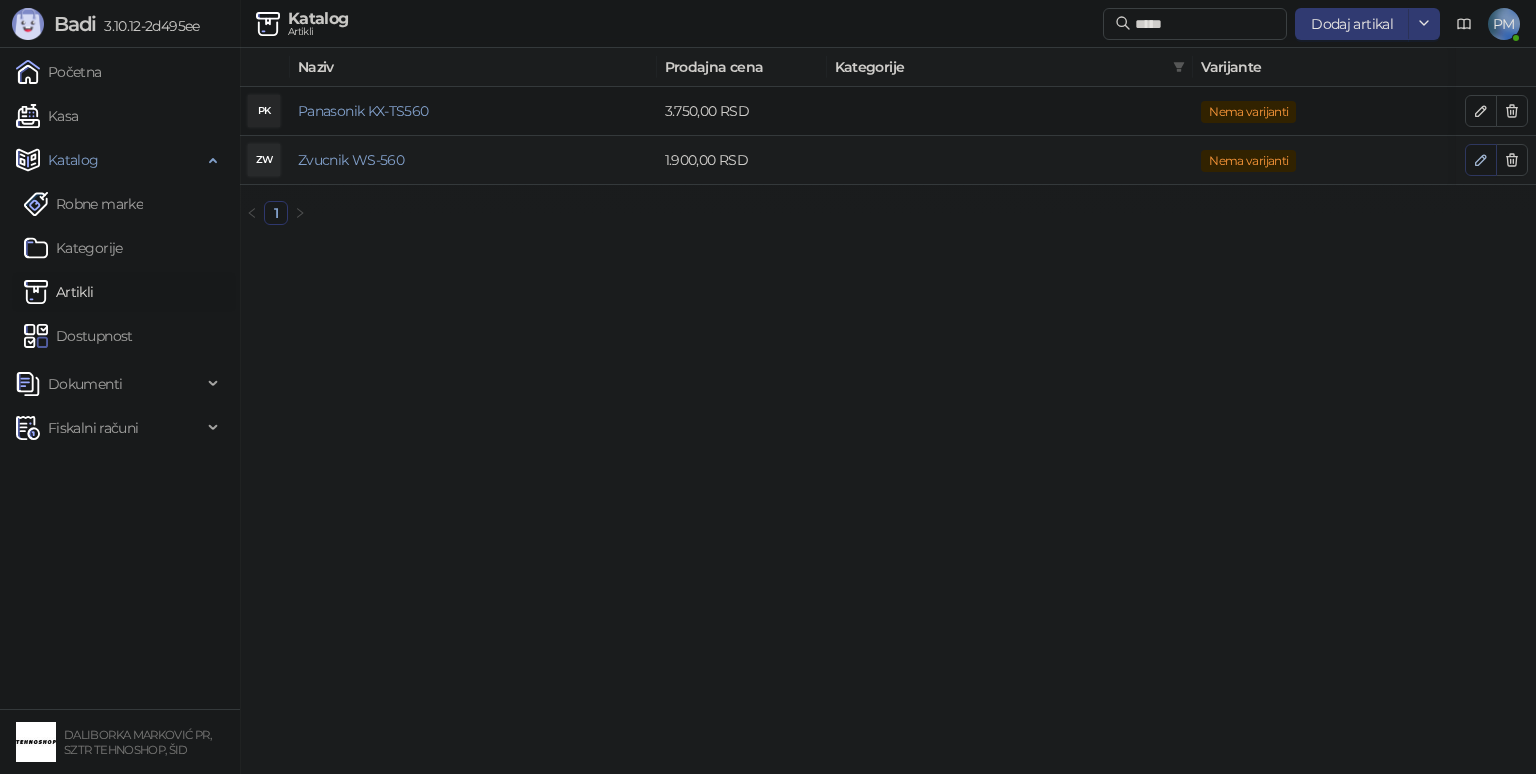 click 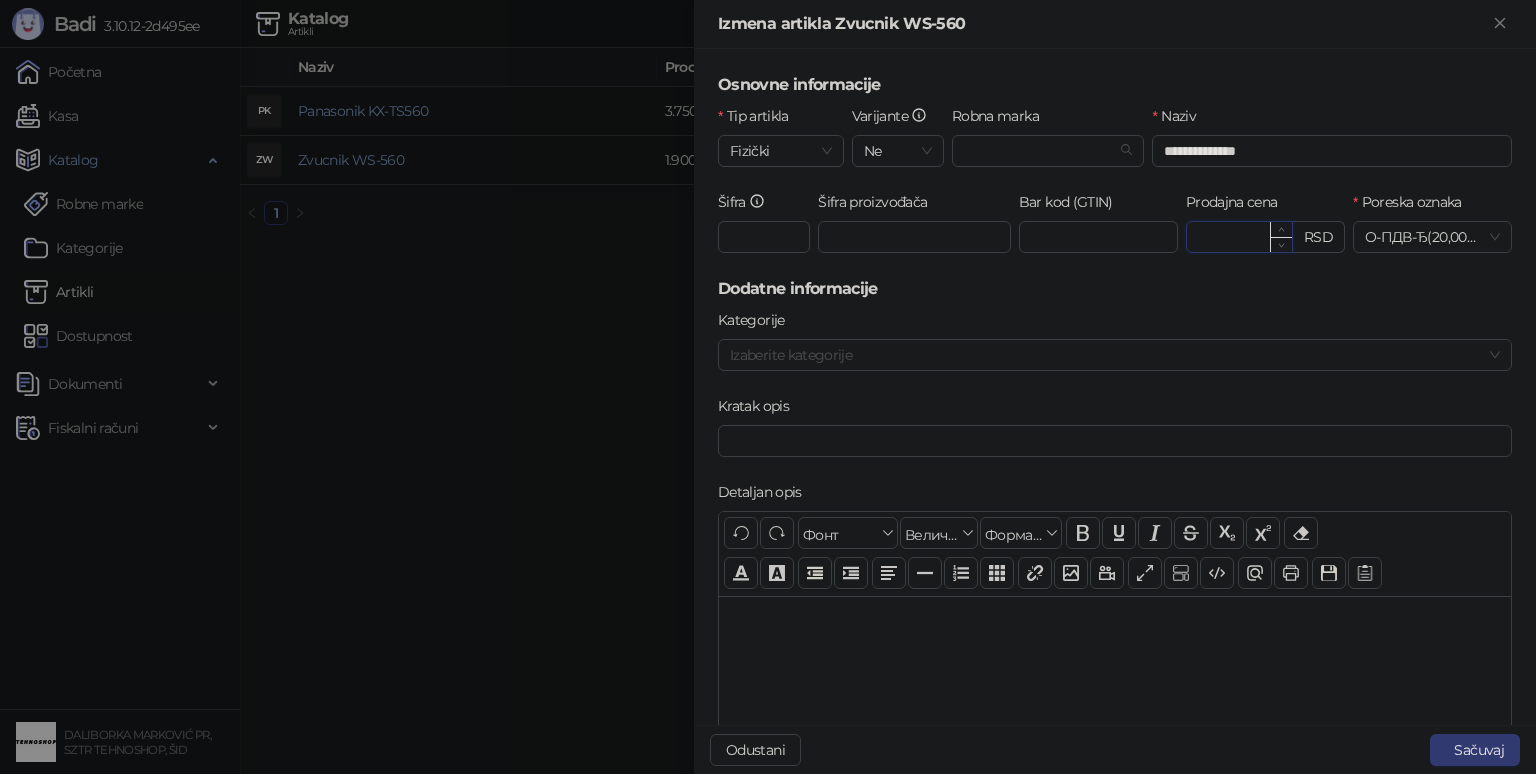 click on "*******" at bounding box center [1239, 237] 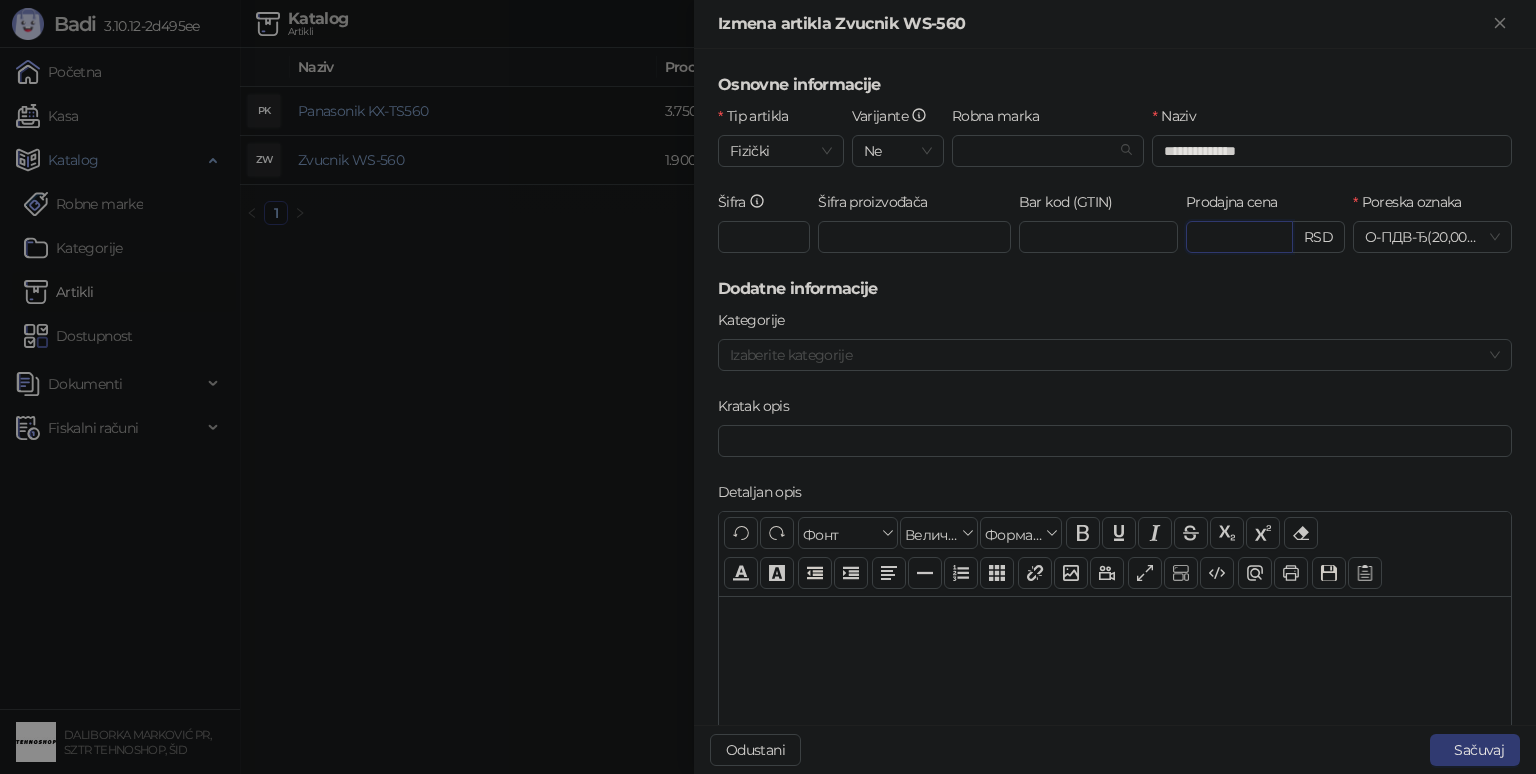 type on "*" 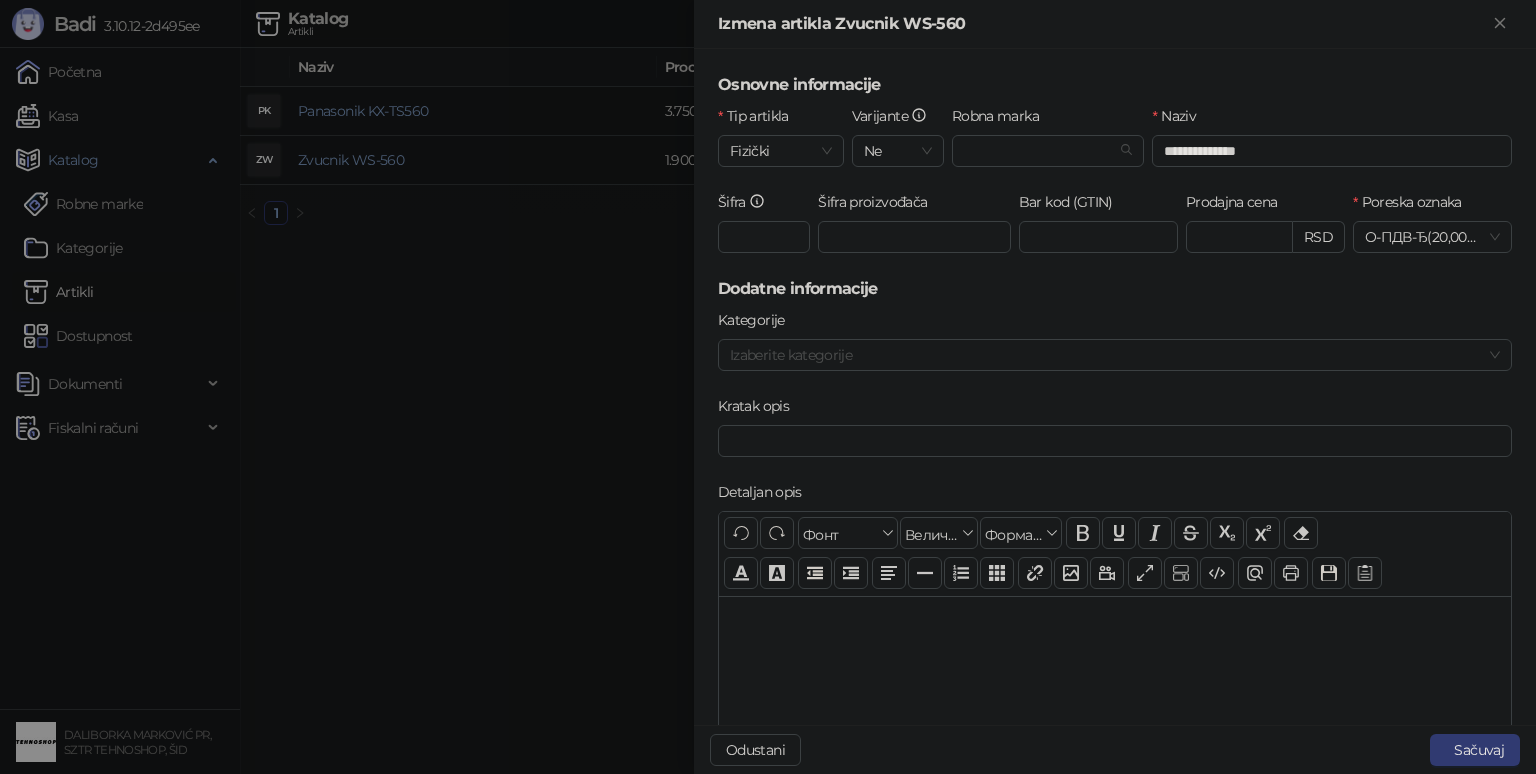 type on "*******" 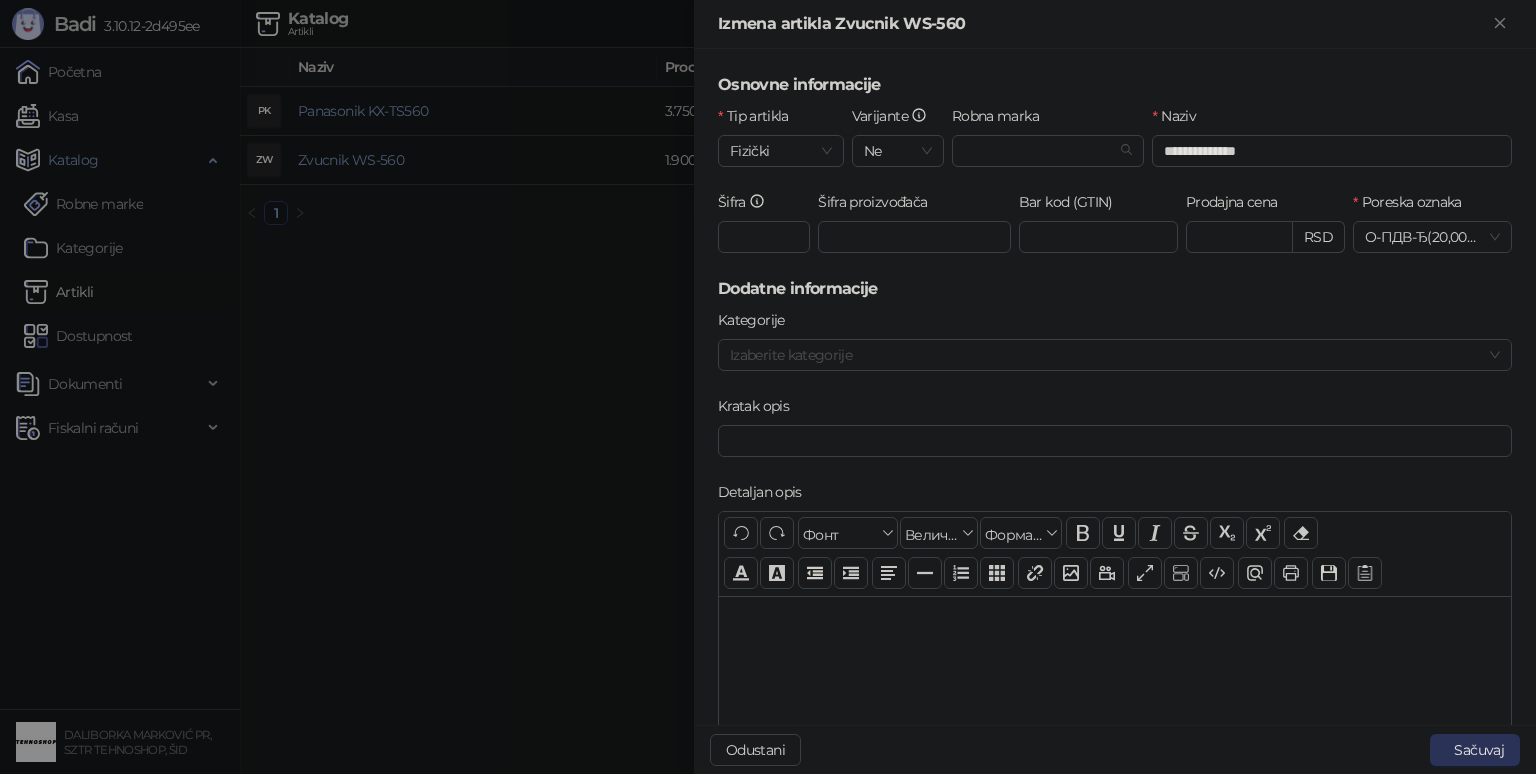 click on "Sačuvaj" at bounding box center (1475, 750) 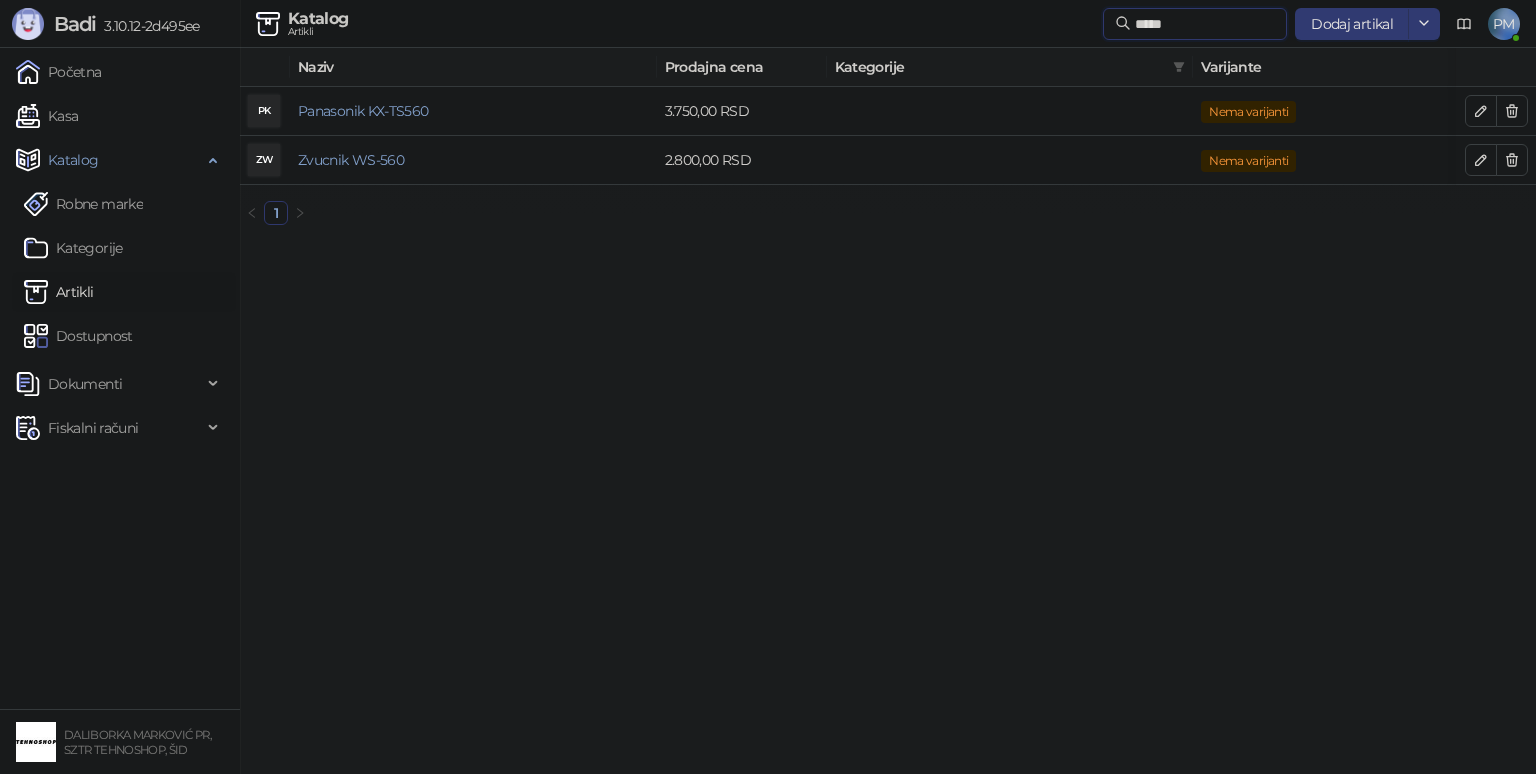 click on "*****" at bounding box center (1205, 24) 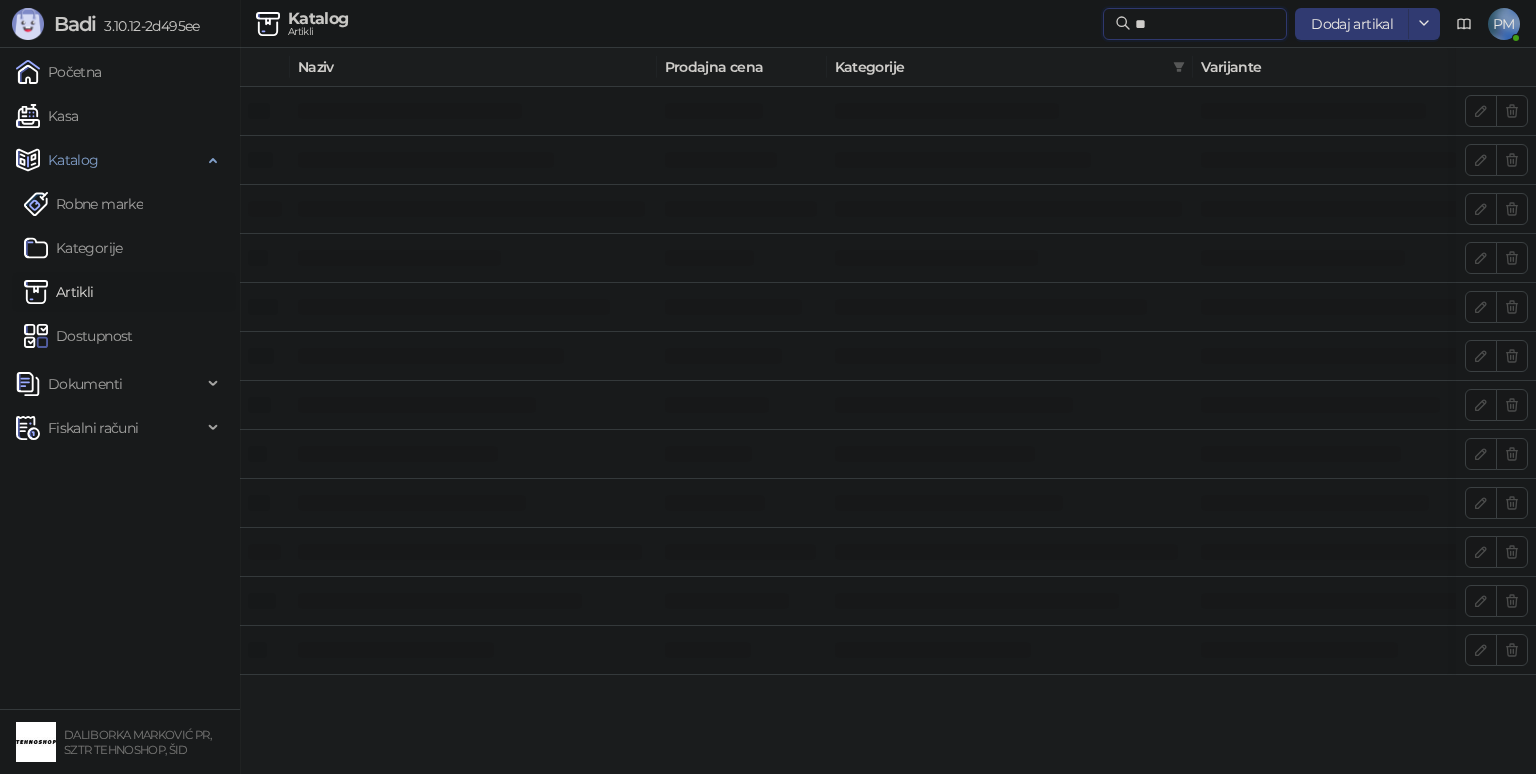 type on "*" 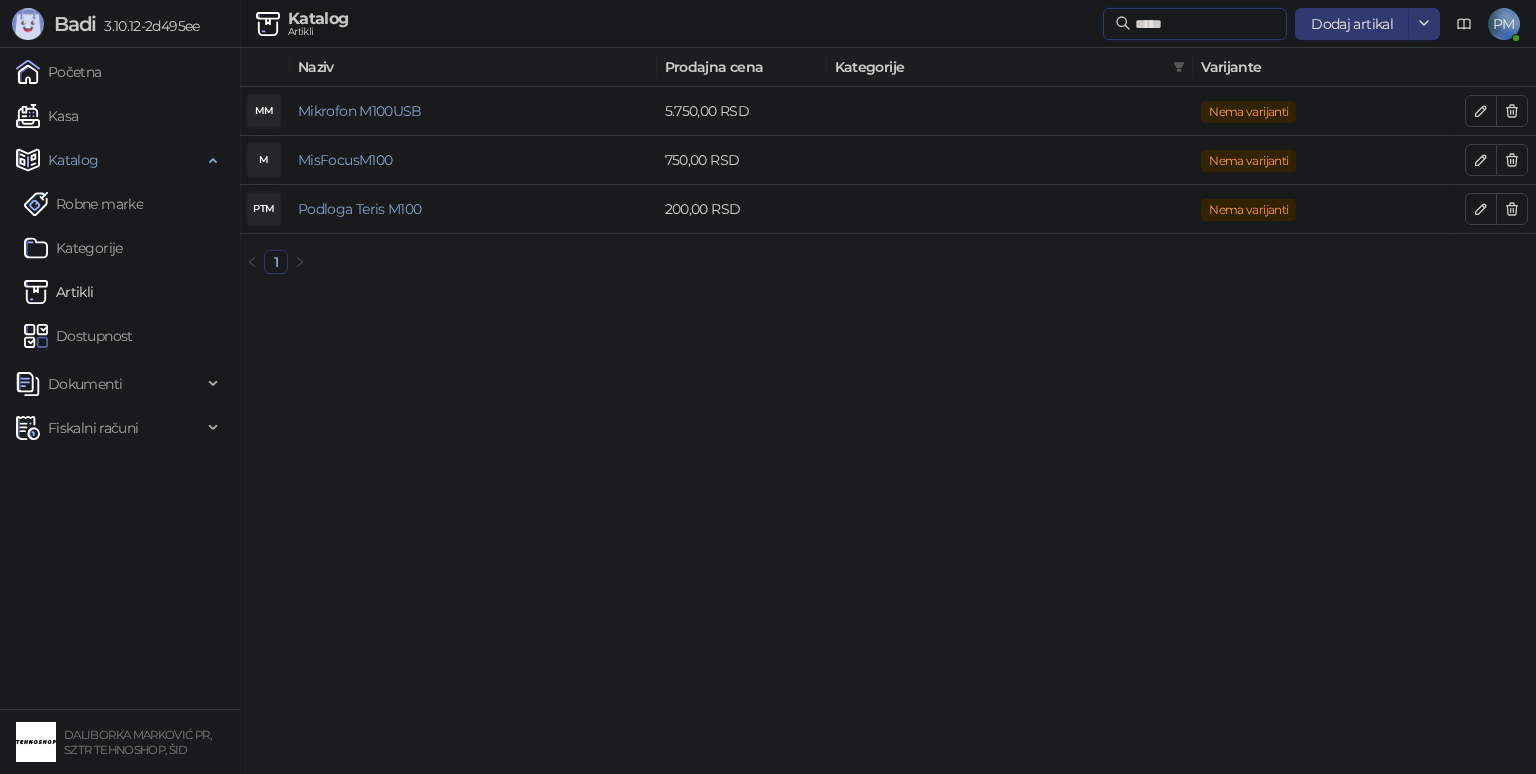 click on "****" at bounding box center [1205, 24] 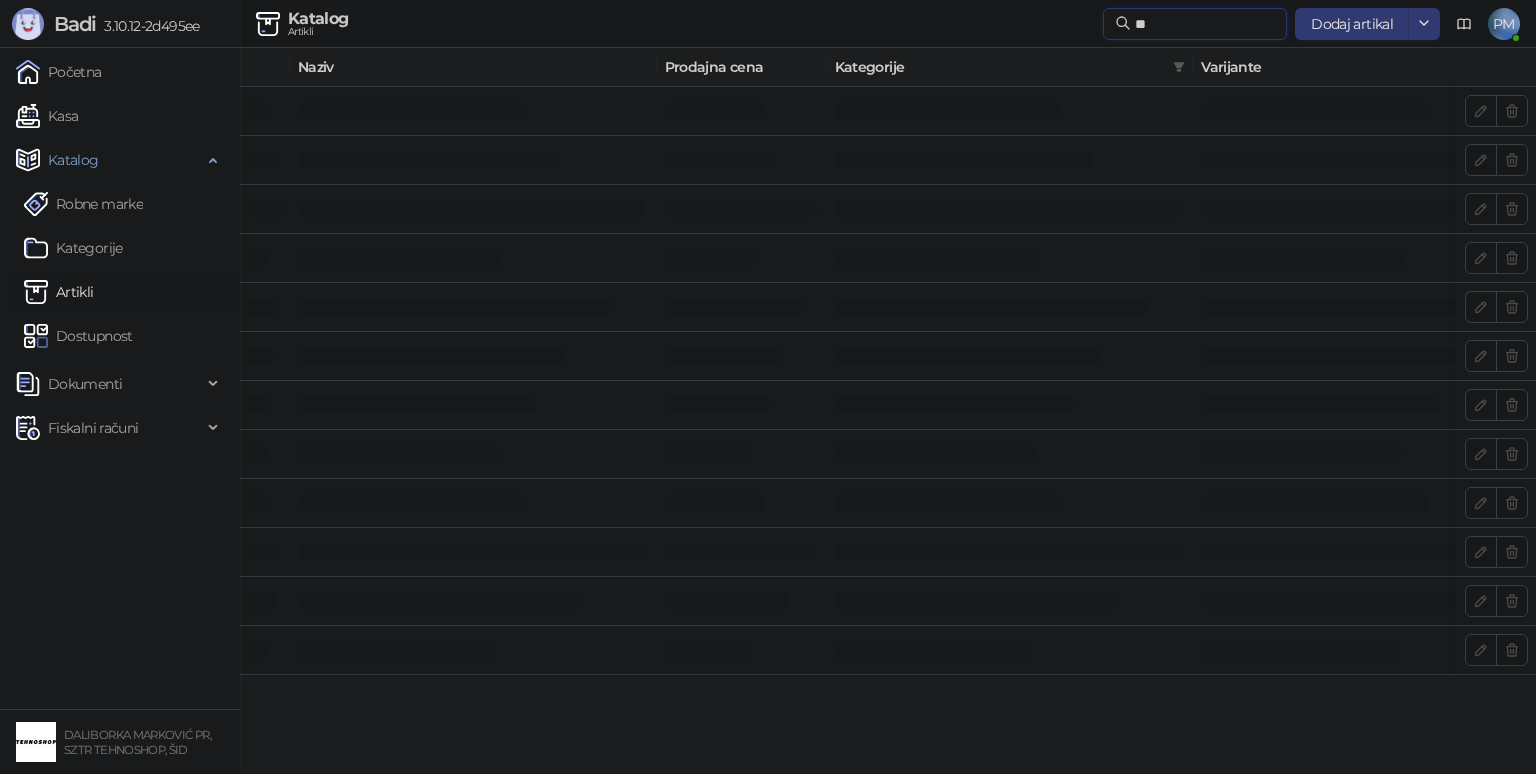 type on "*" 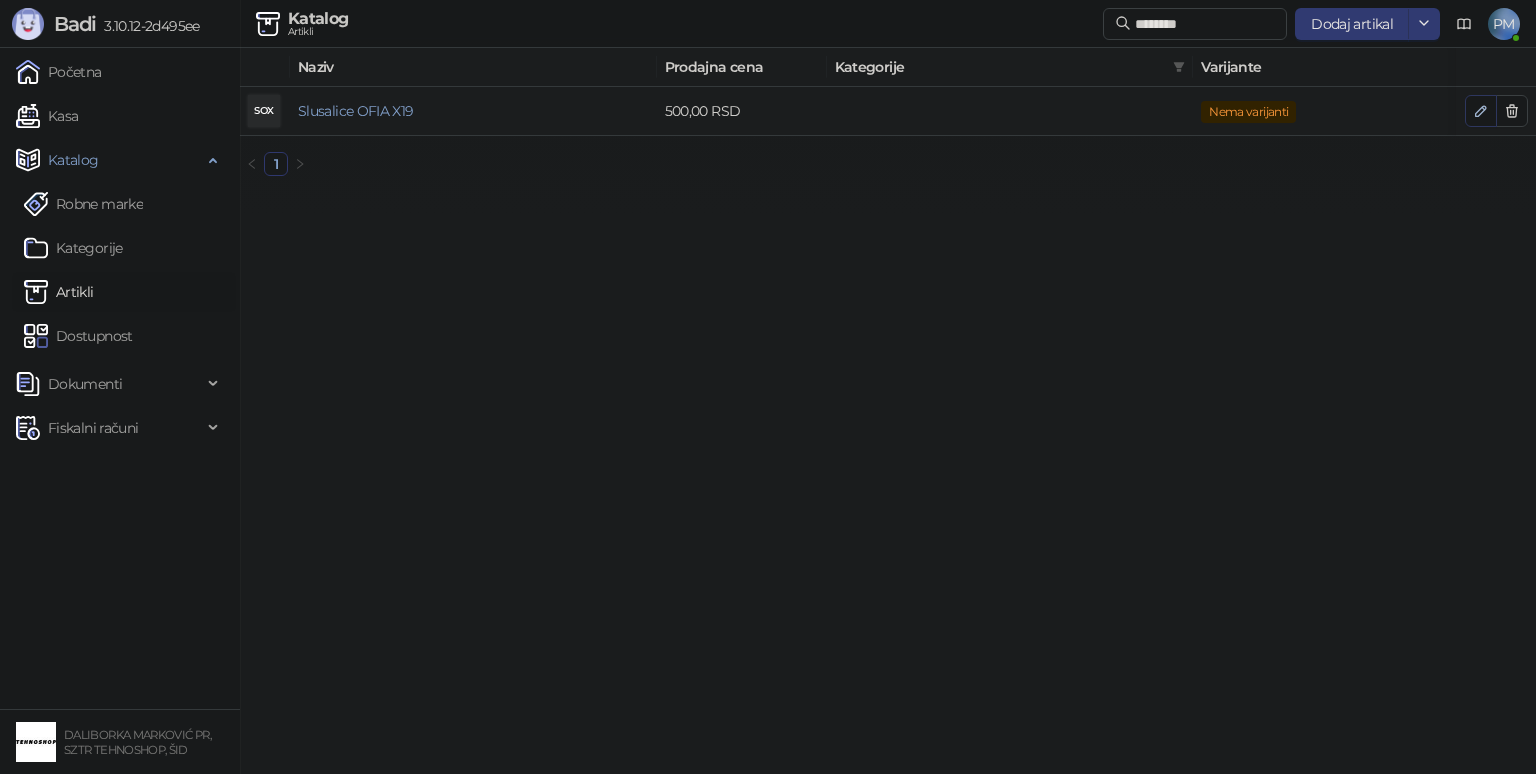 click at bounding box center [1481, 111] 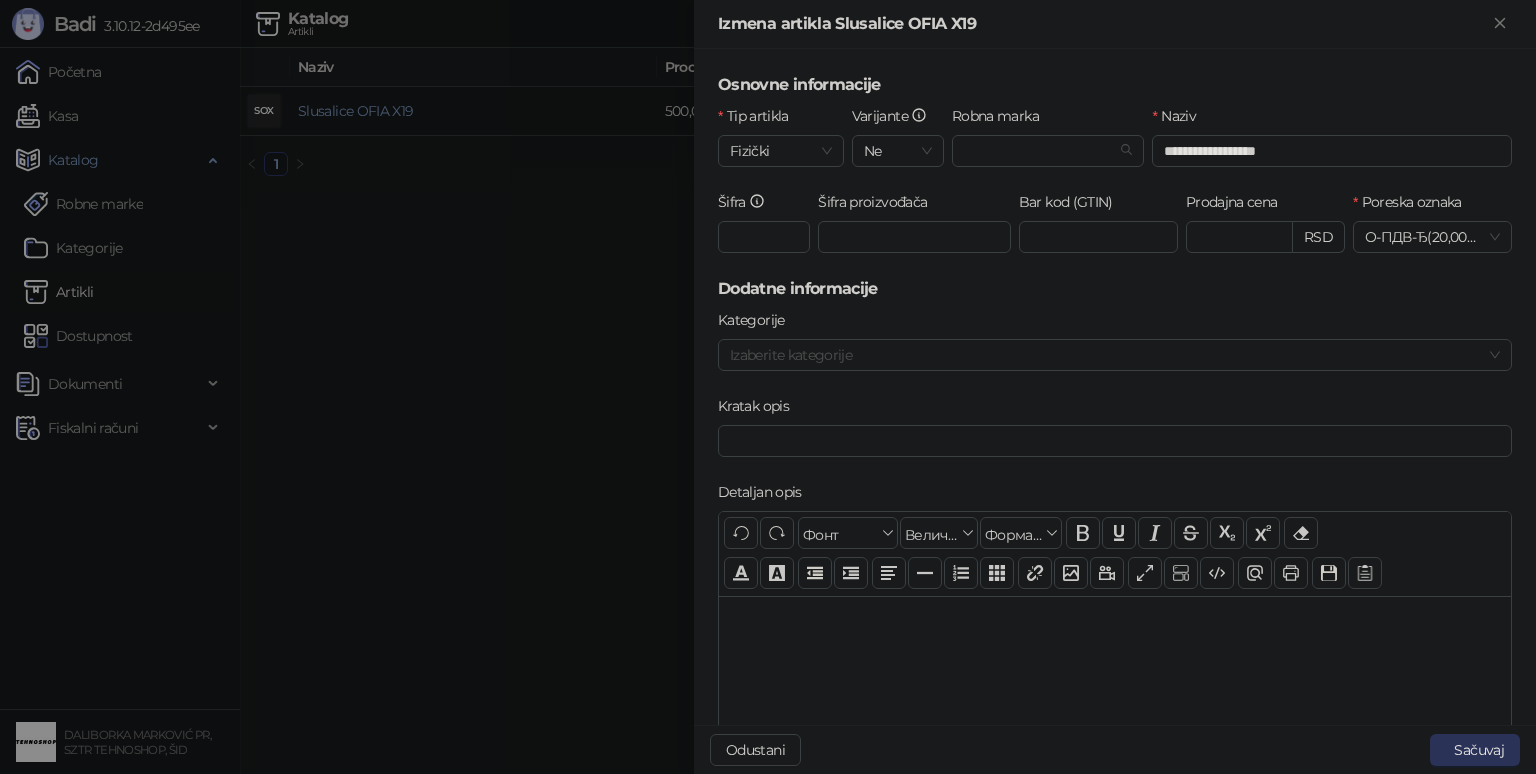 click on "Sačuvaj" at bounding box center [1475, 750] 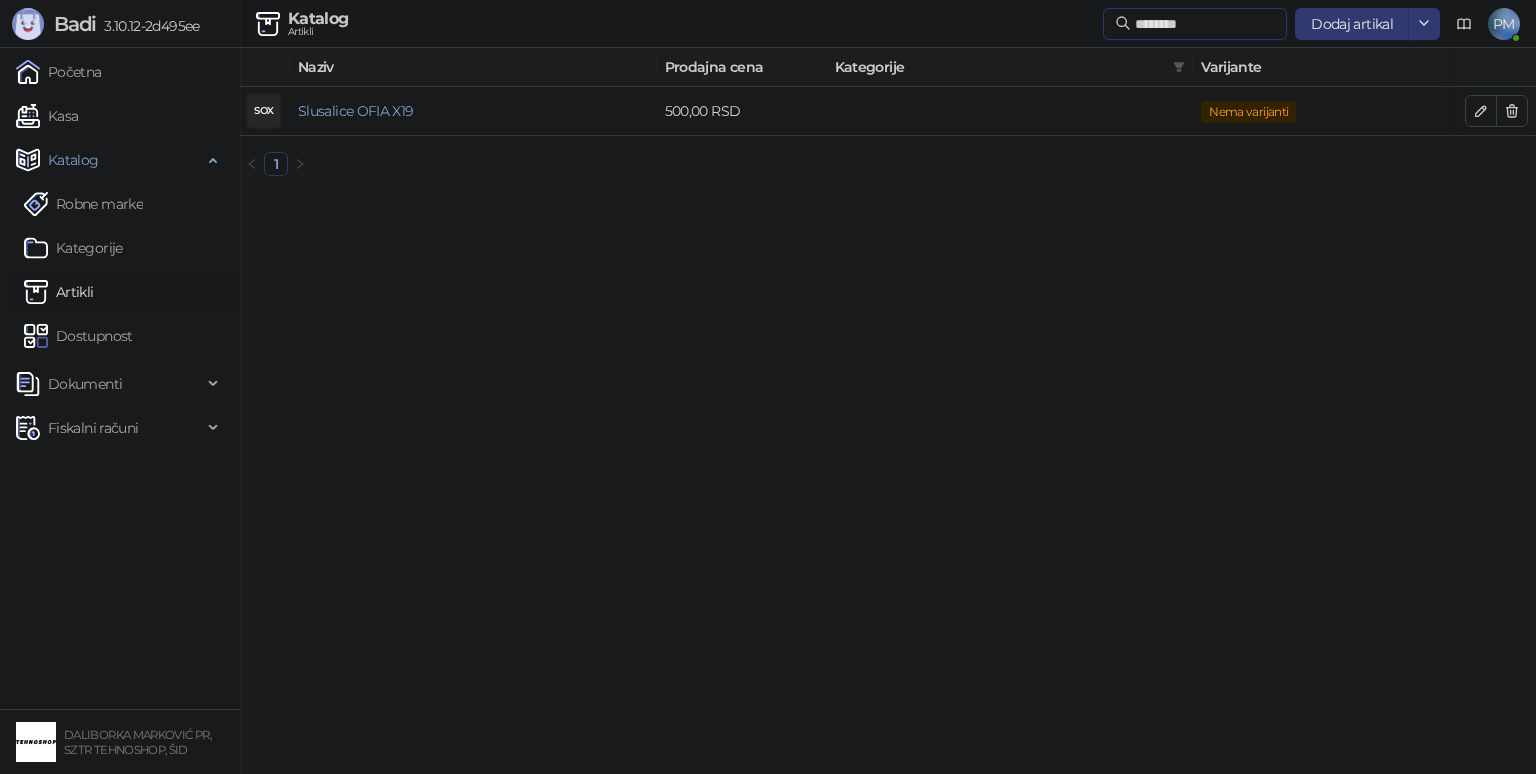 click on "********" at bounding box center (1205, 24) 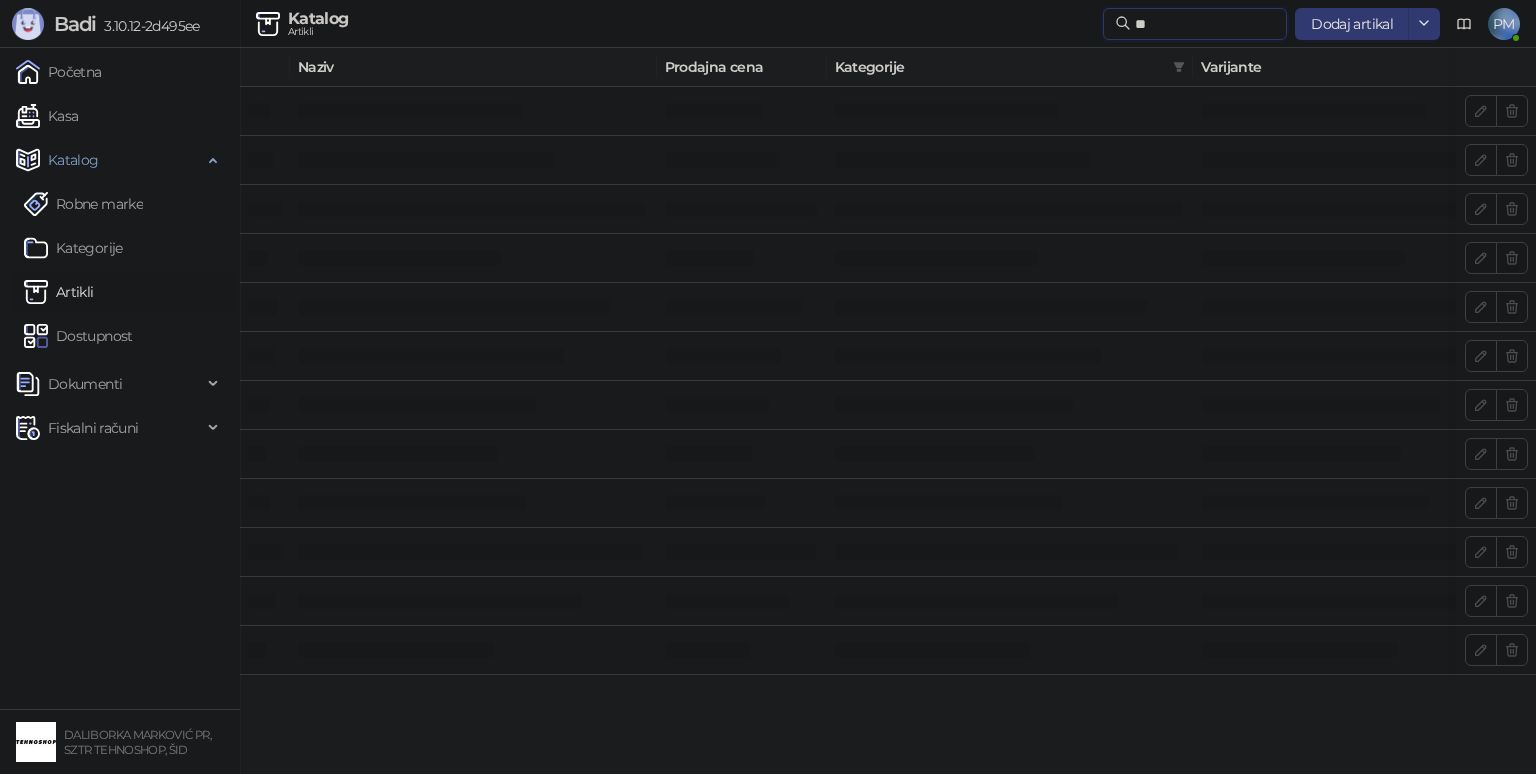 type on "*" 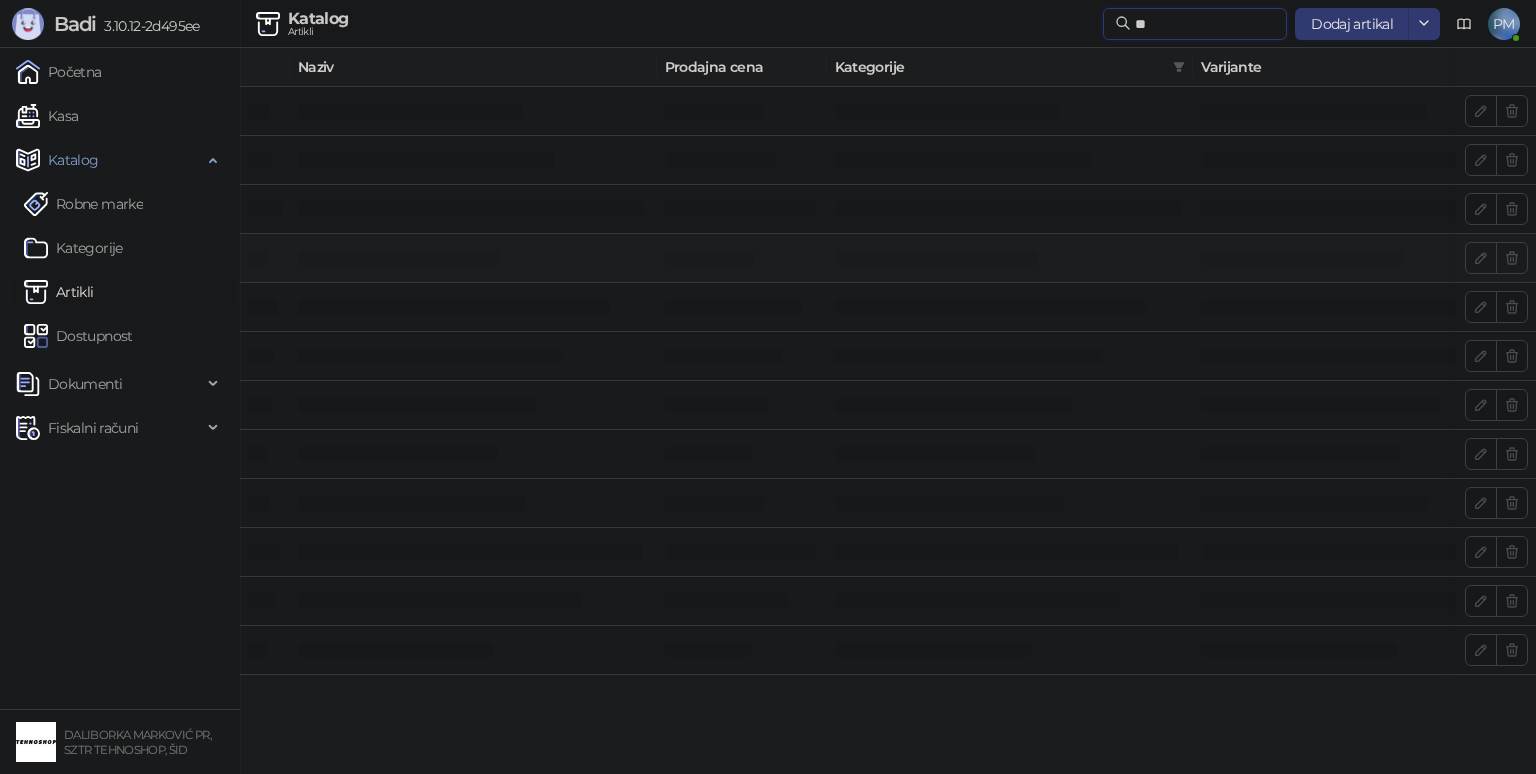 type on "*" 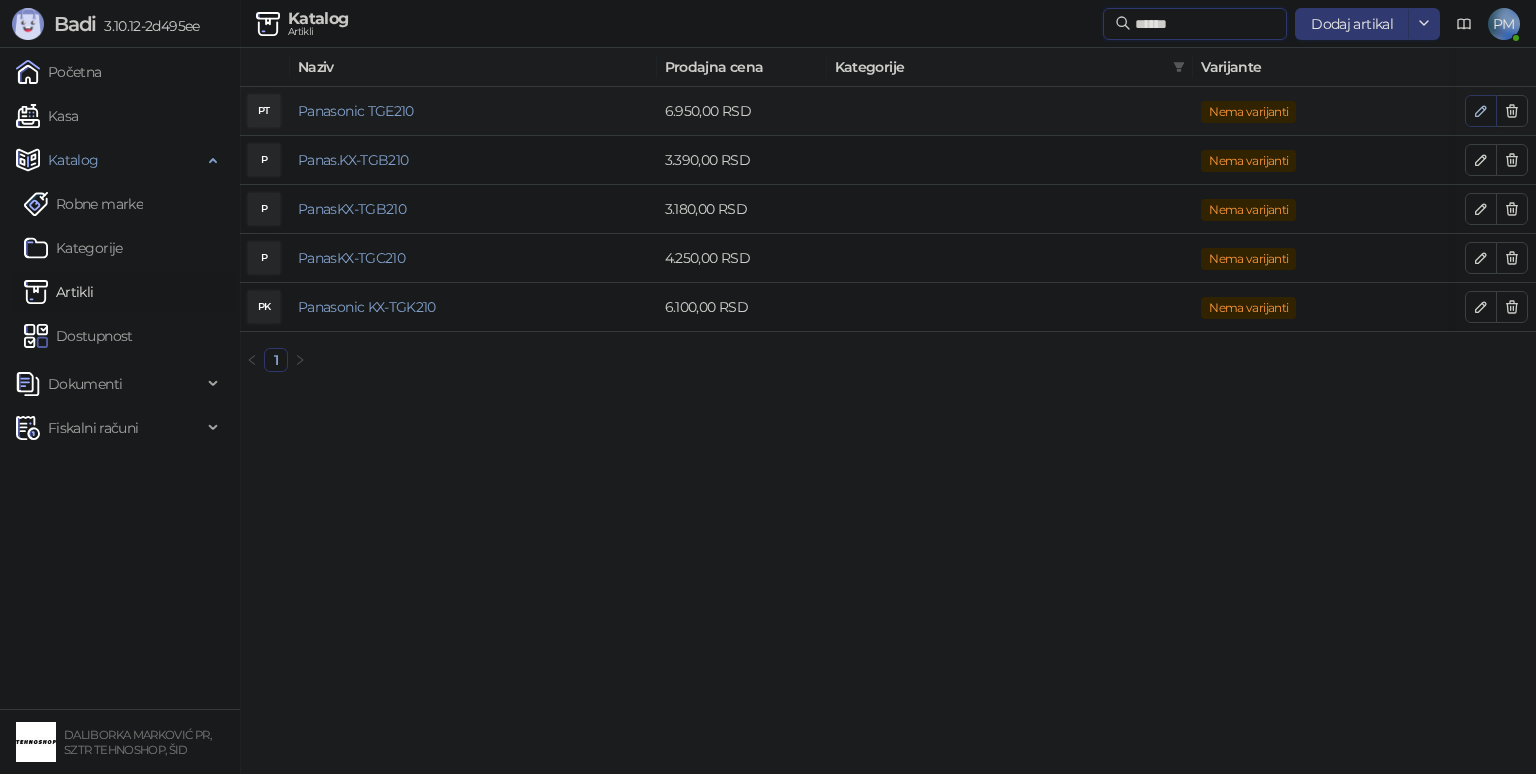 type on "******" 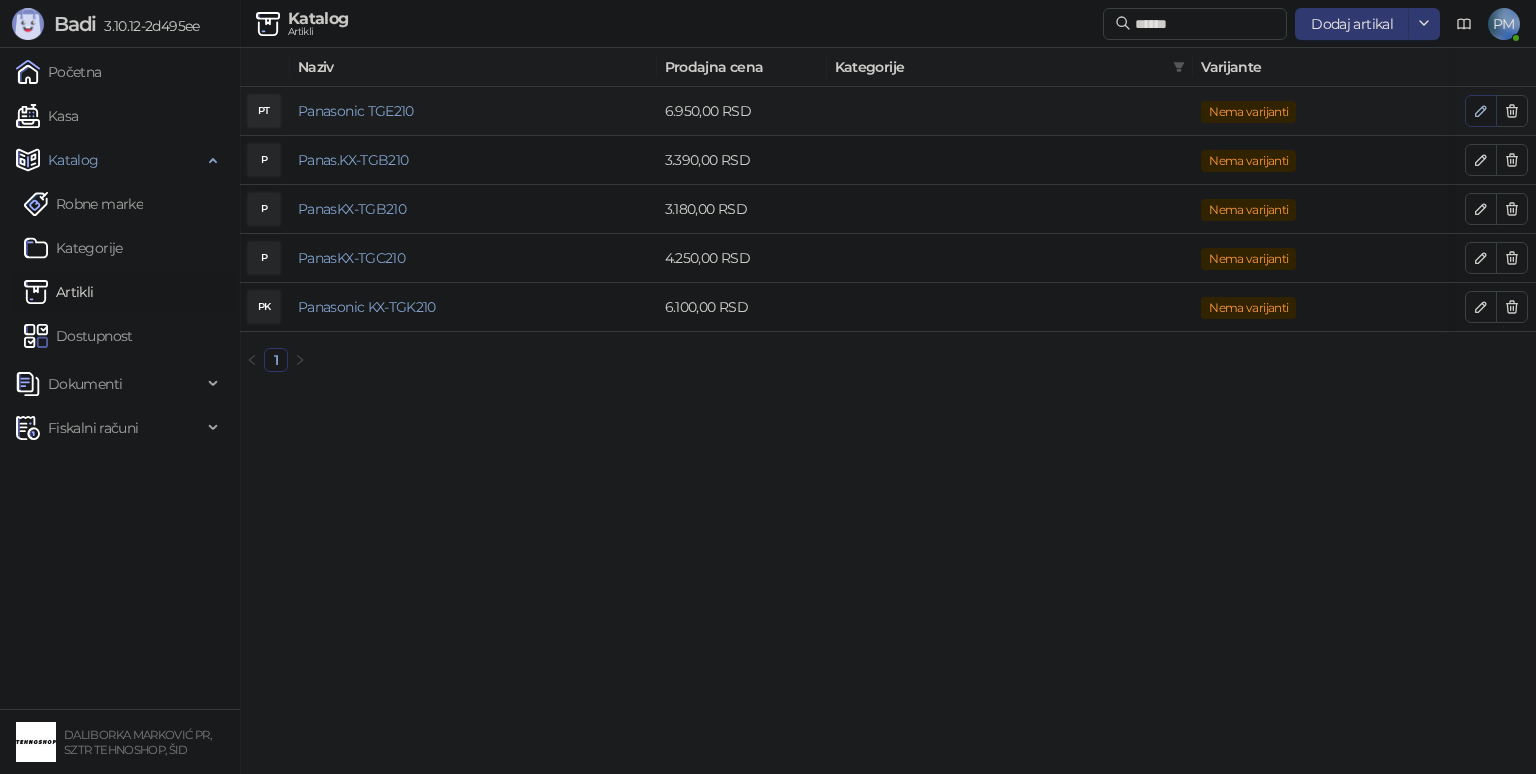 click 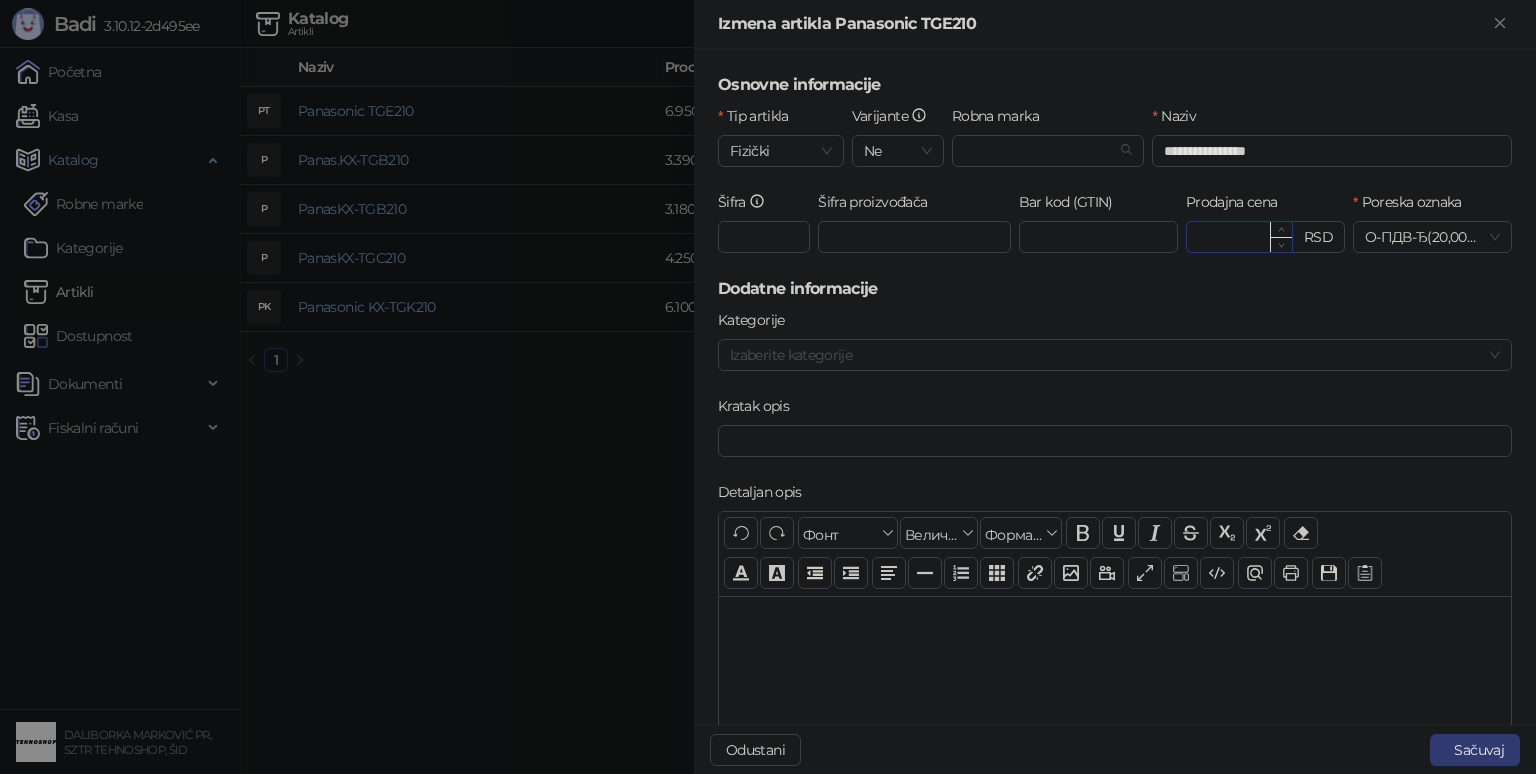 click on "*******" at bounding box center (1239, 237) 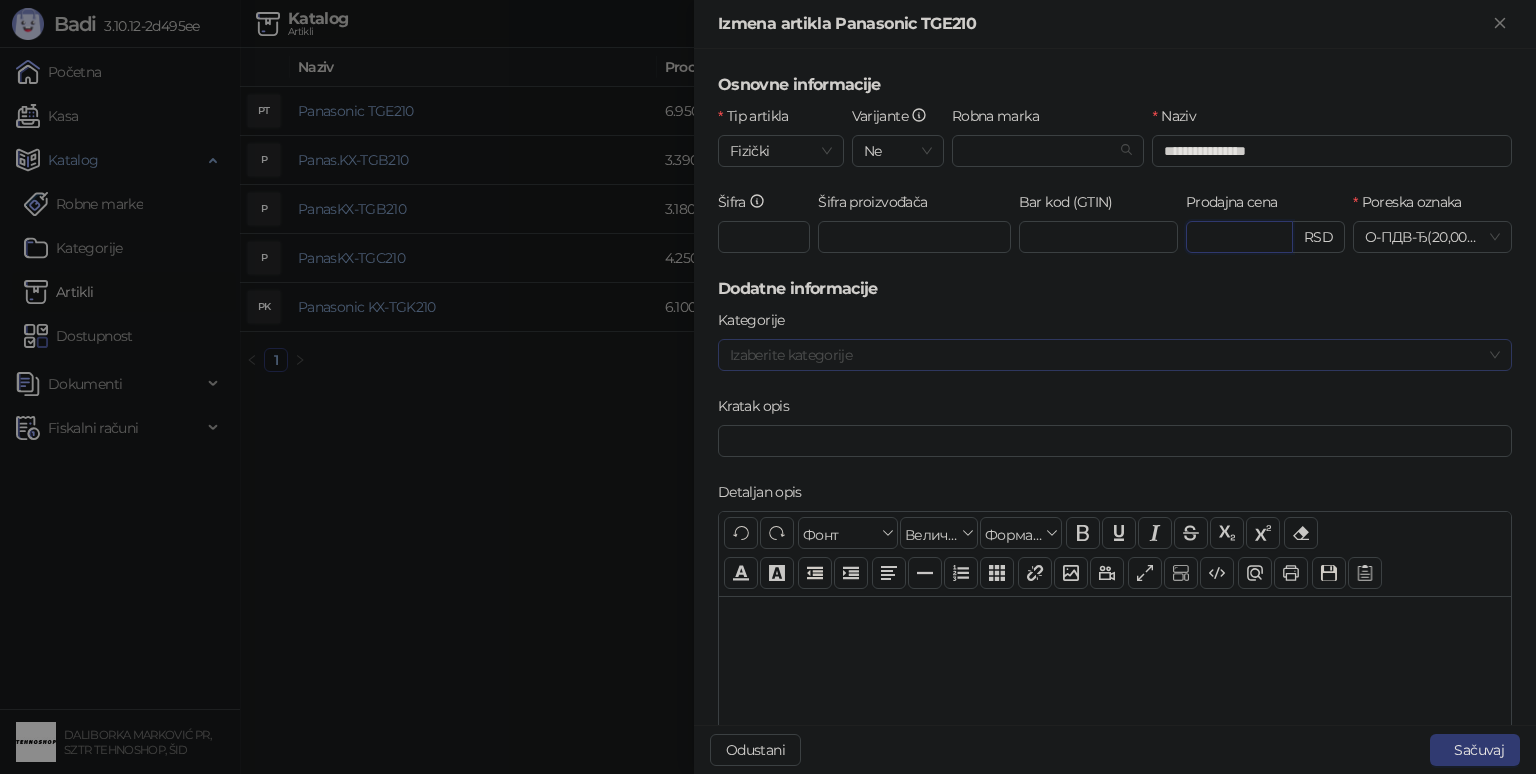 type on "*" 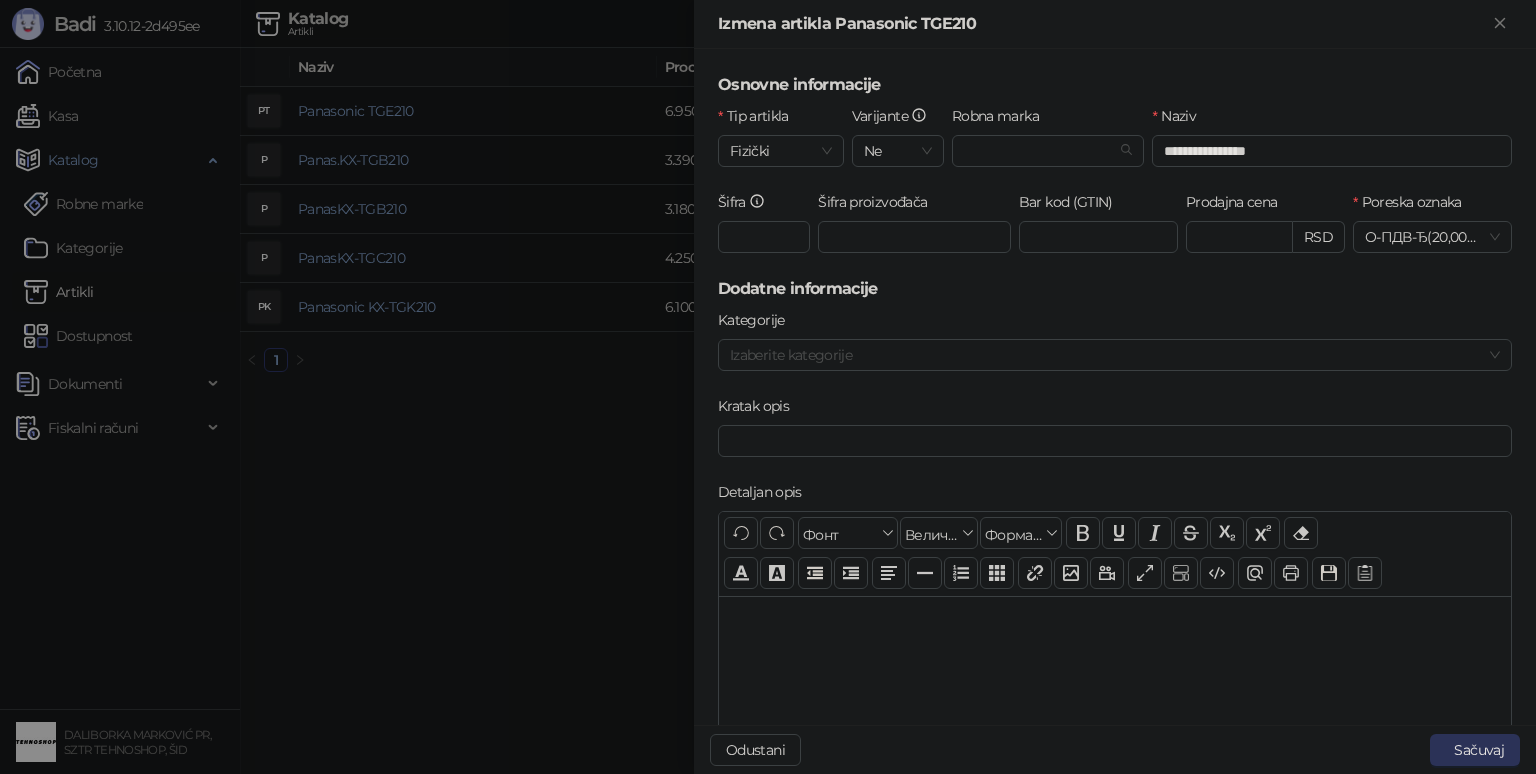 type on "*******" 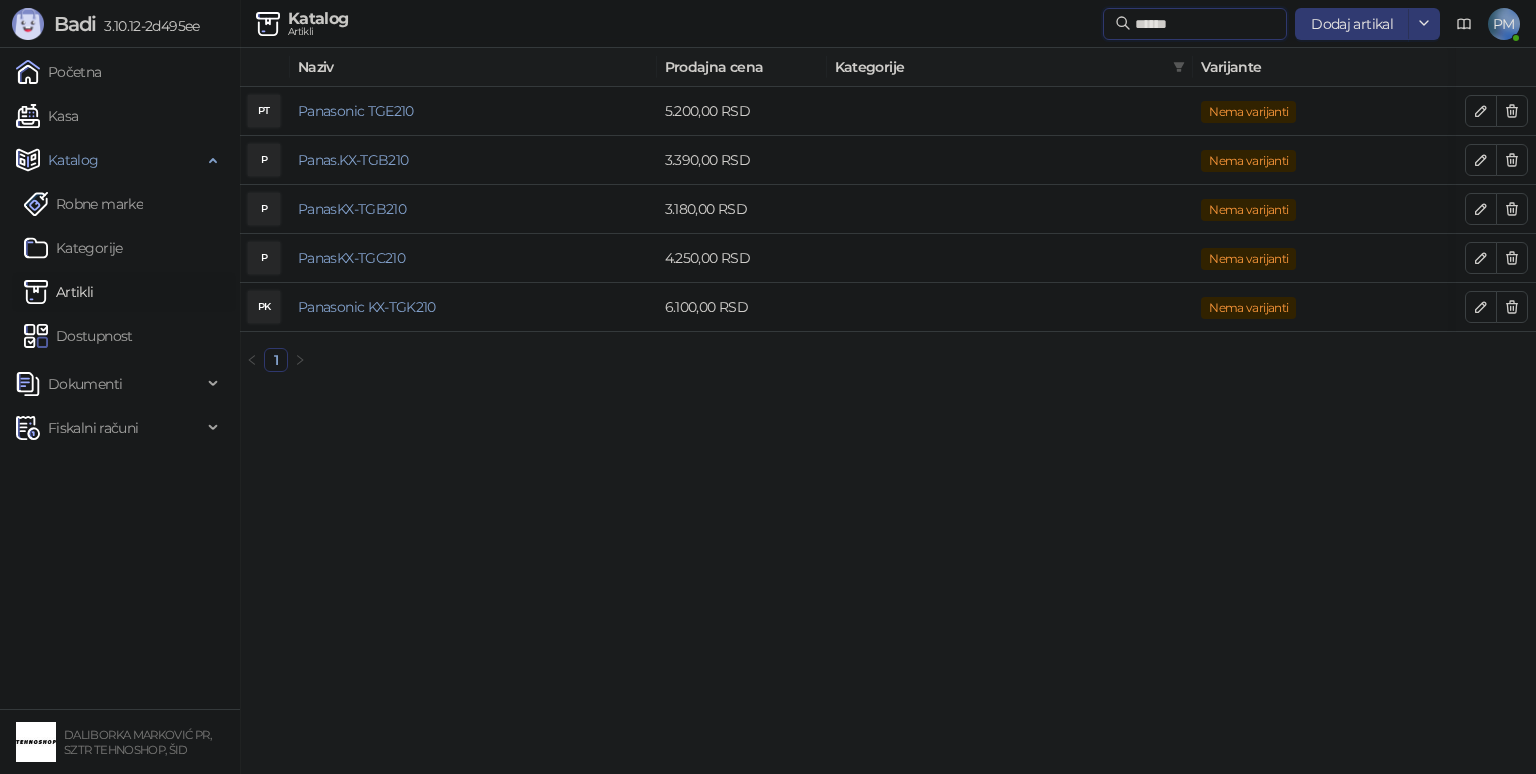 click on "******" at bounding box center (1205, 24) 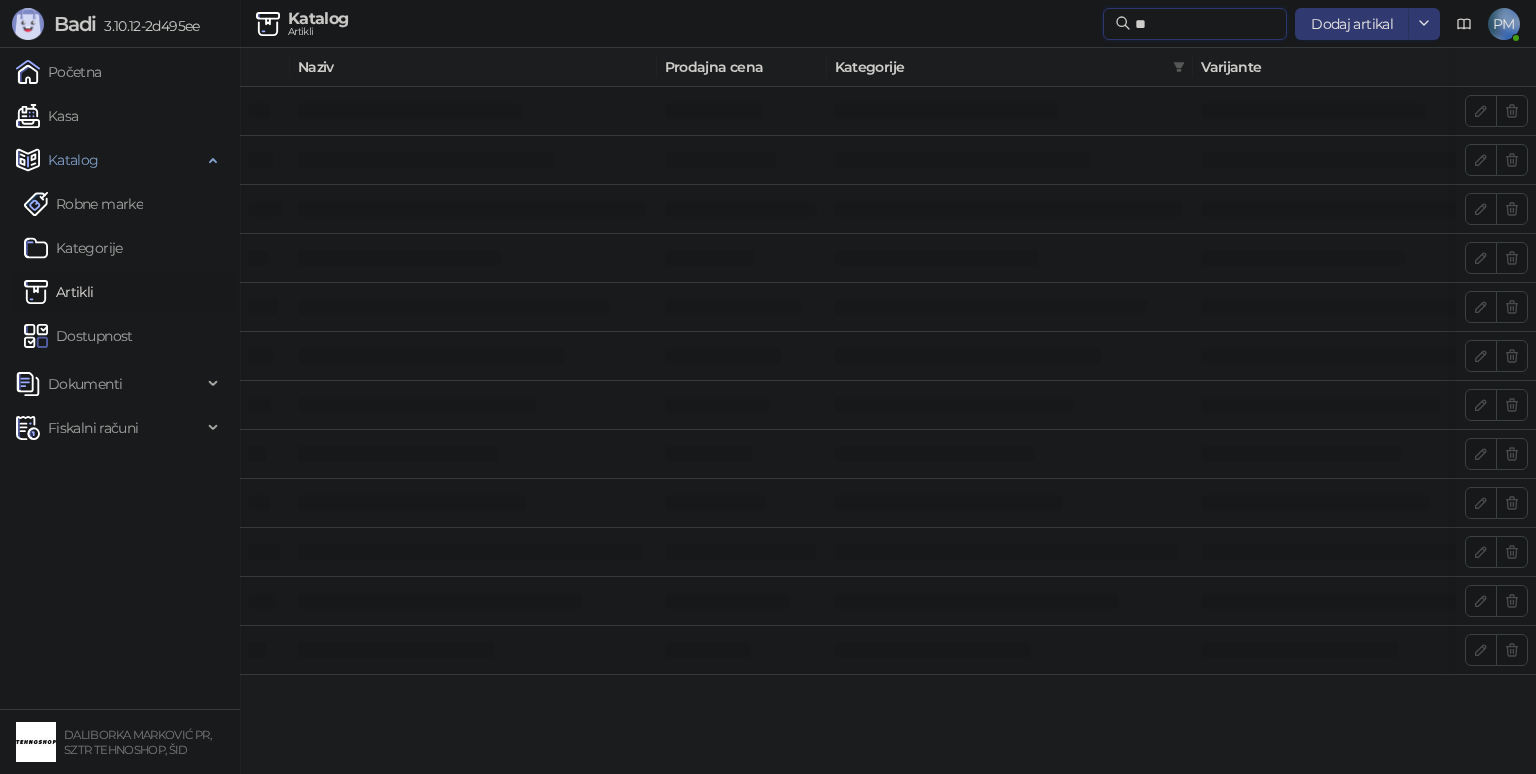 type on "*" 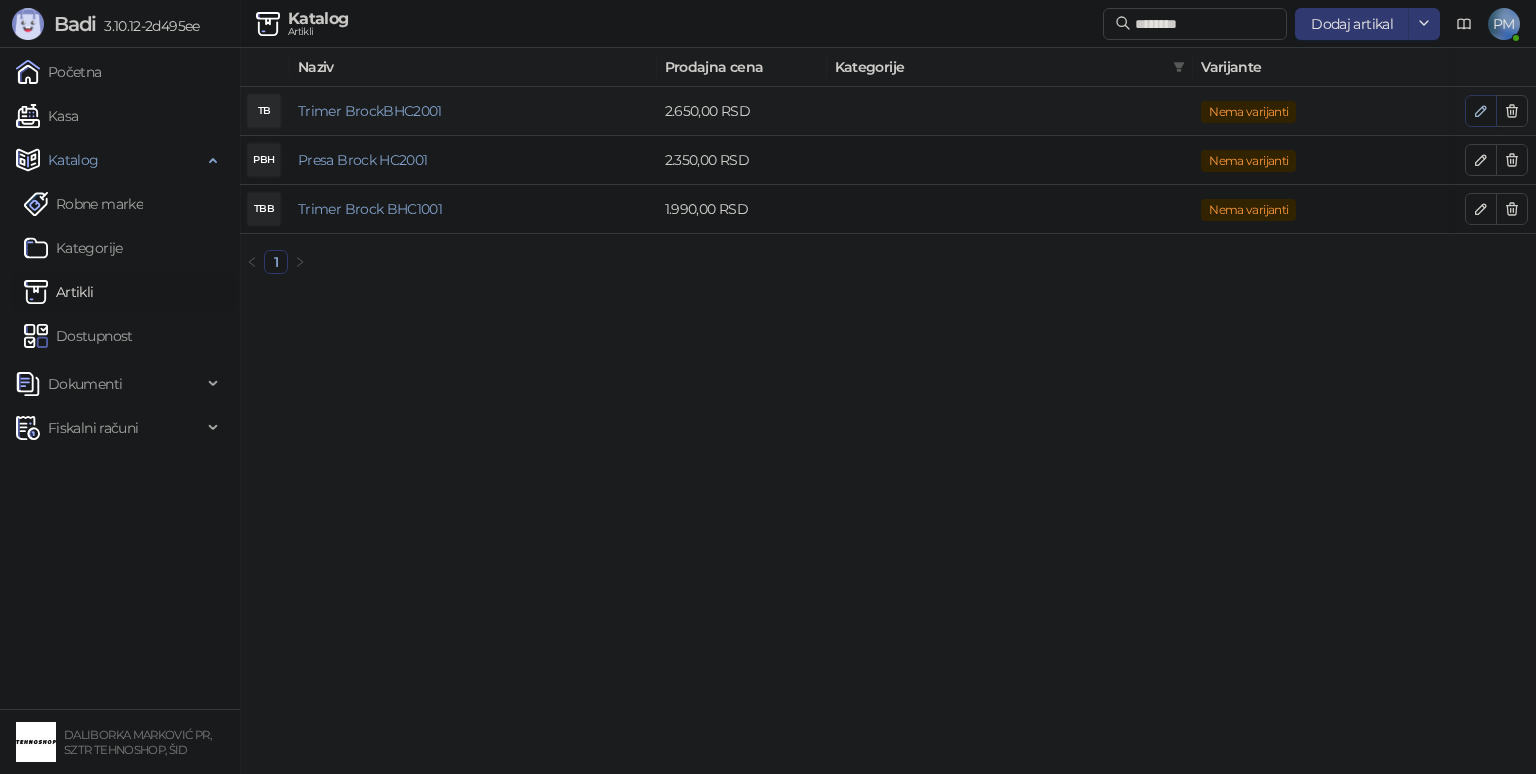 click 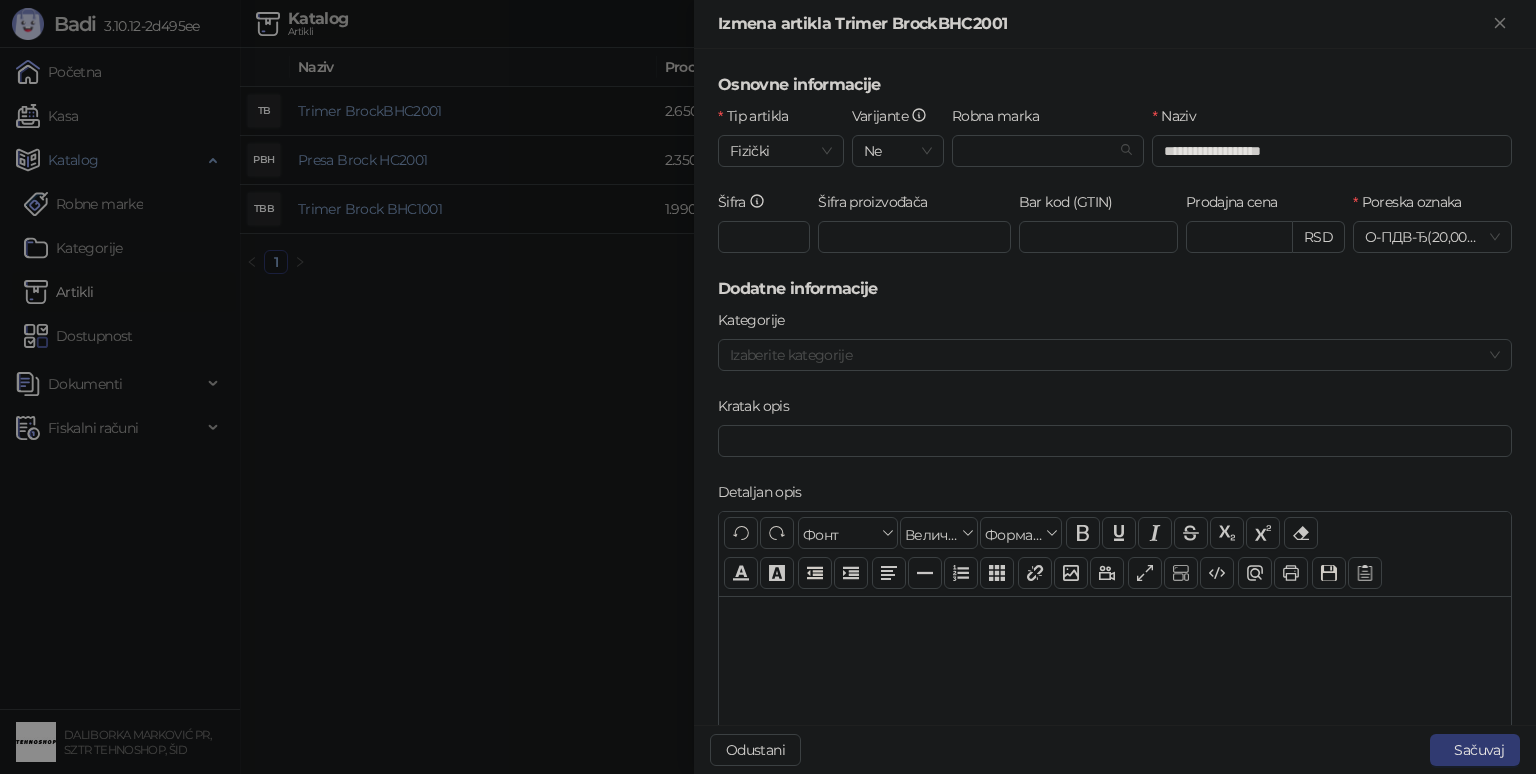click on "Izmena artikla Trimer BrockBHC2001" at bounding box center [1103, 24] 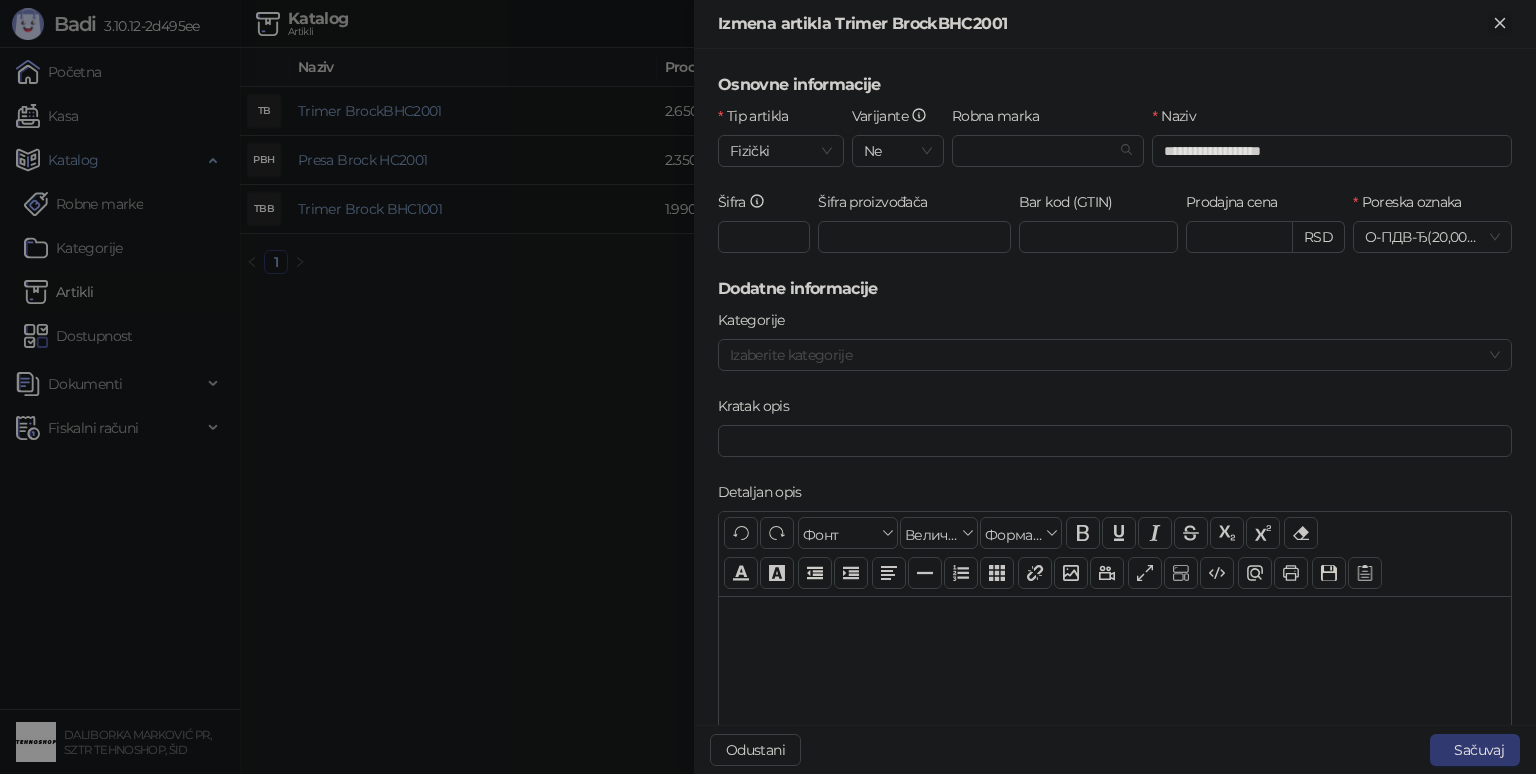click 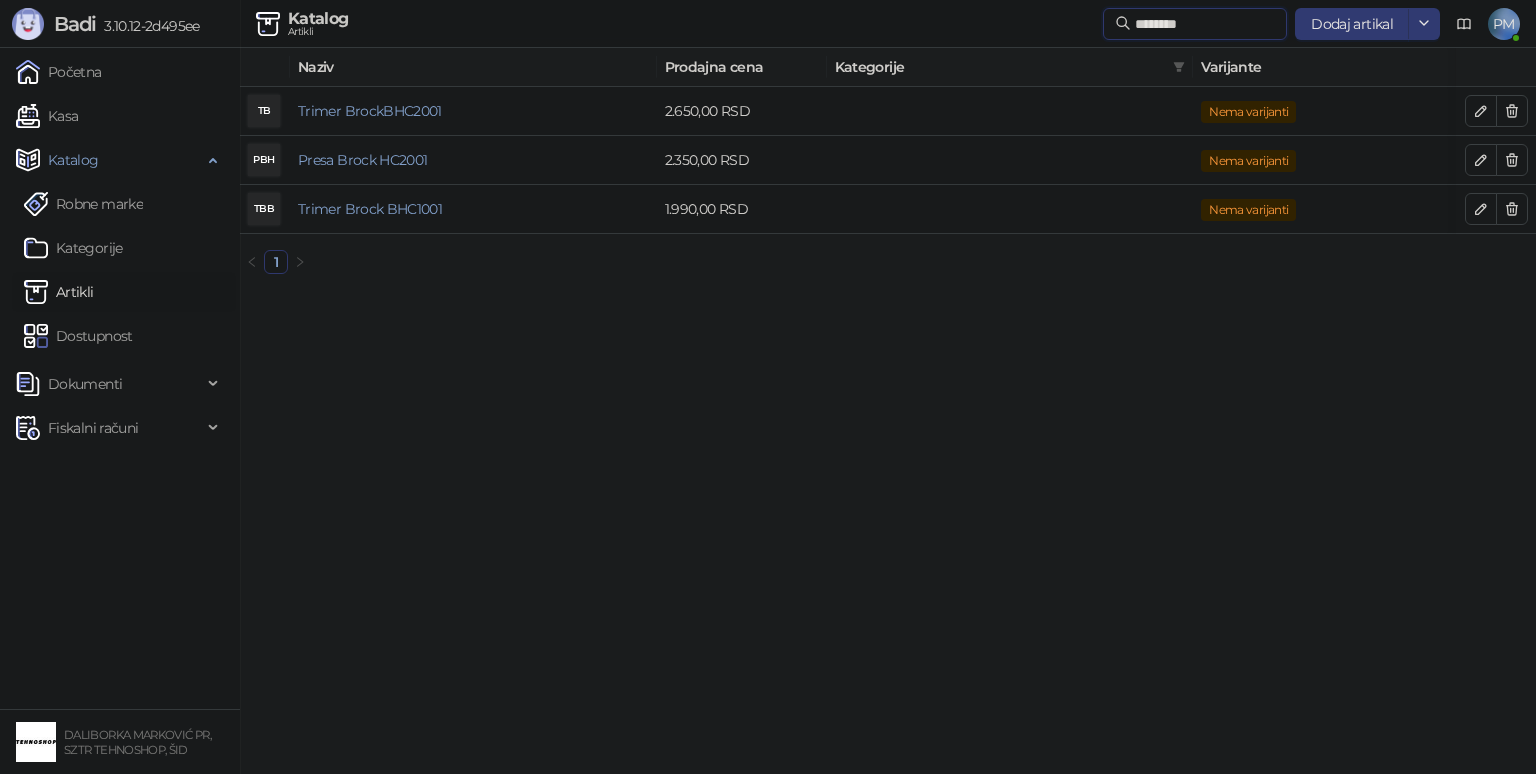 click on "*******" at bounding box center (1205, 24) 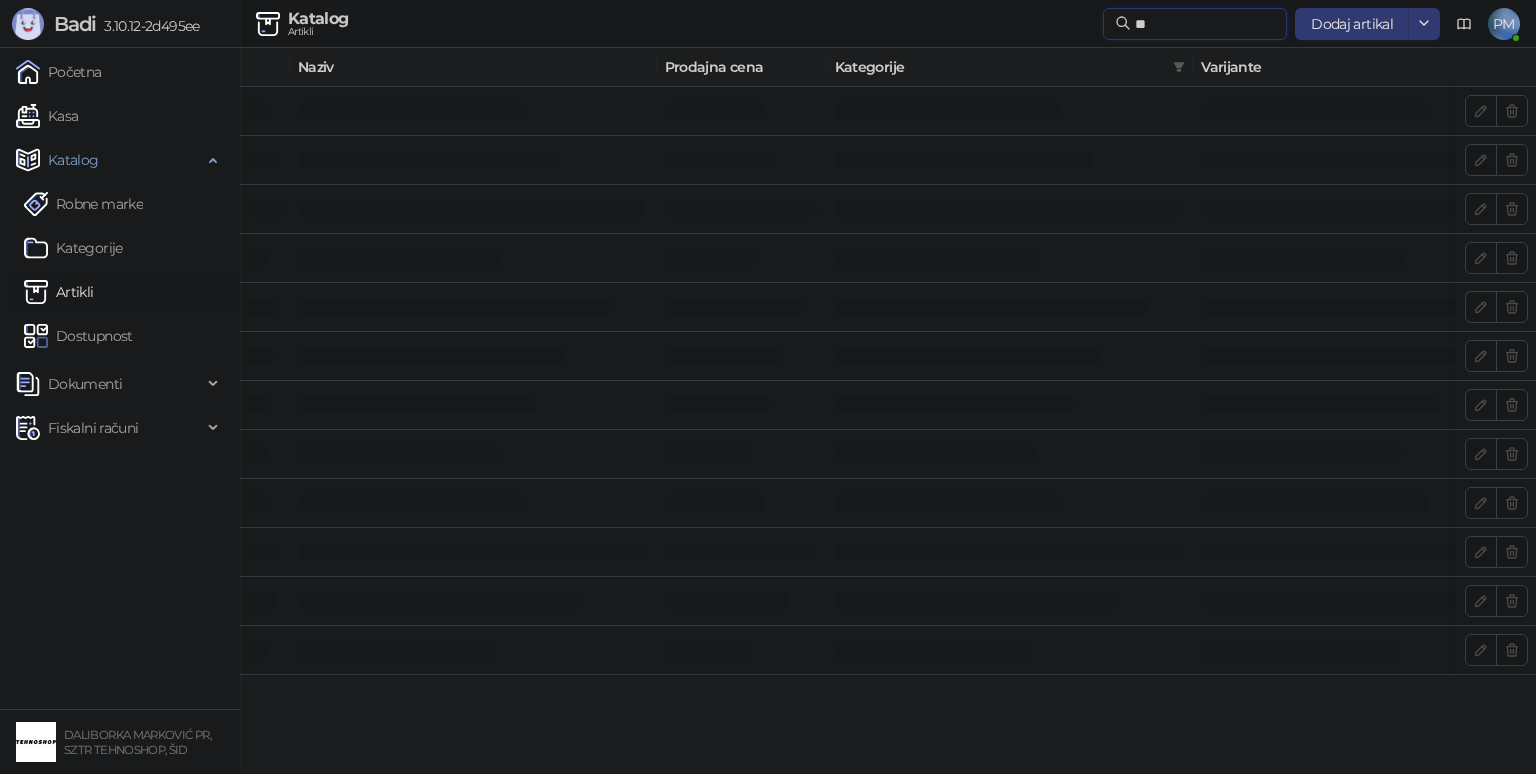 type on "*" 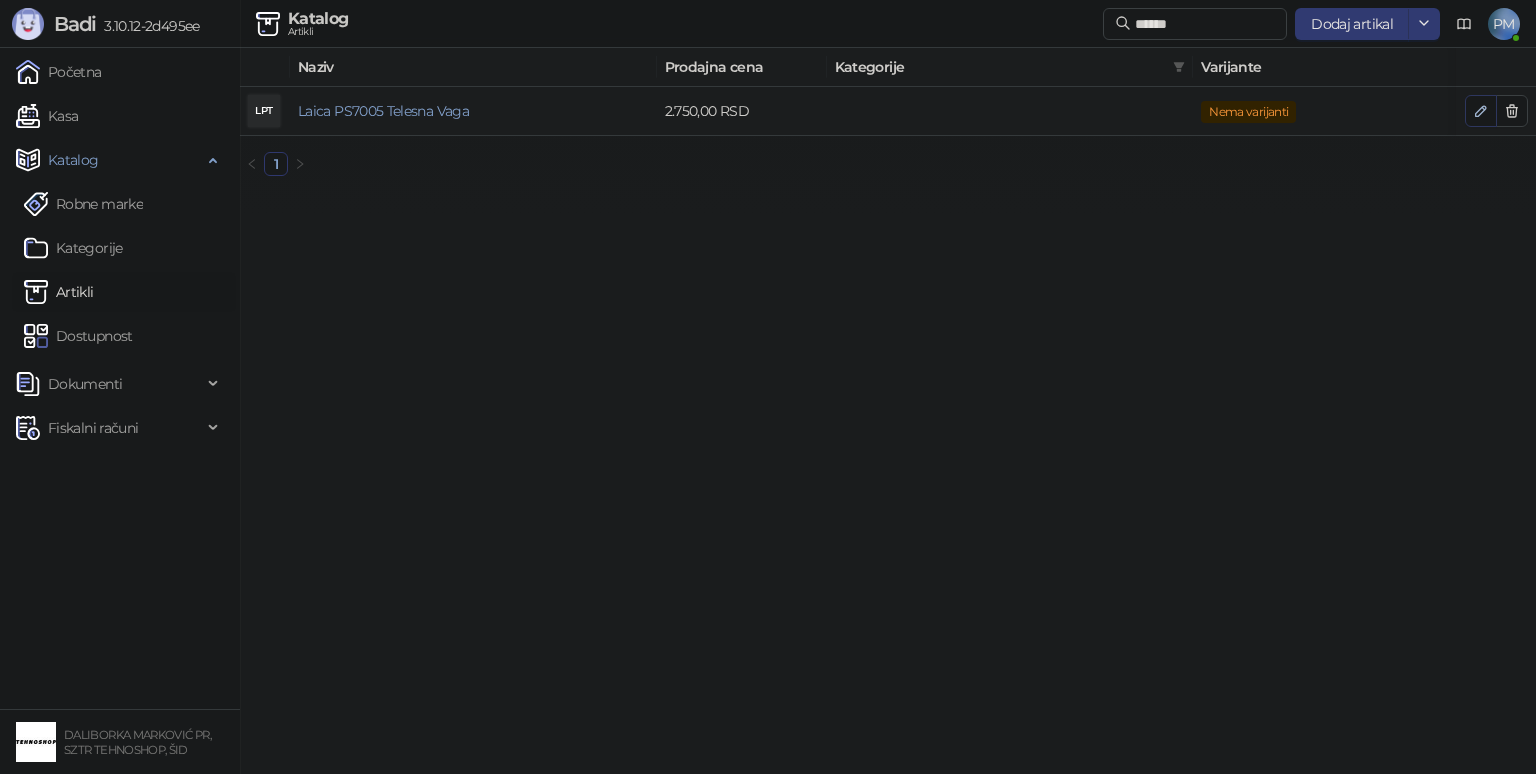 click 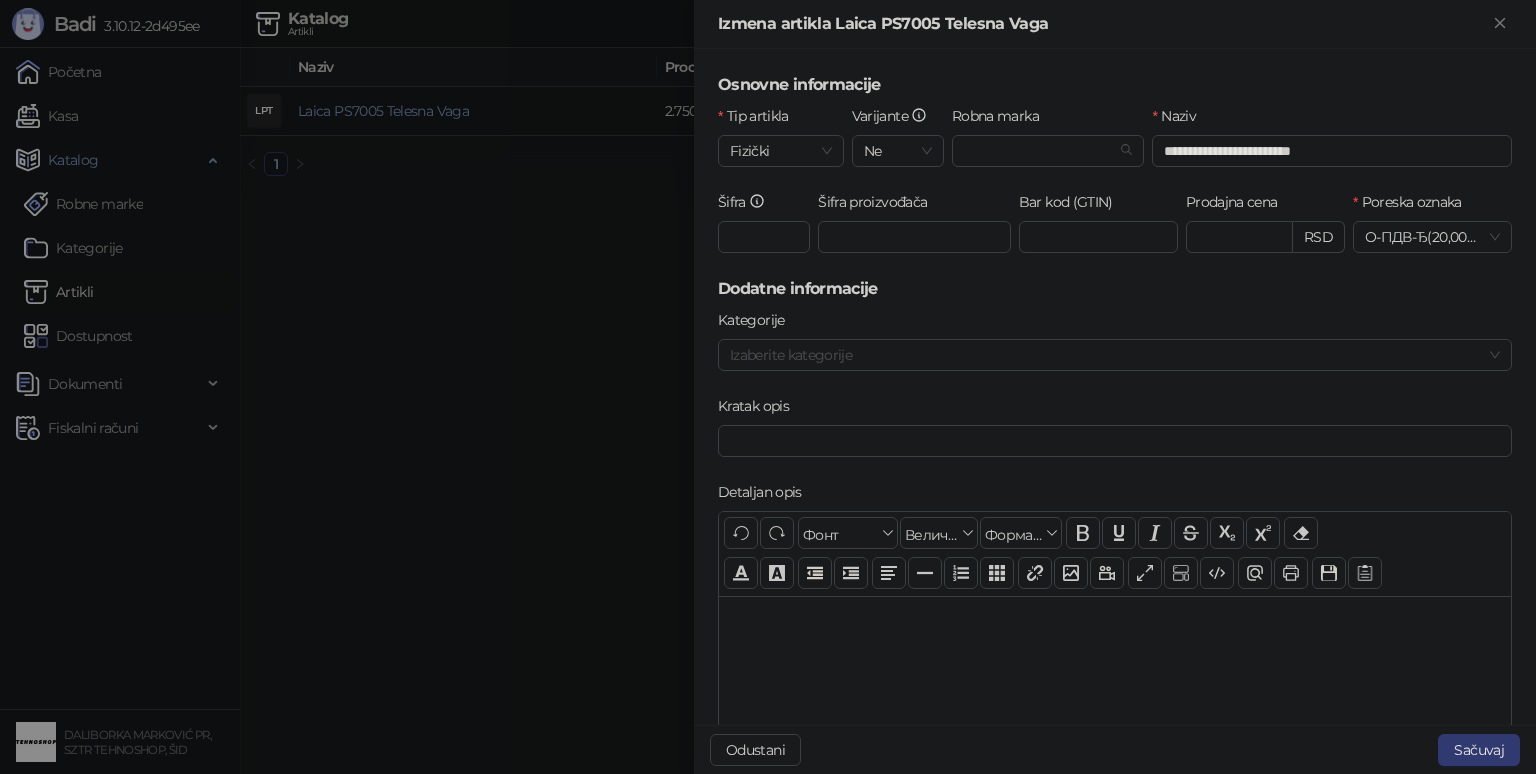 drag, startPoint x: 1492, startPoint y: 23, endPoint x: 1424, endPoint y: 40, distance: 70.0928 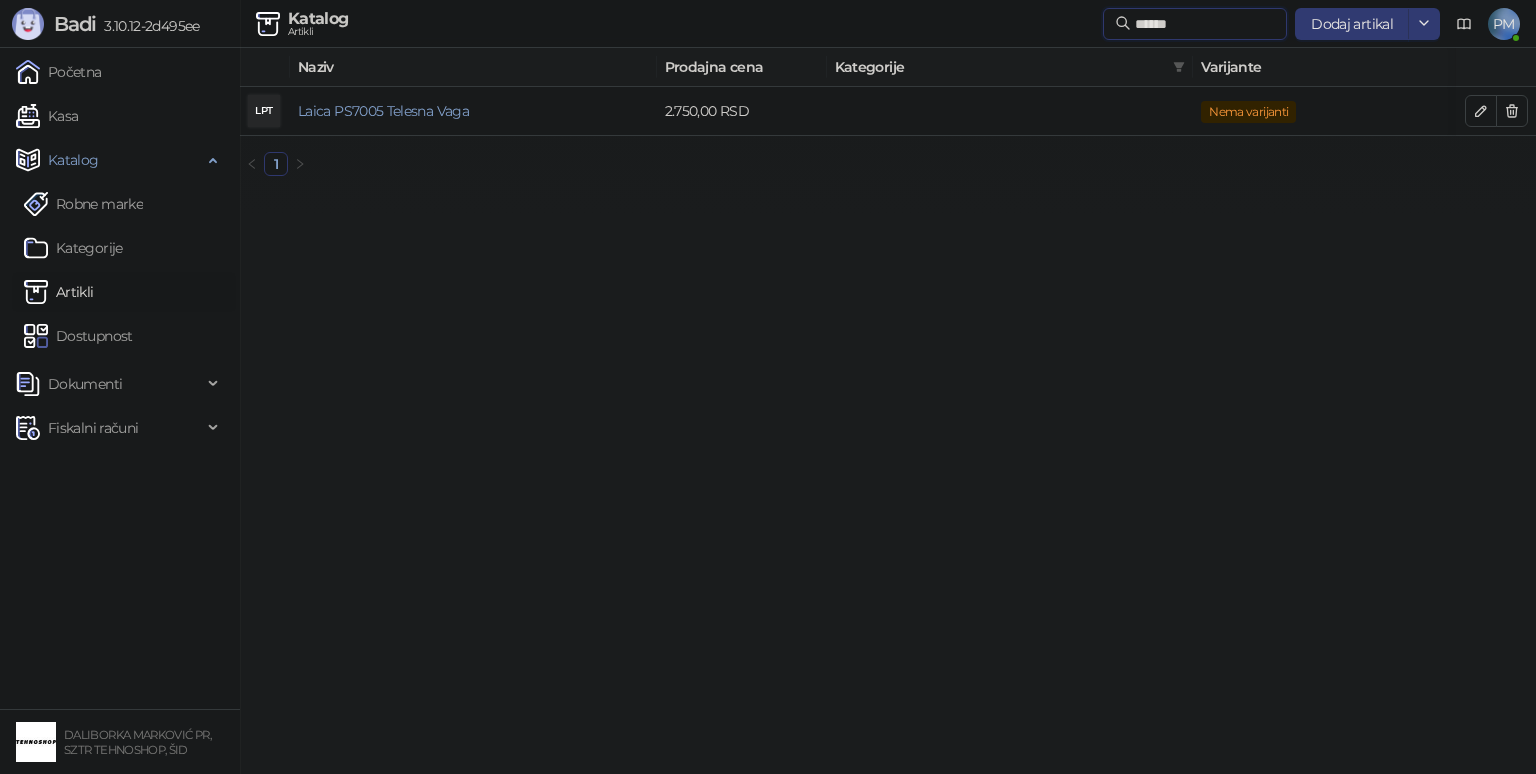 click on "******" at bounding box center [1205, 24] 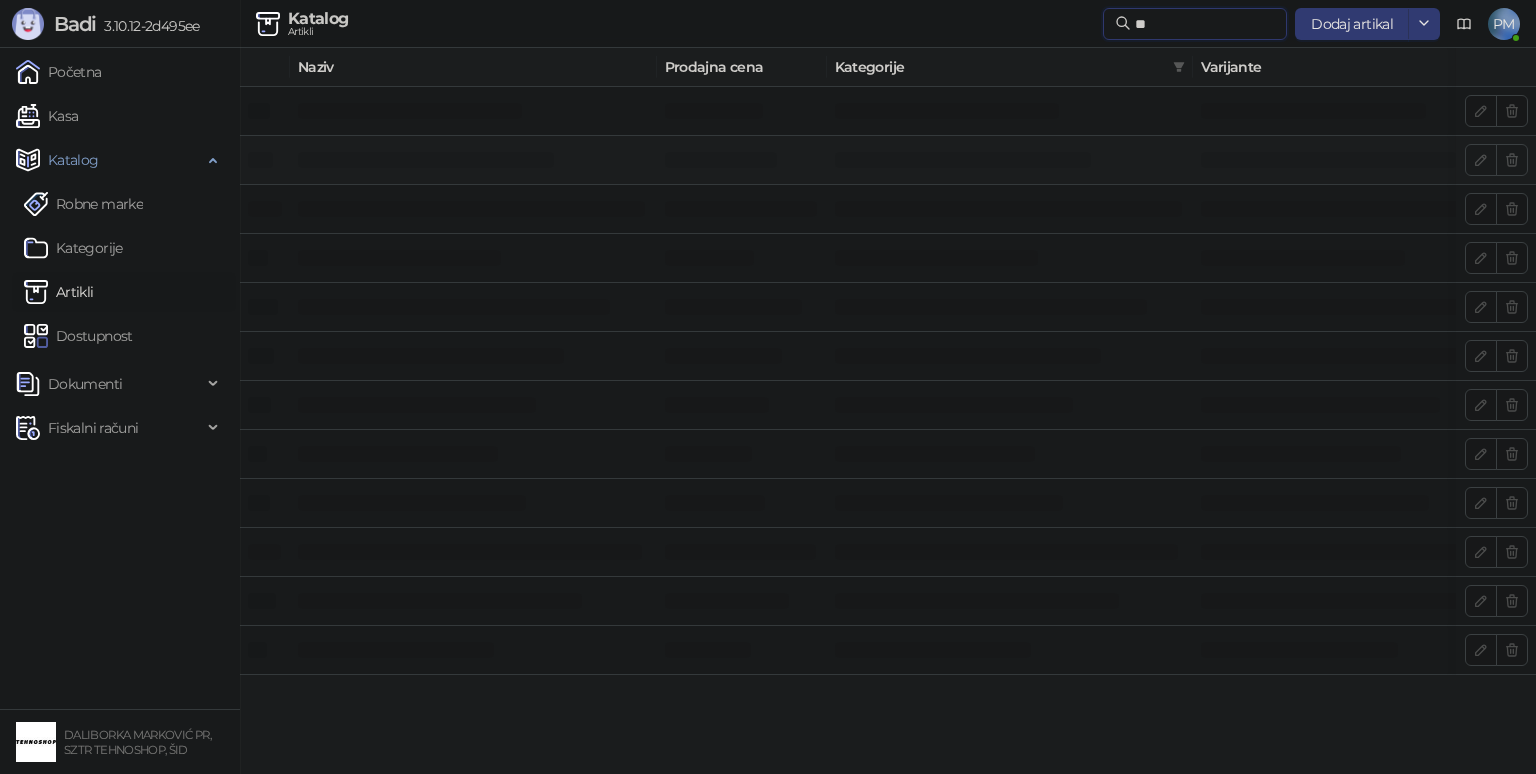 type on "*" 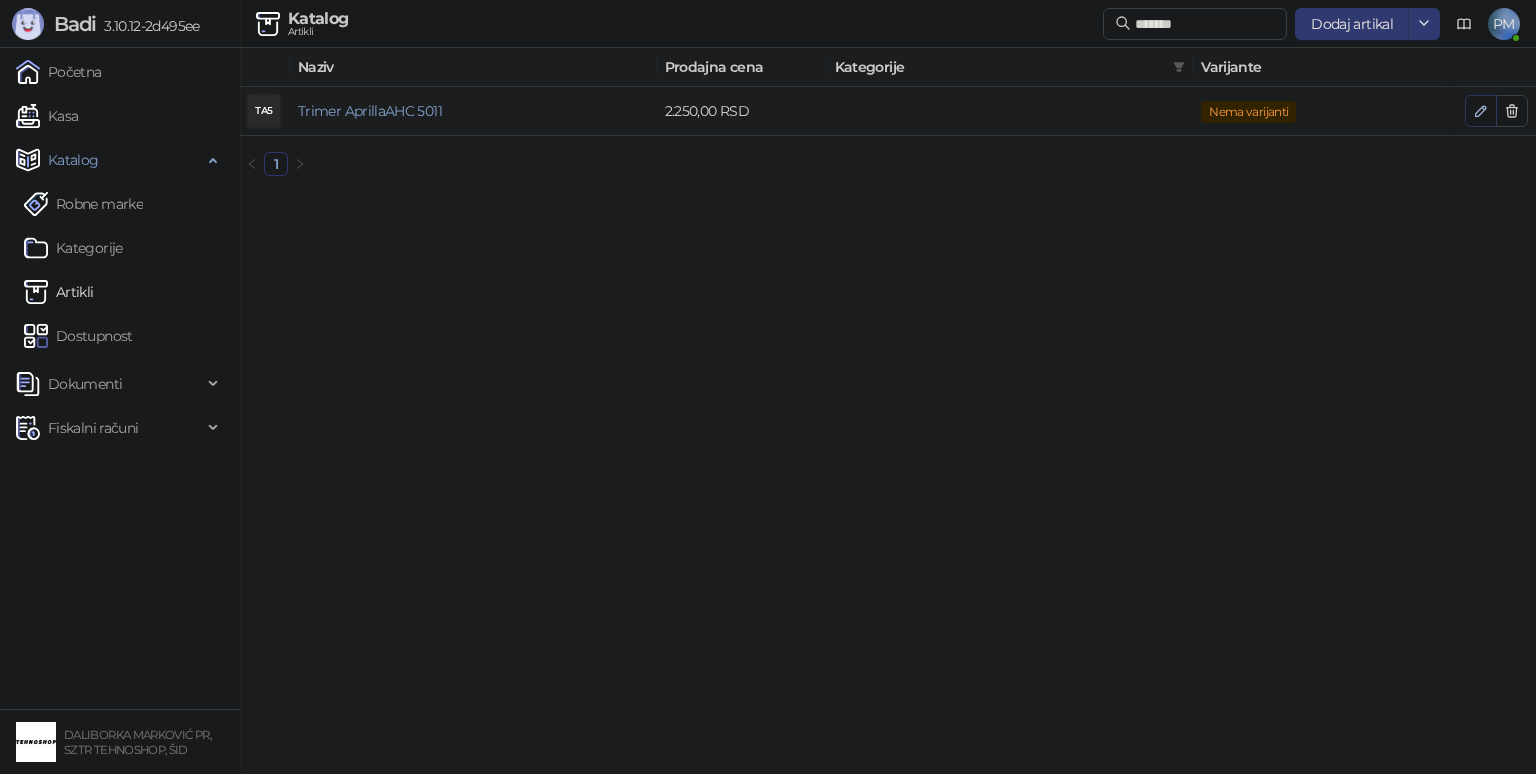 click 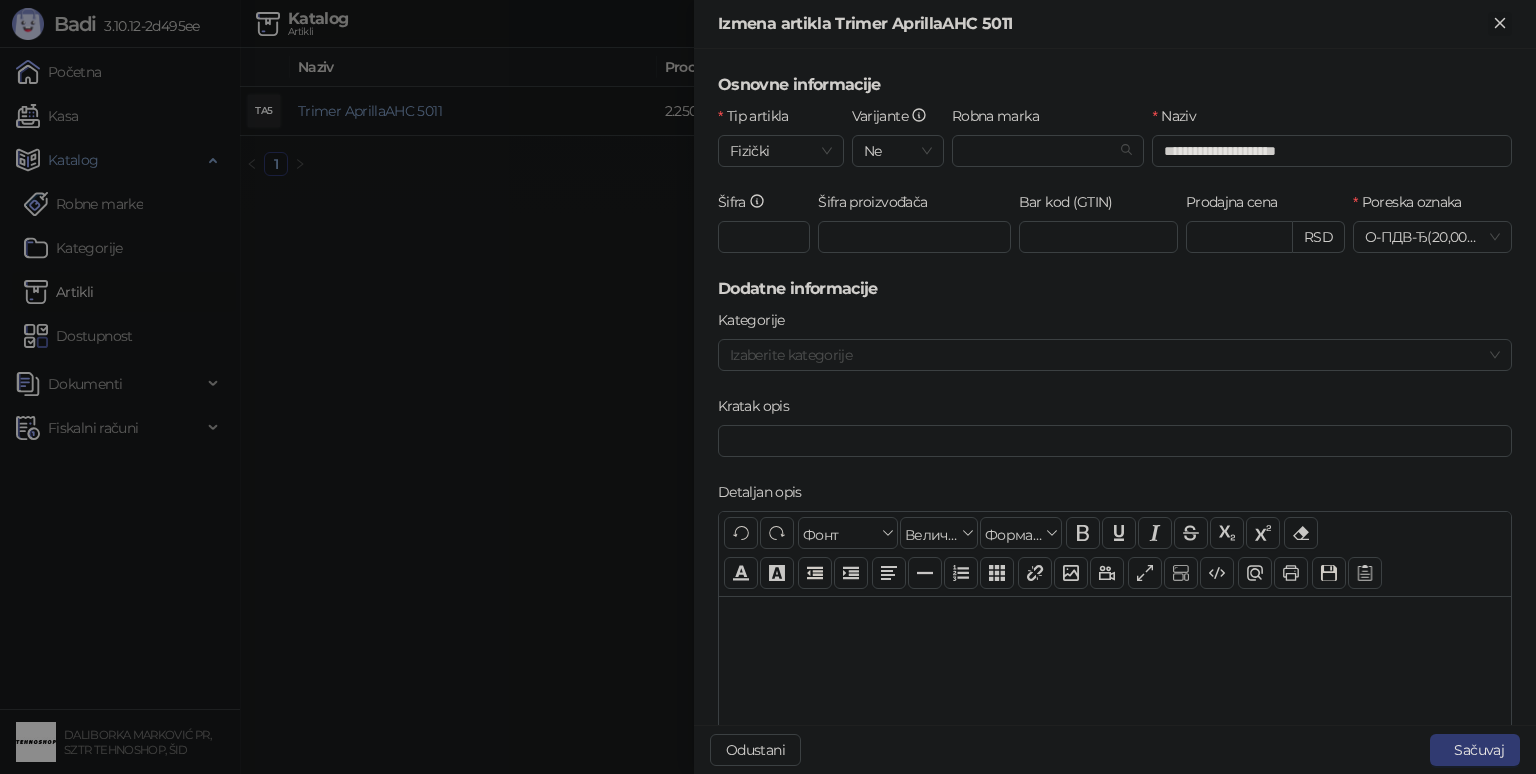 click 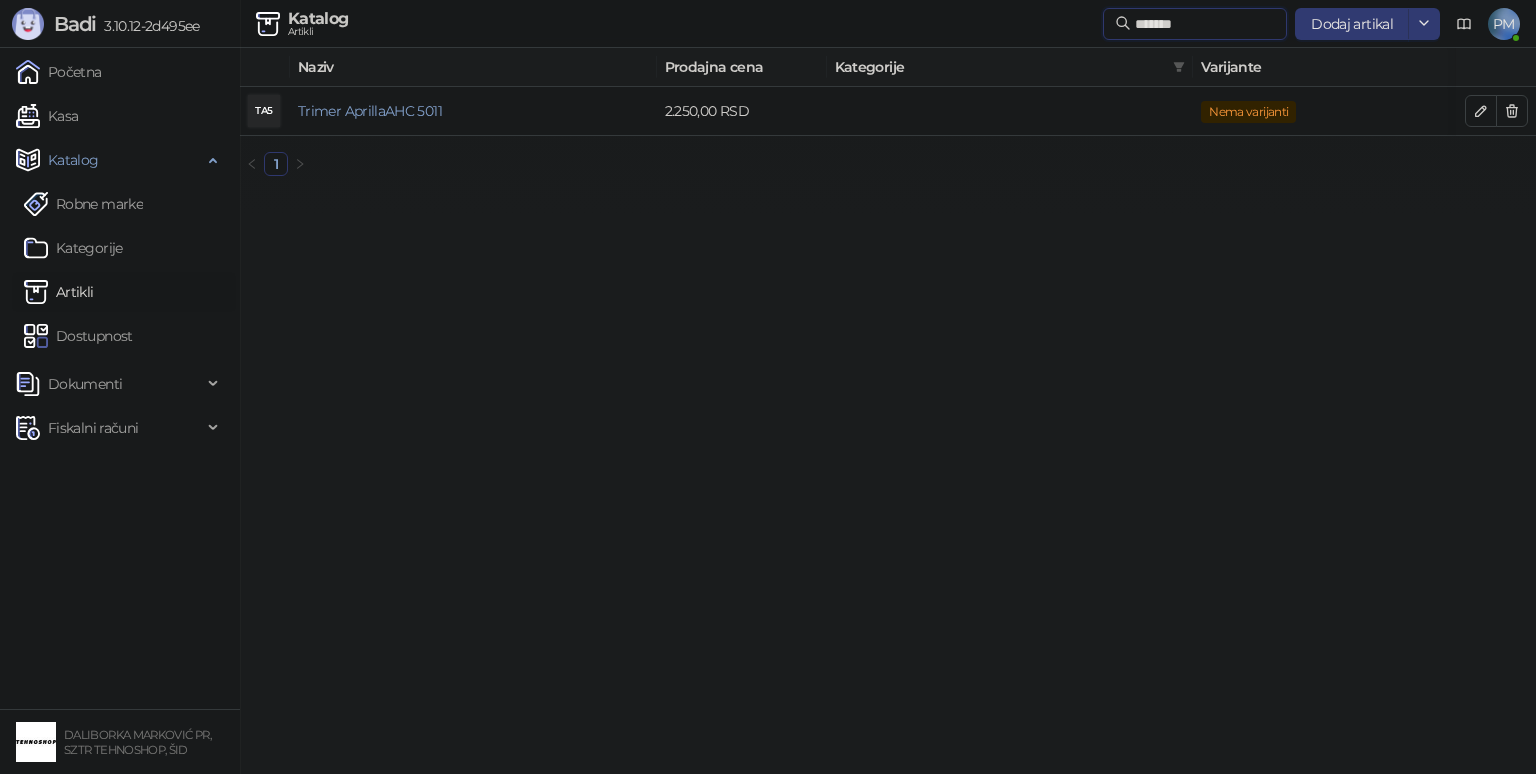 click on "*******" at bounding box center [1205, 24] 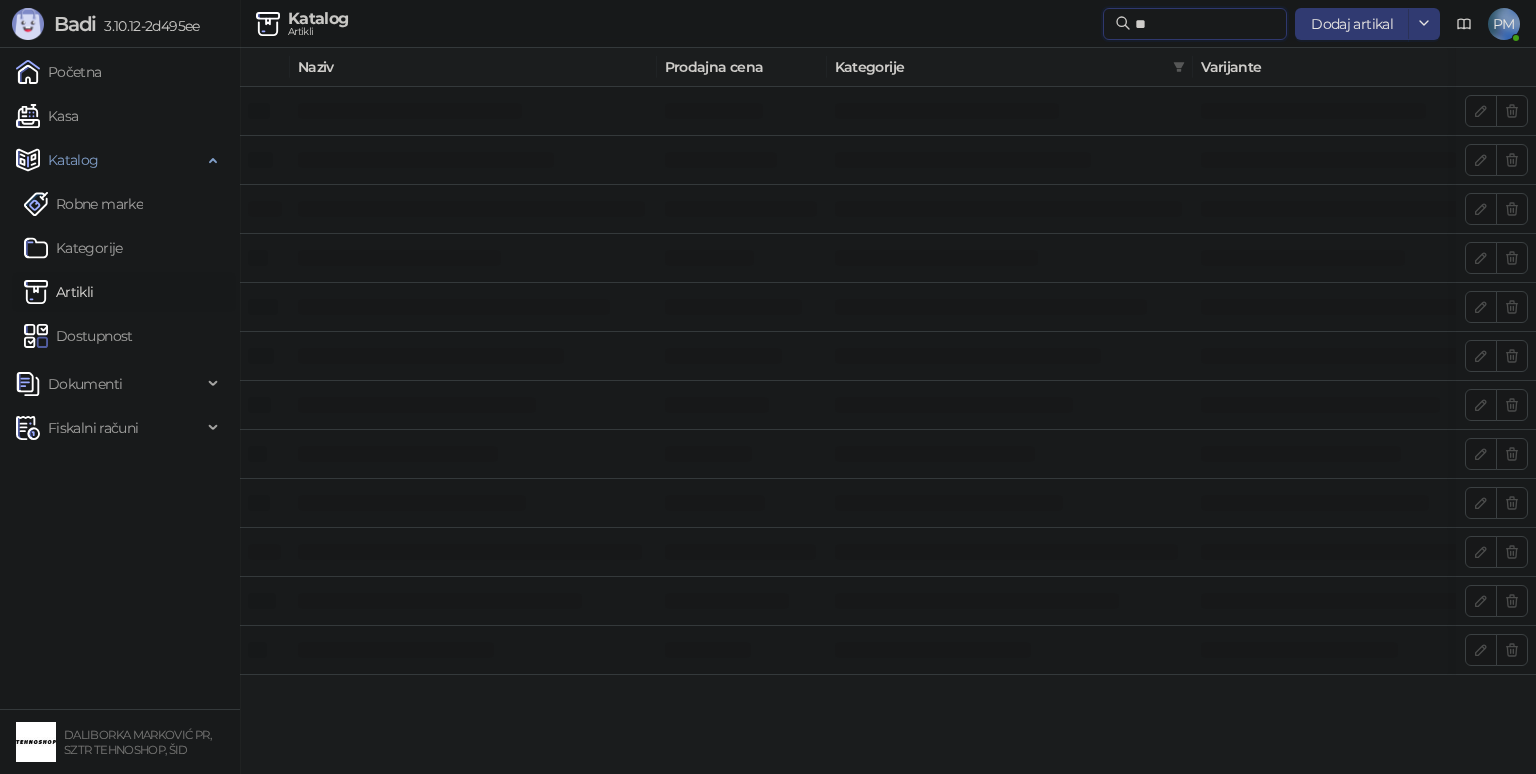 type on "*" 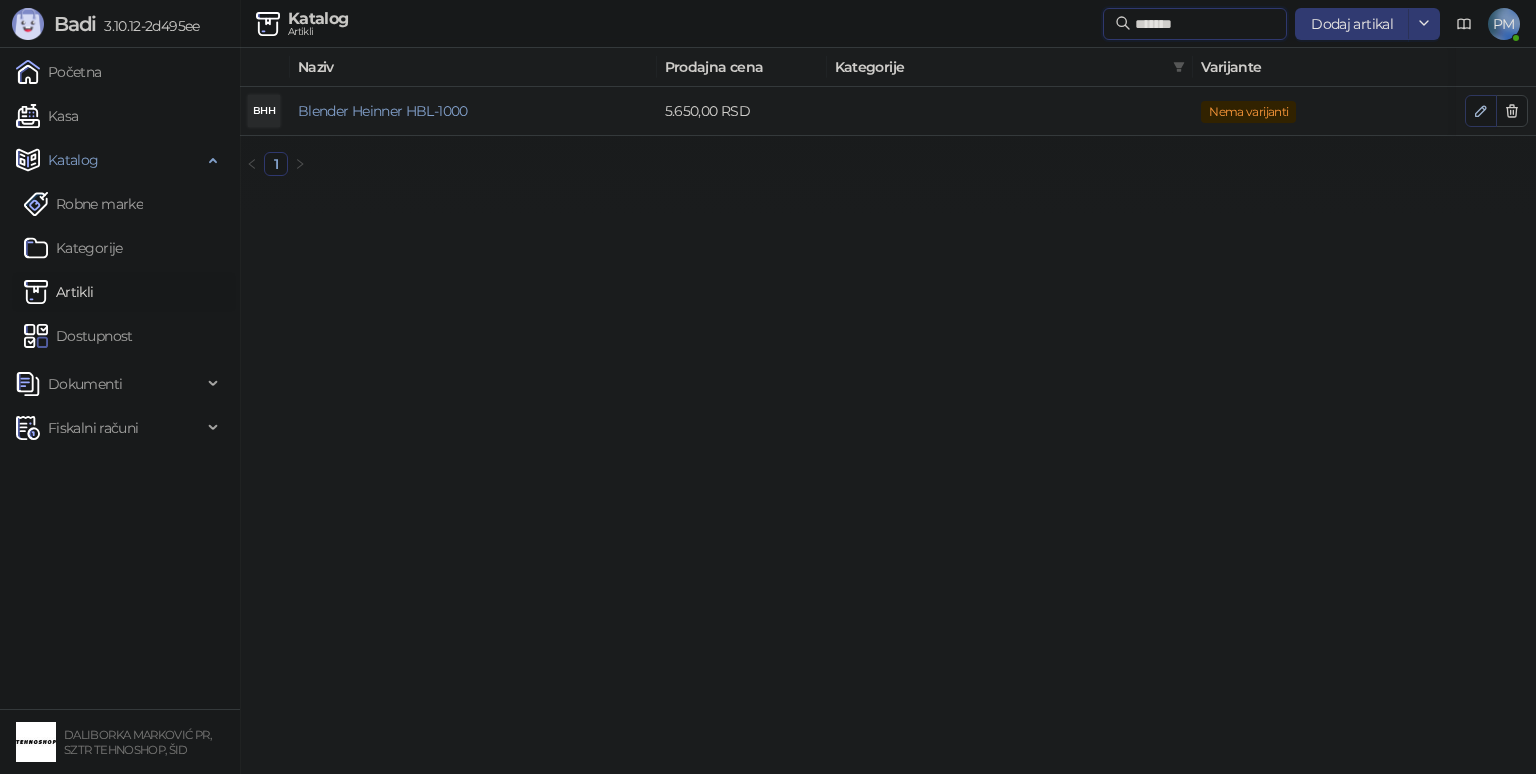 type on "*******" 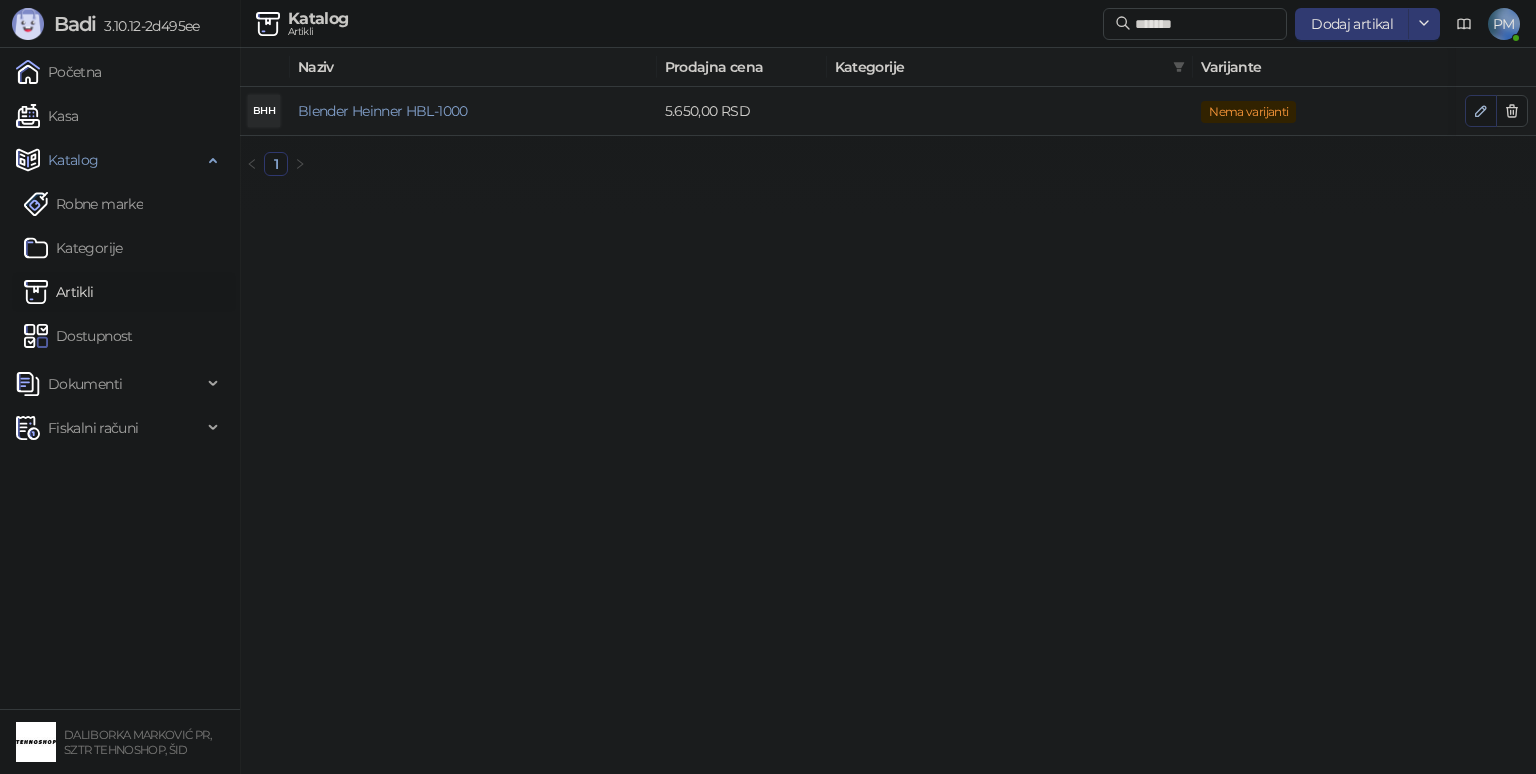 click 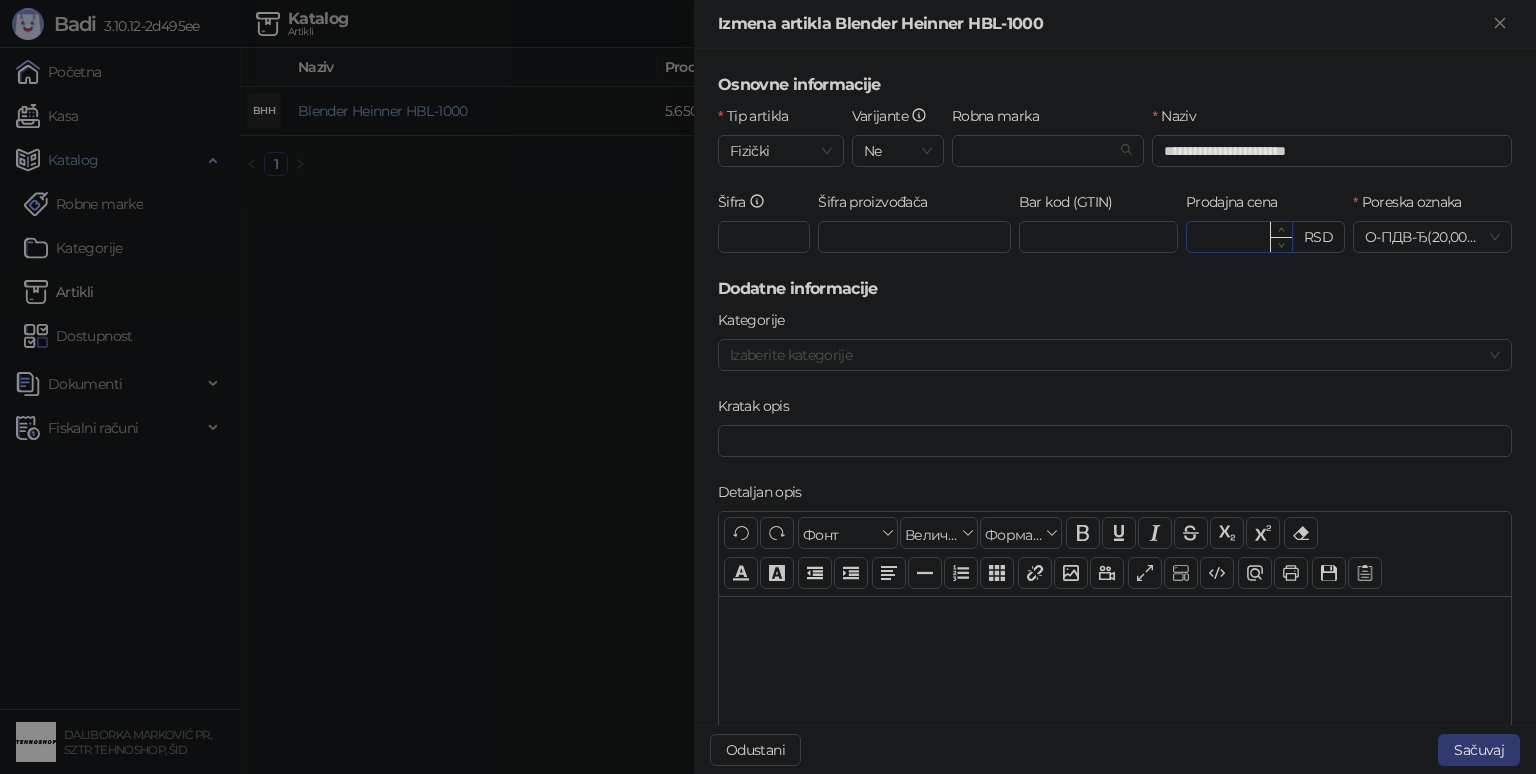 click on "*******" at bounding box center [1239, 237] 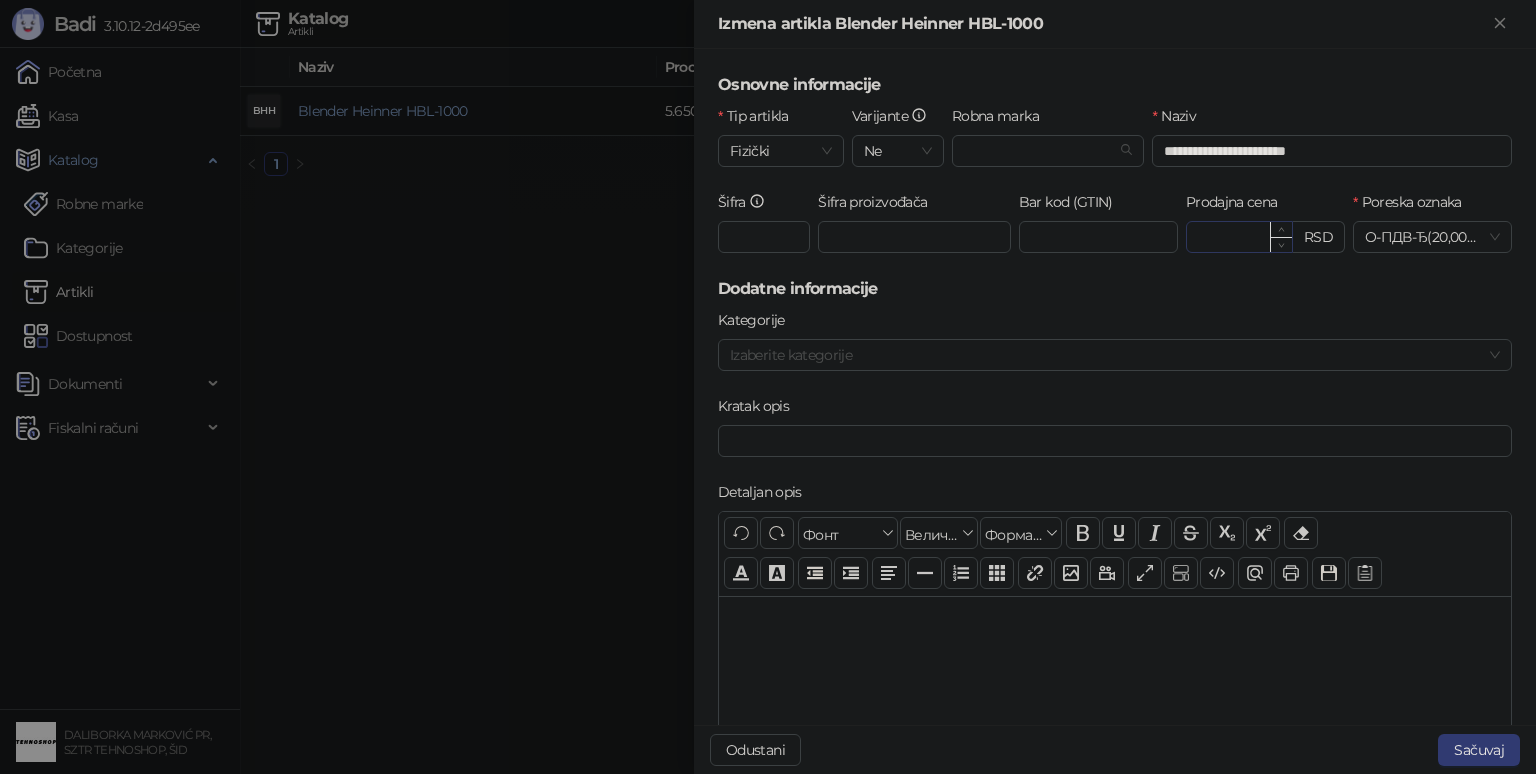 type on "*******" 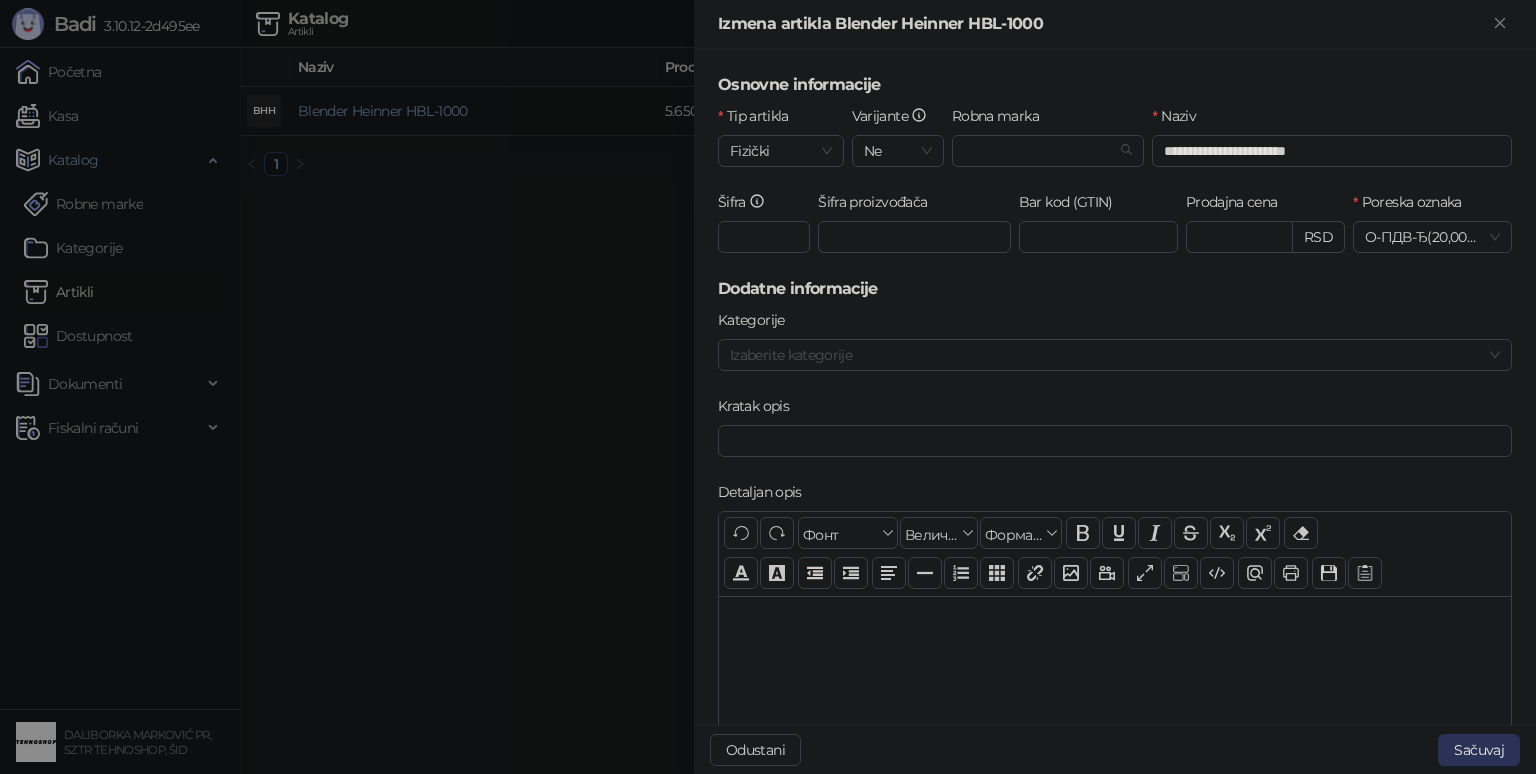 click on "Sačuvaj" at bounding box center (1479, 750) 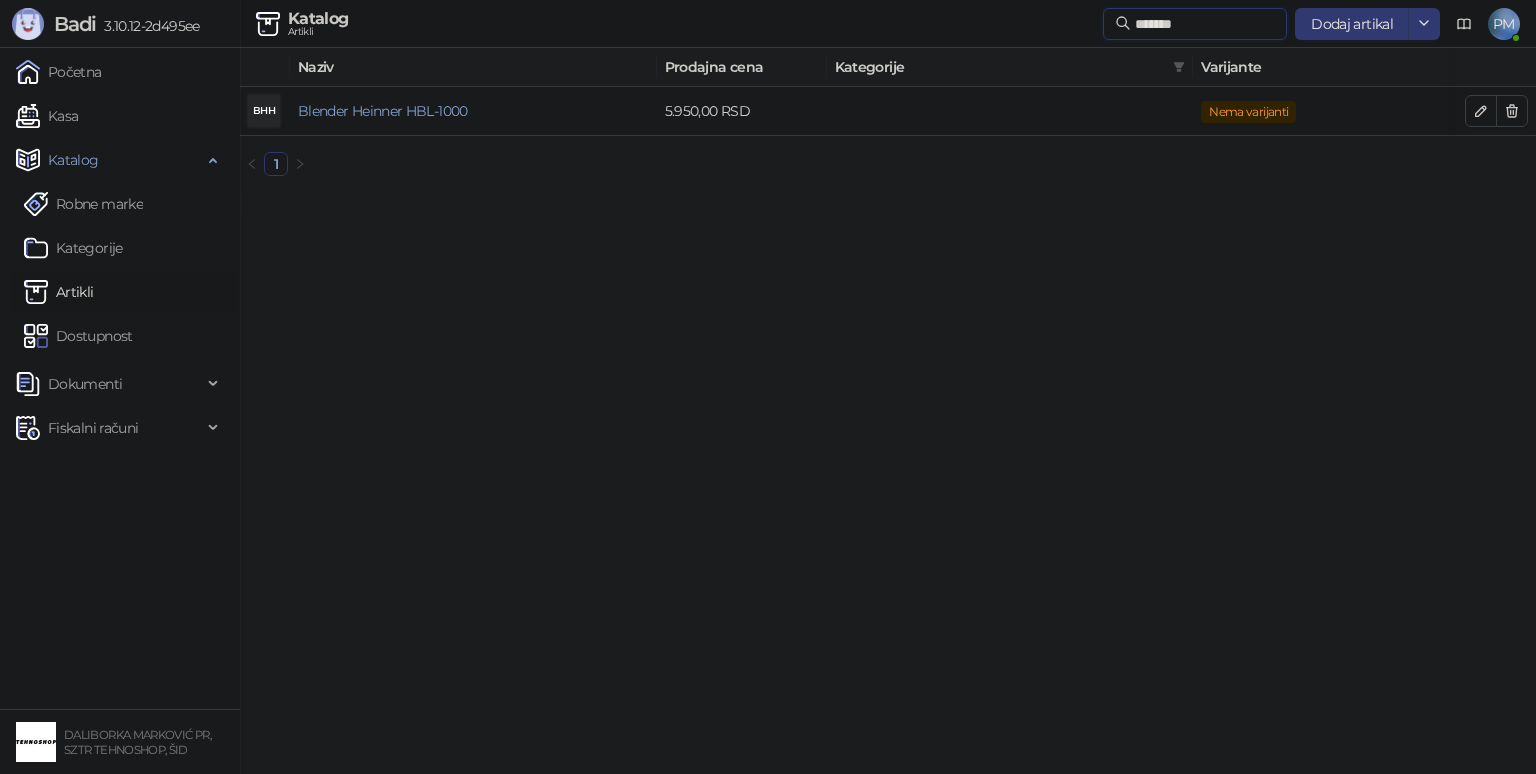 click on "*******" at bounding box center [1205, 24] 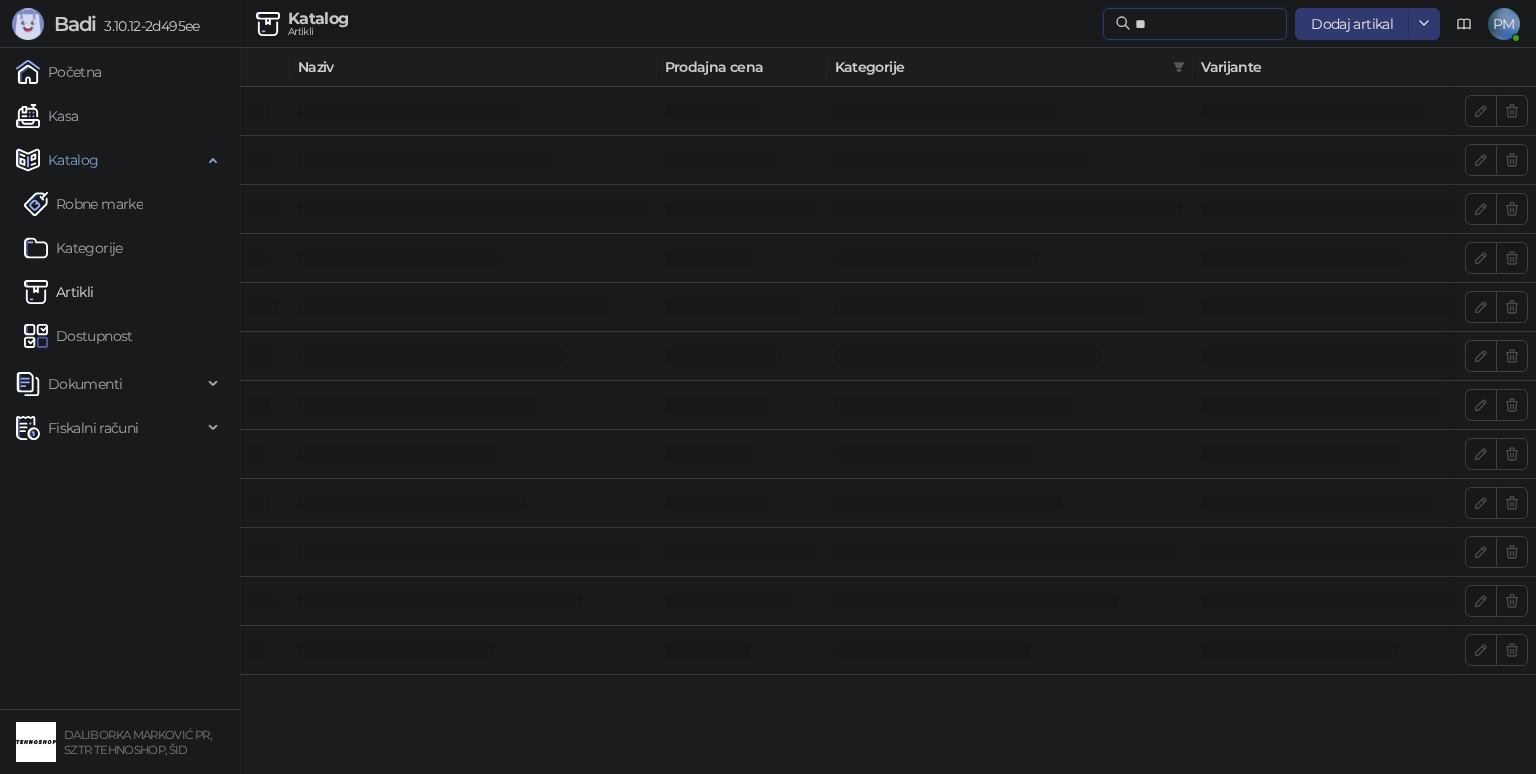 type on "*" 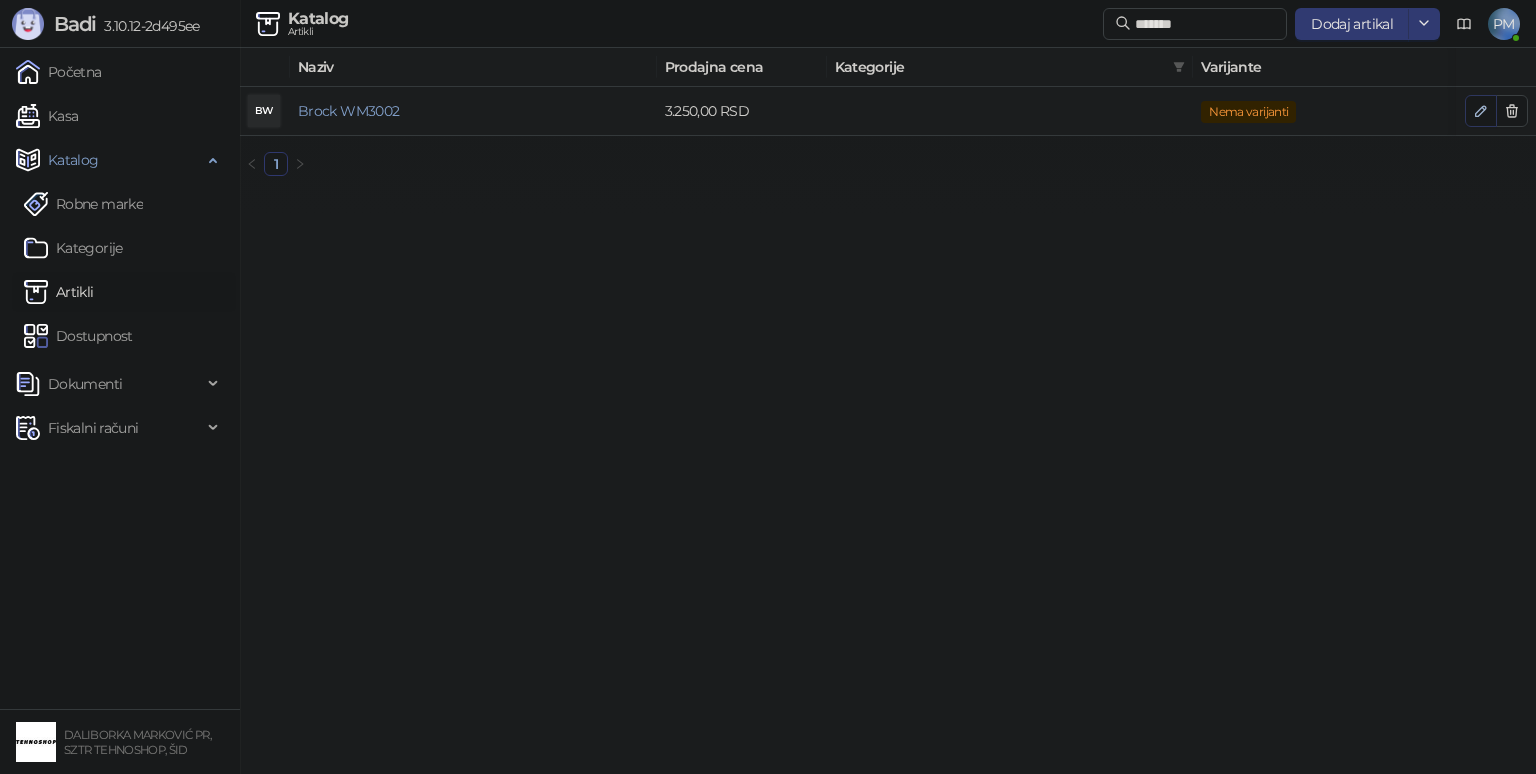 click 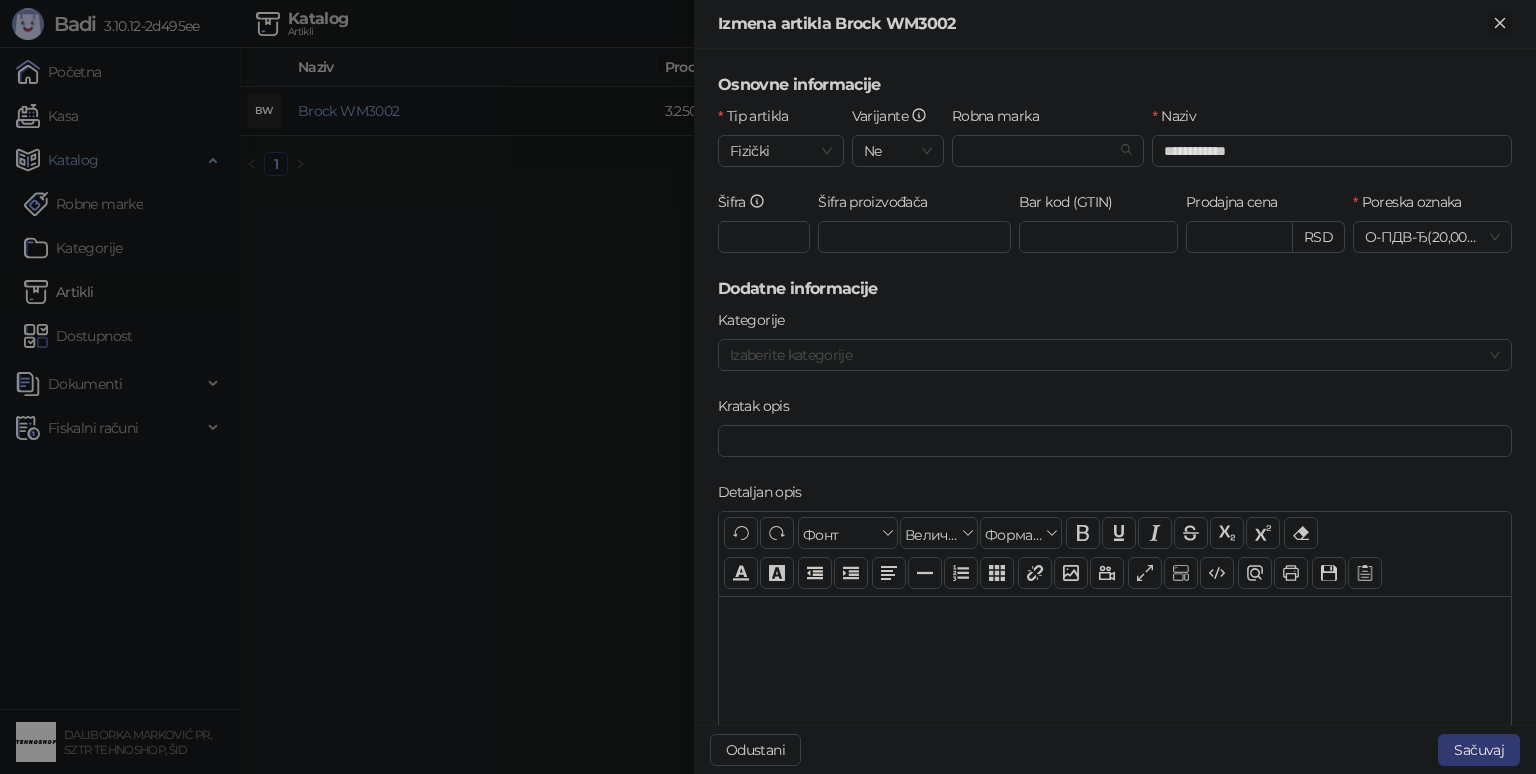 click 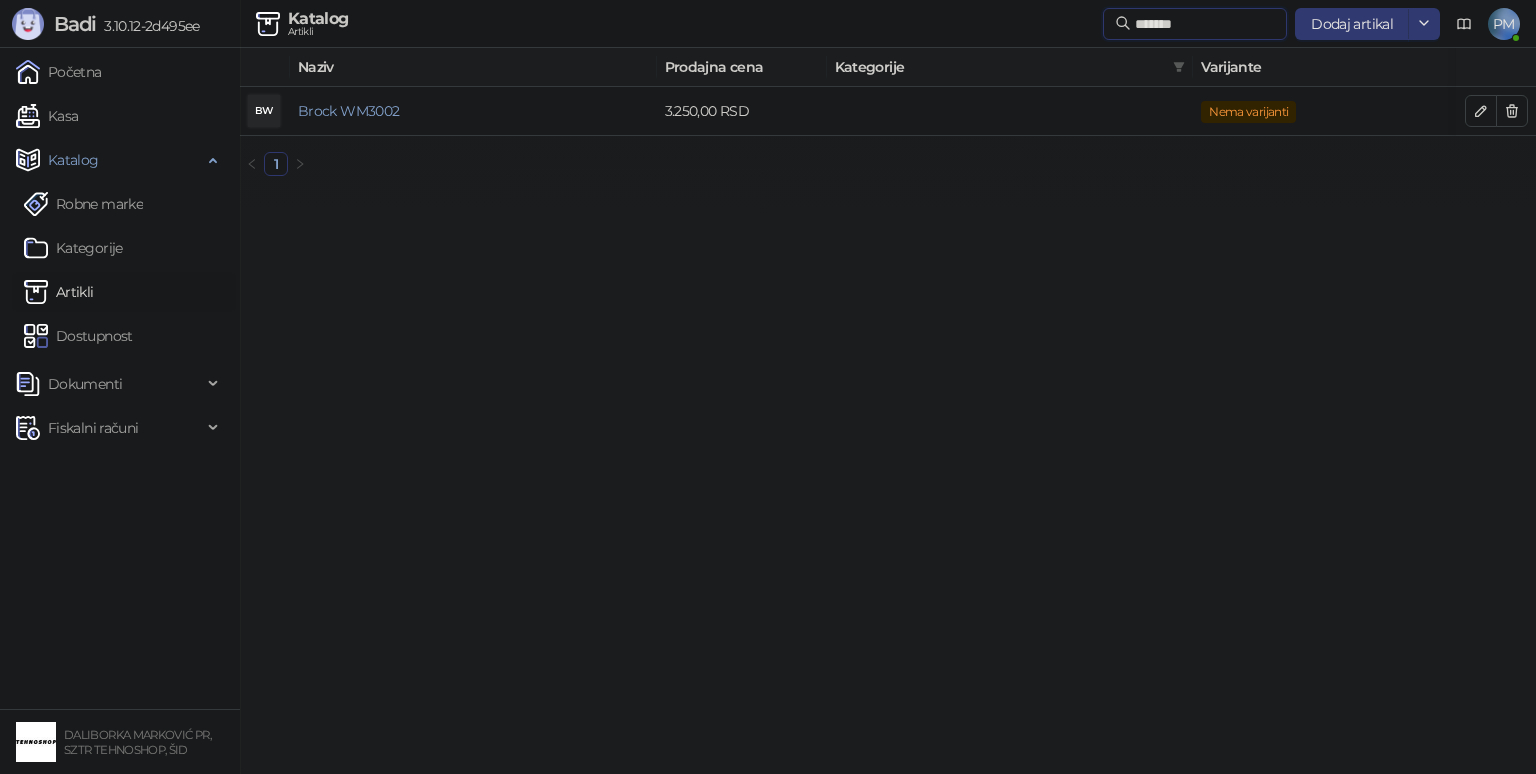 click on "*******" at bounding box center (1205, 24) 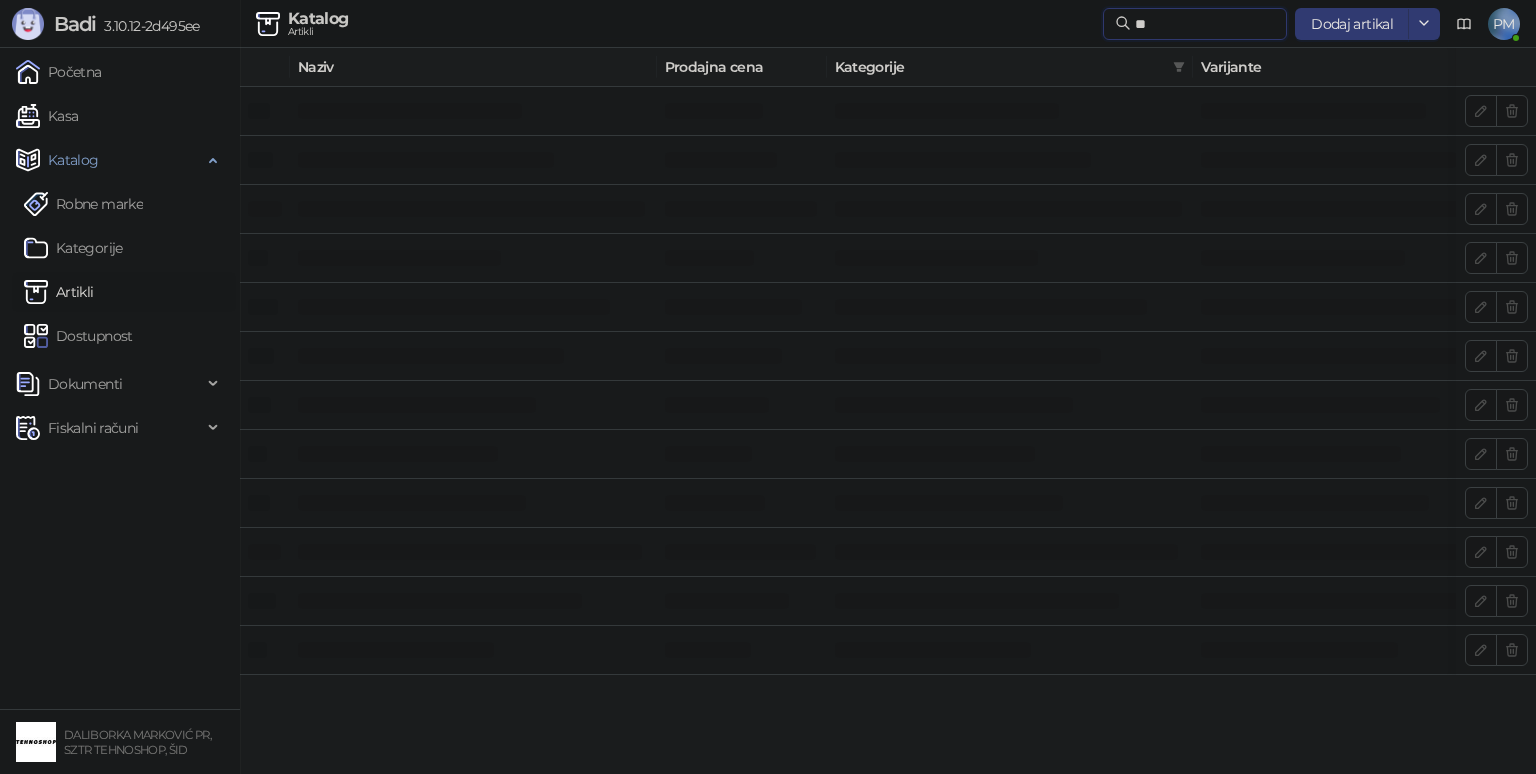 type on "*" 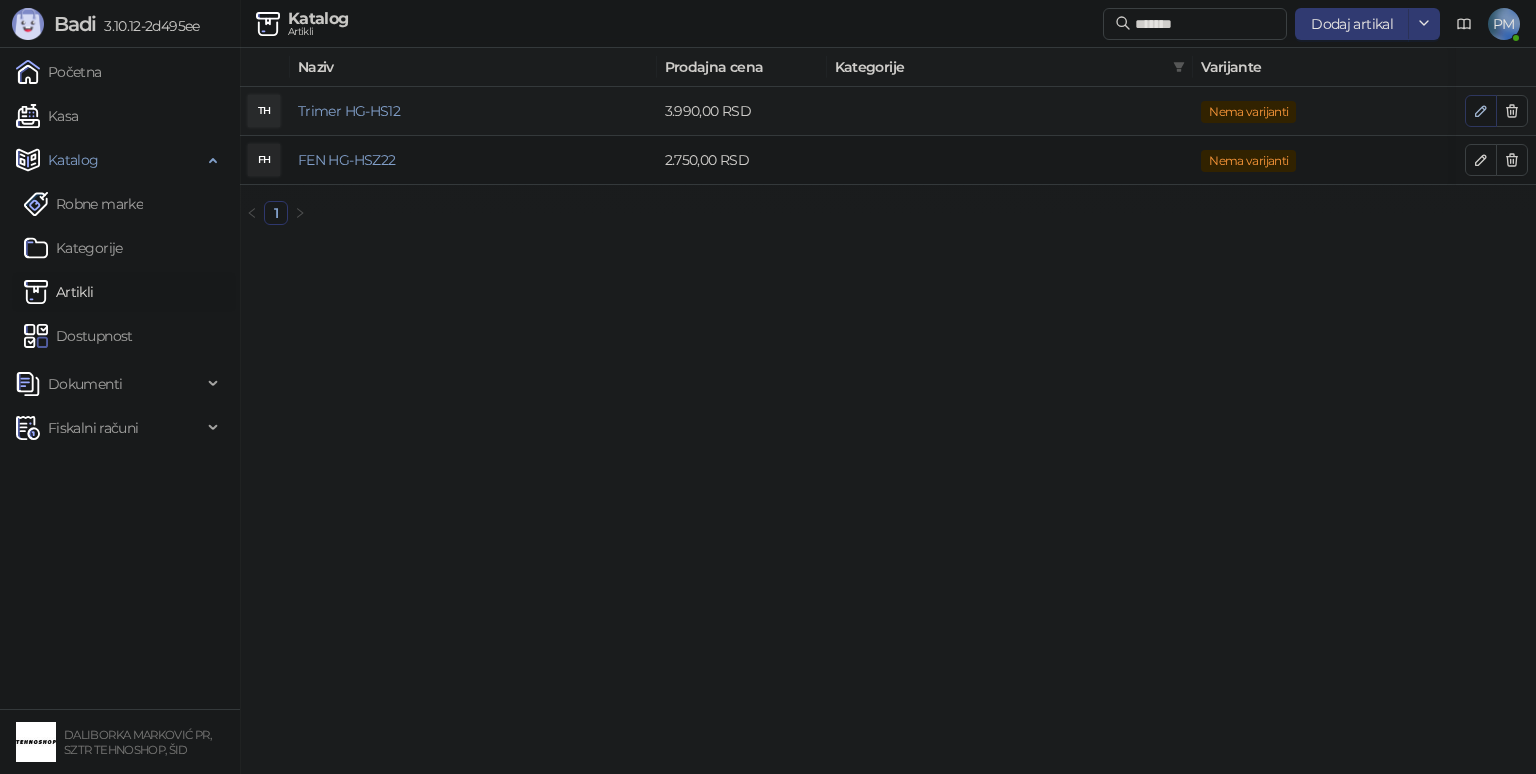 click 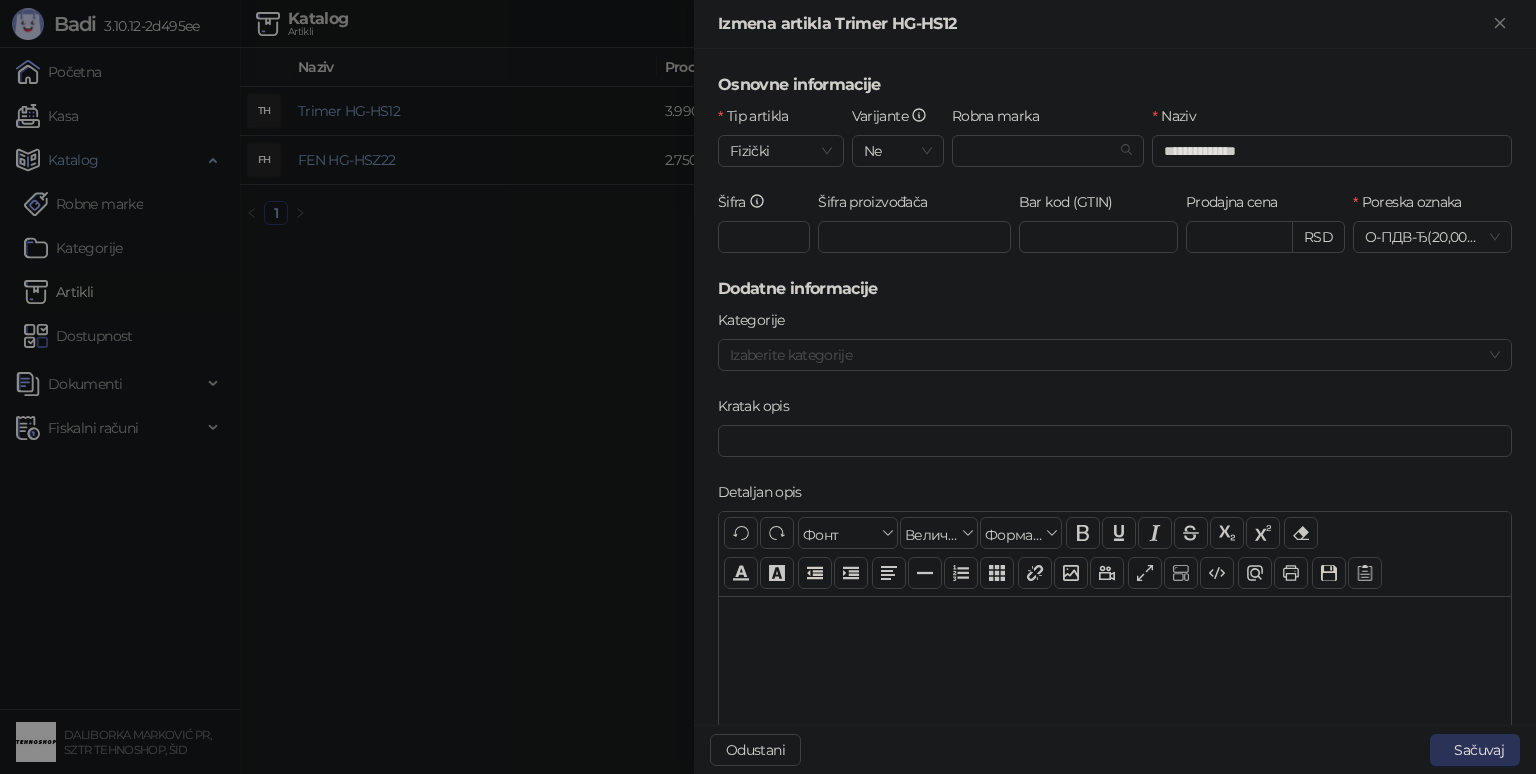 click on "Sačuvaj" at bounding box center (1475, 750) 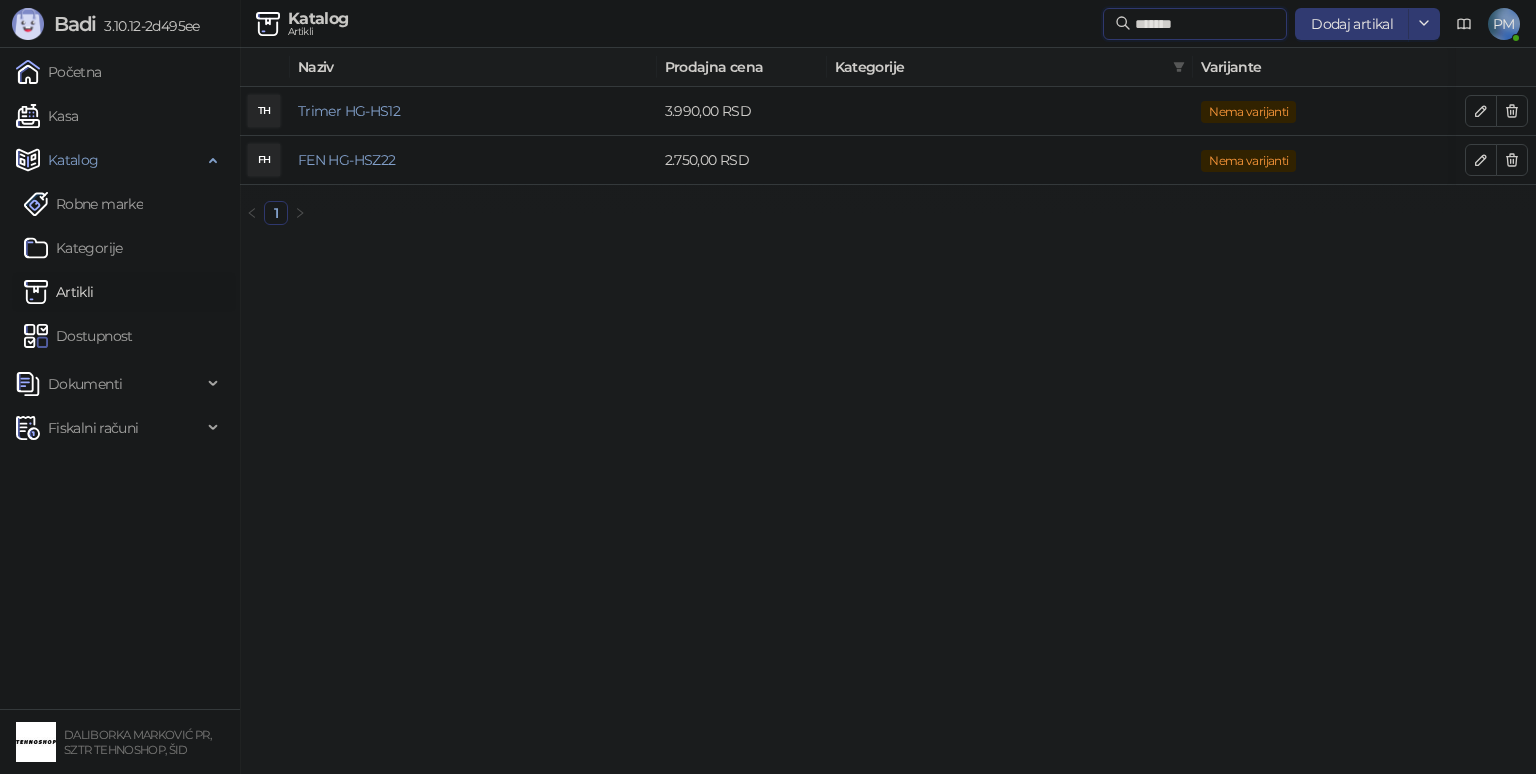 click on "*******" at bounding box center [1205, 24] 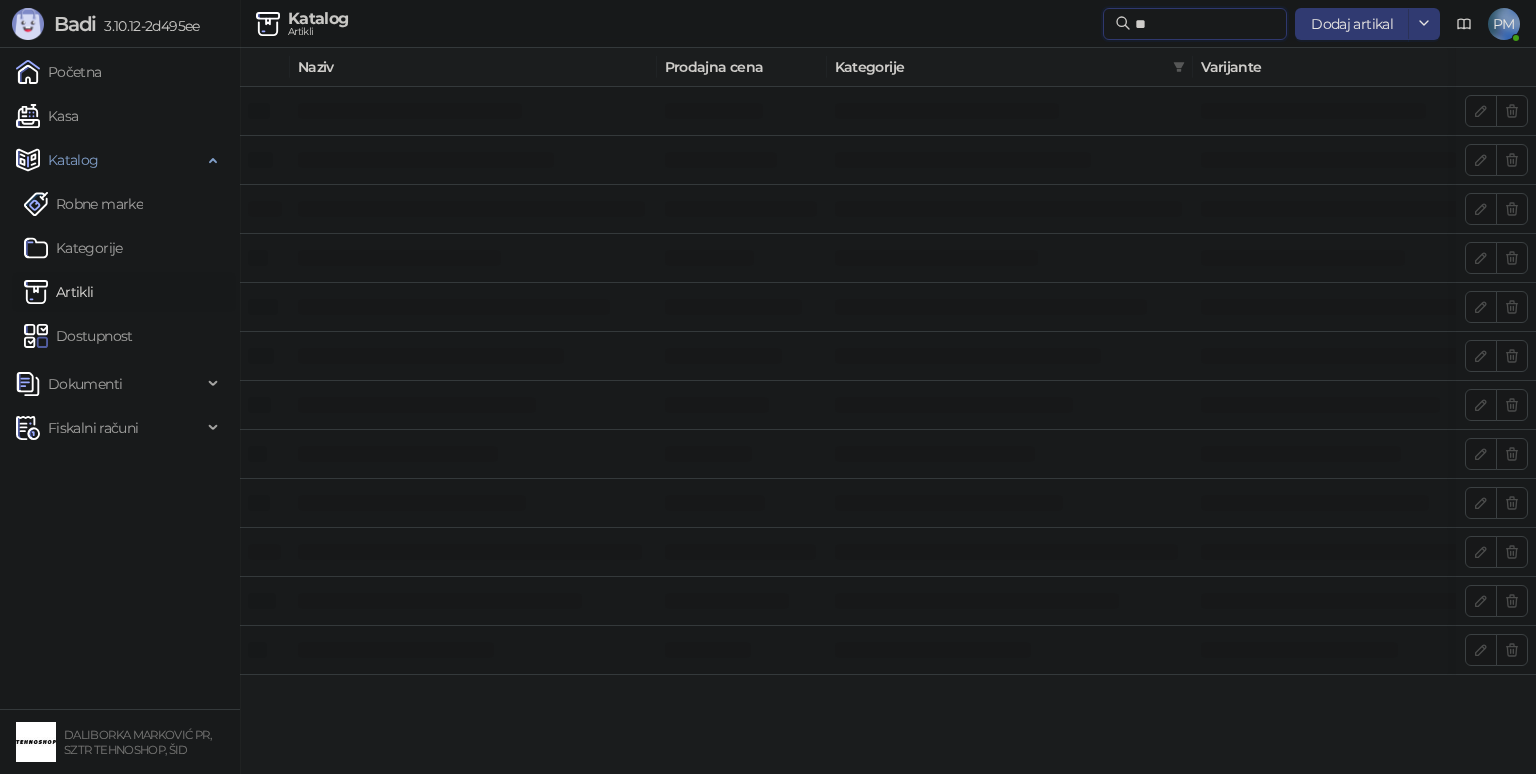 type on "*" 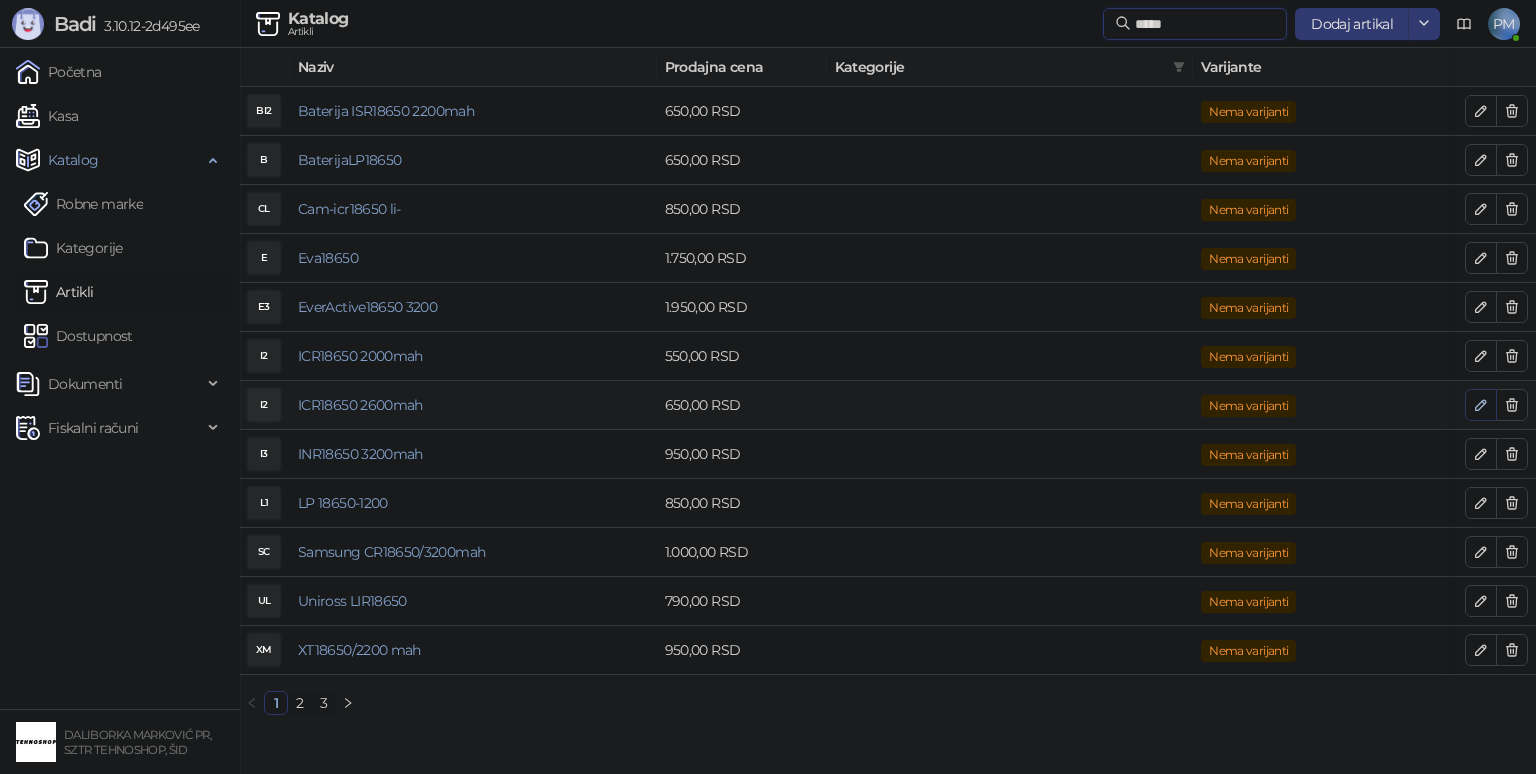 type on "*****" 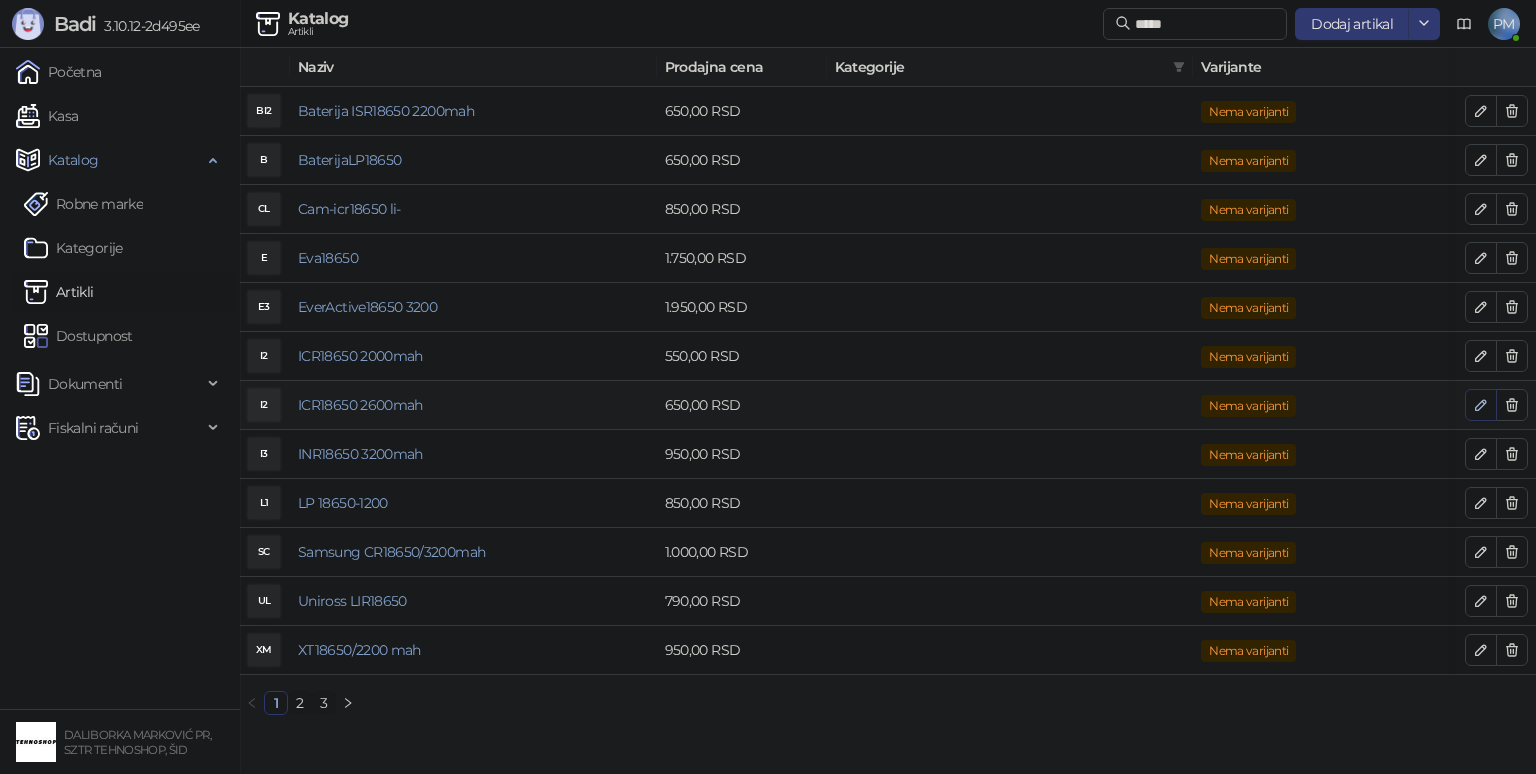 click 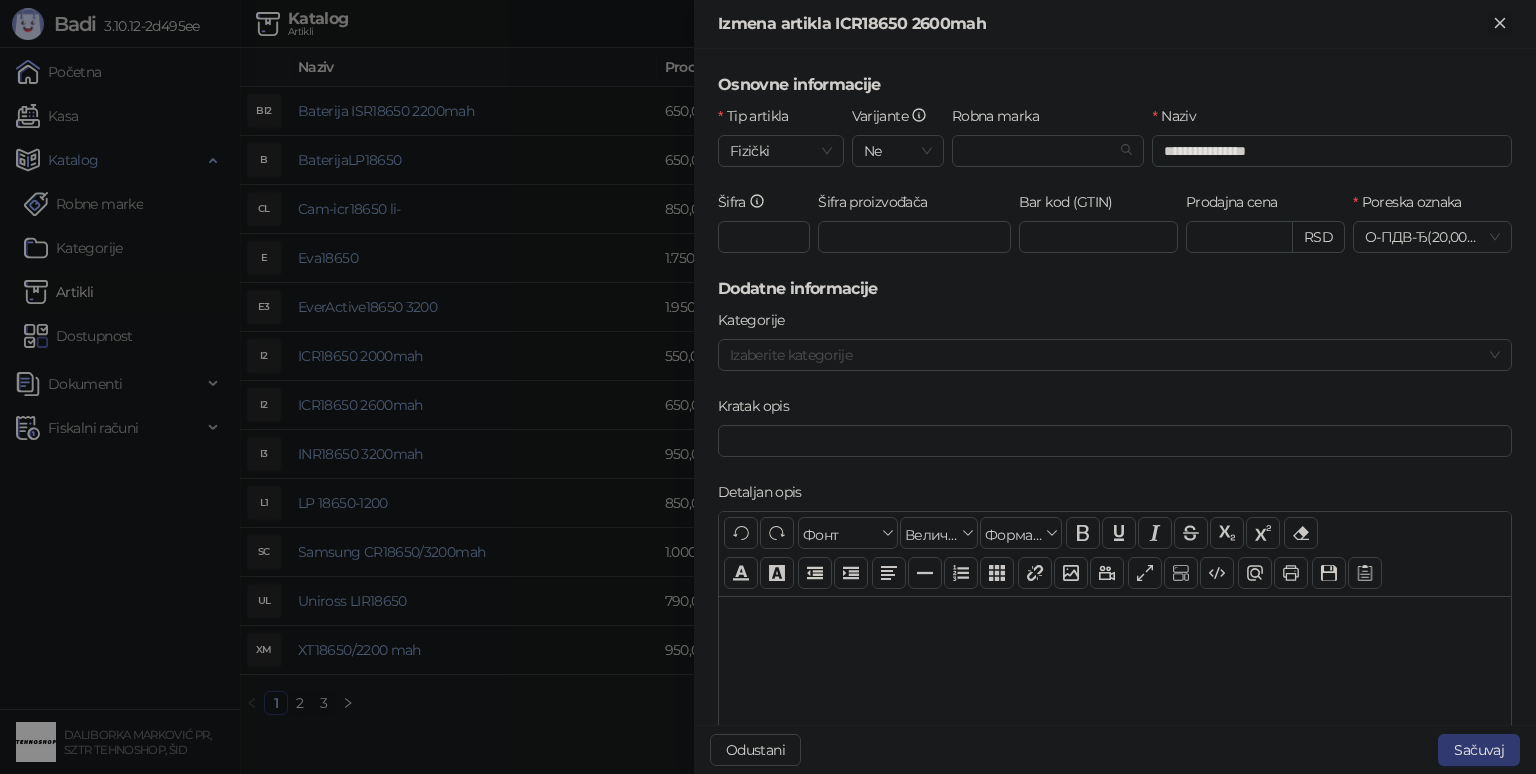 click 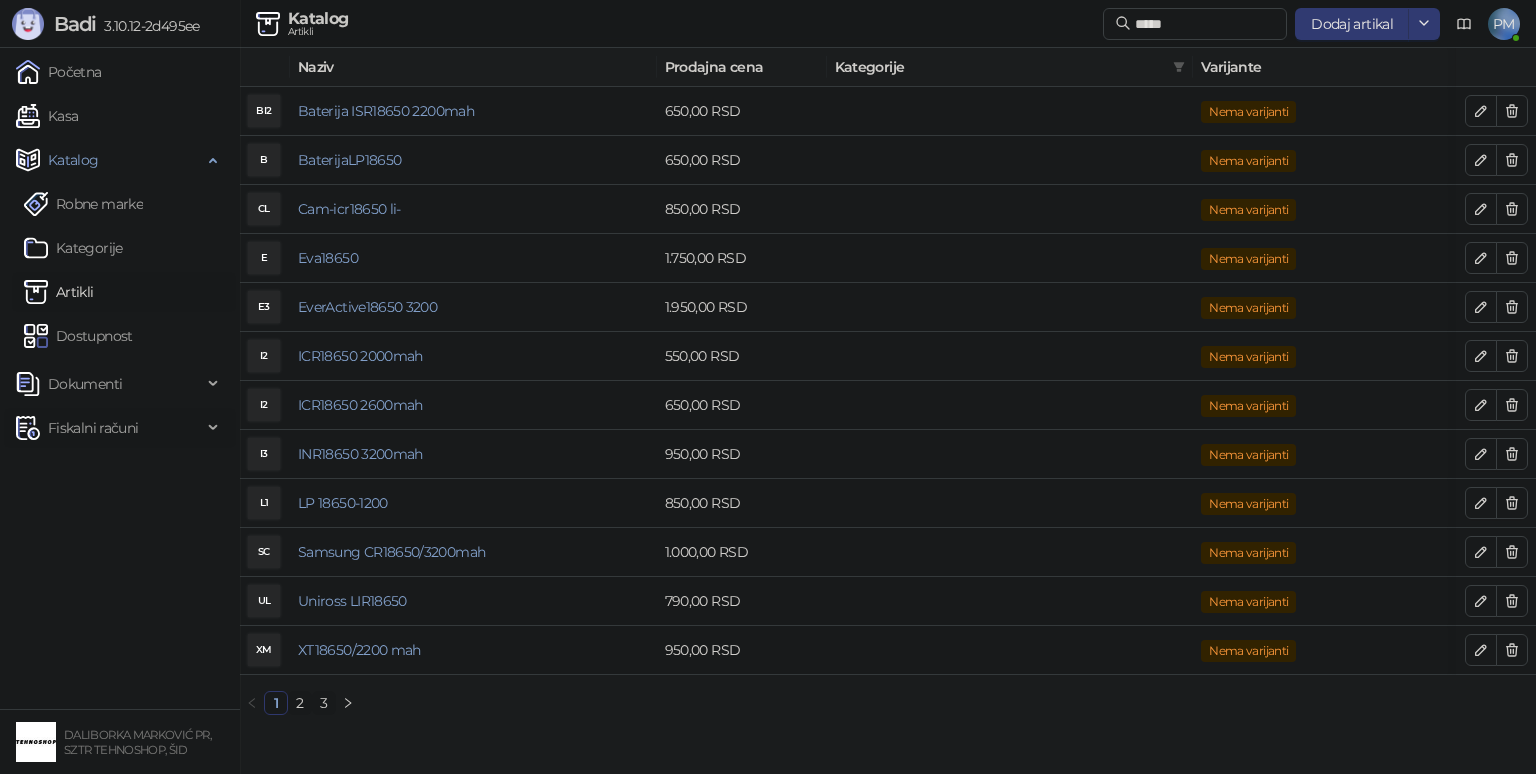 click on "Fiskalni računi" at bounding box center (93, 428) 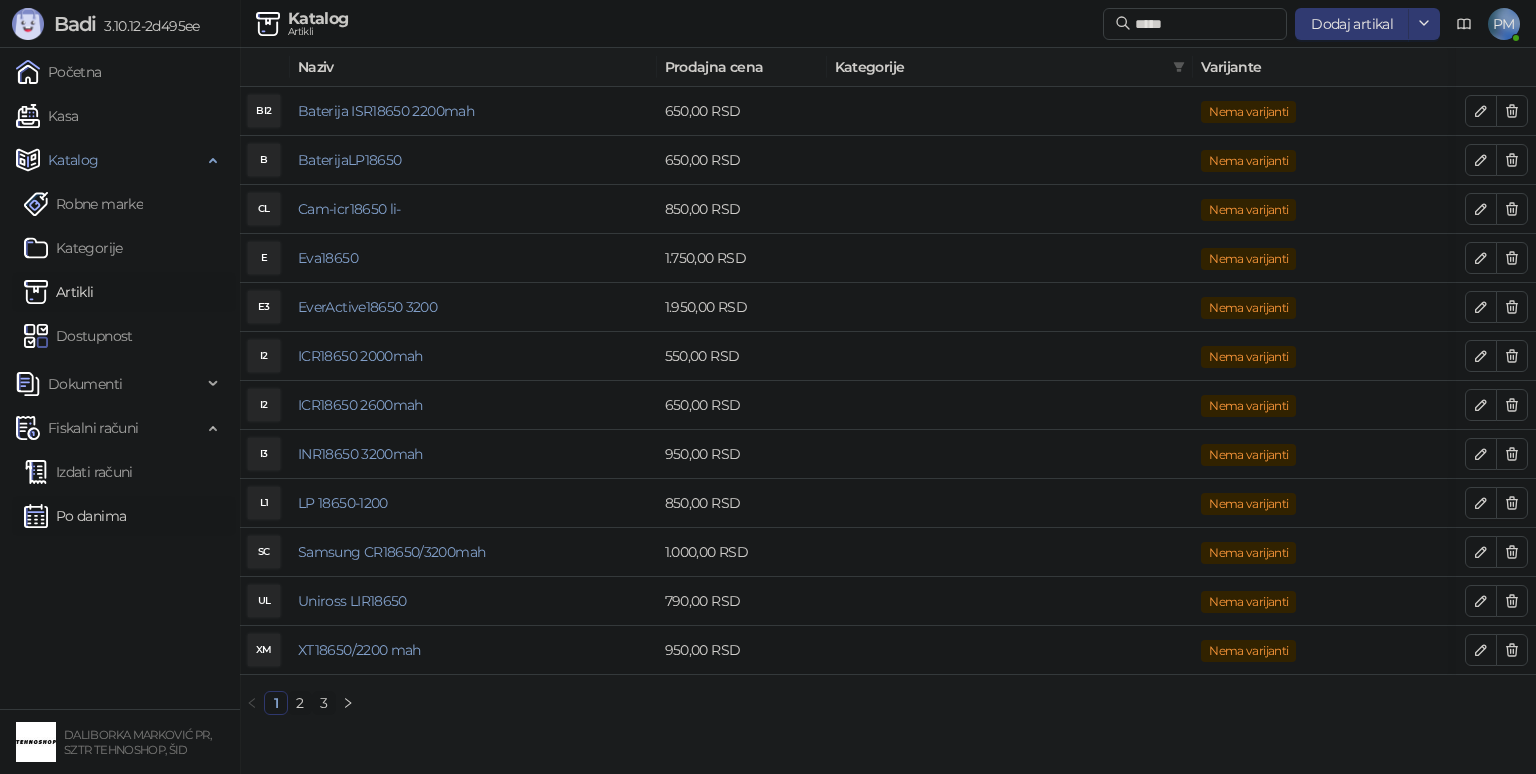 click on "Po danima" at bounding box center [75, 516] 